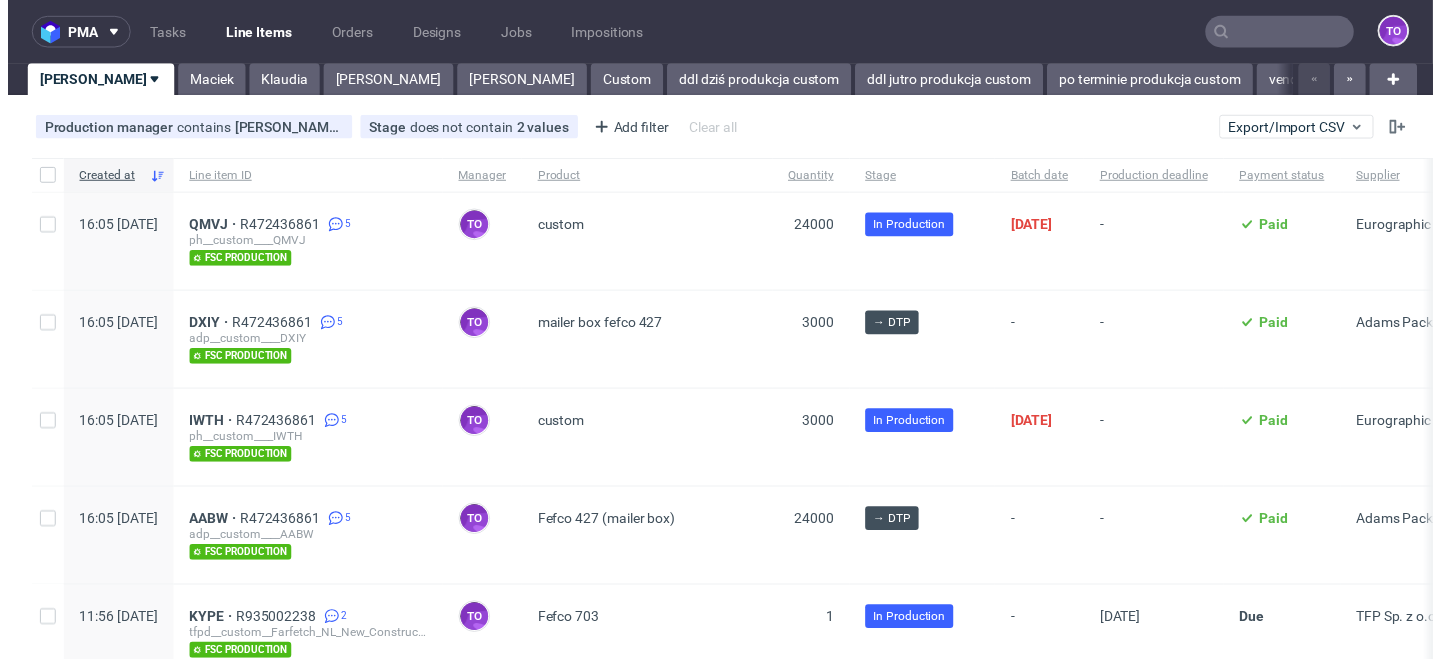 scroll, scrollTop: 0, scrollLeft: 0, axis: both 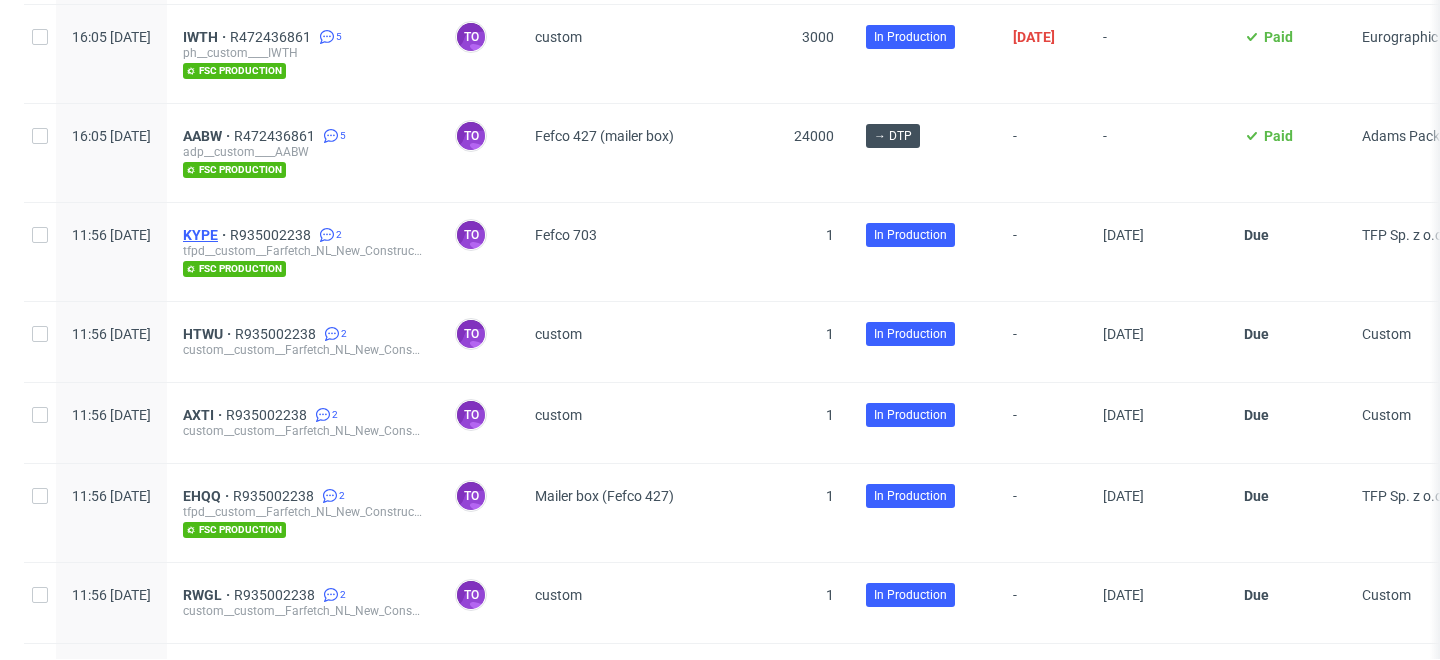 click on "KYPE" at bounding box center [206, 235] 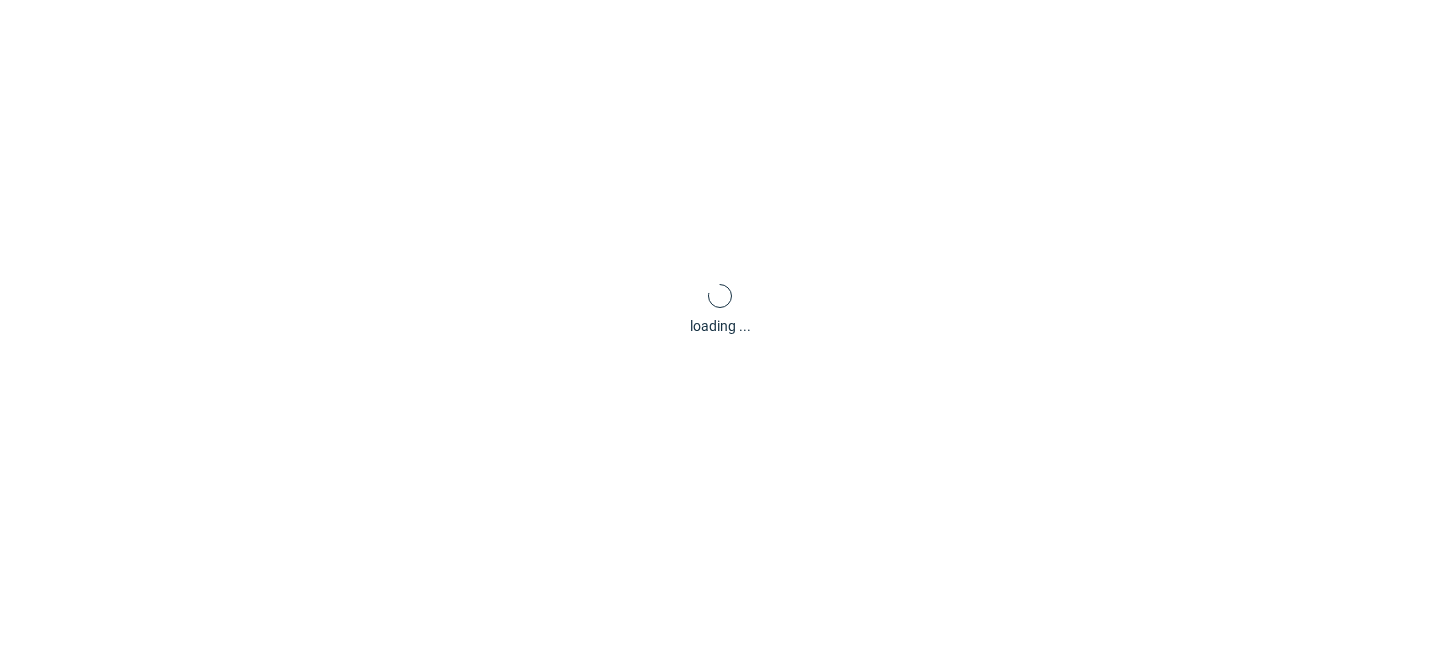 scroll, scrollTop: 5, scrollLeft: 0, axis: vertical 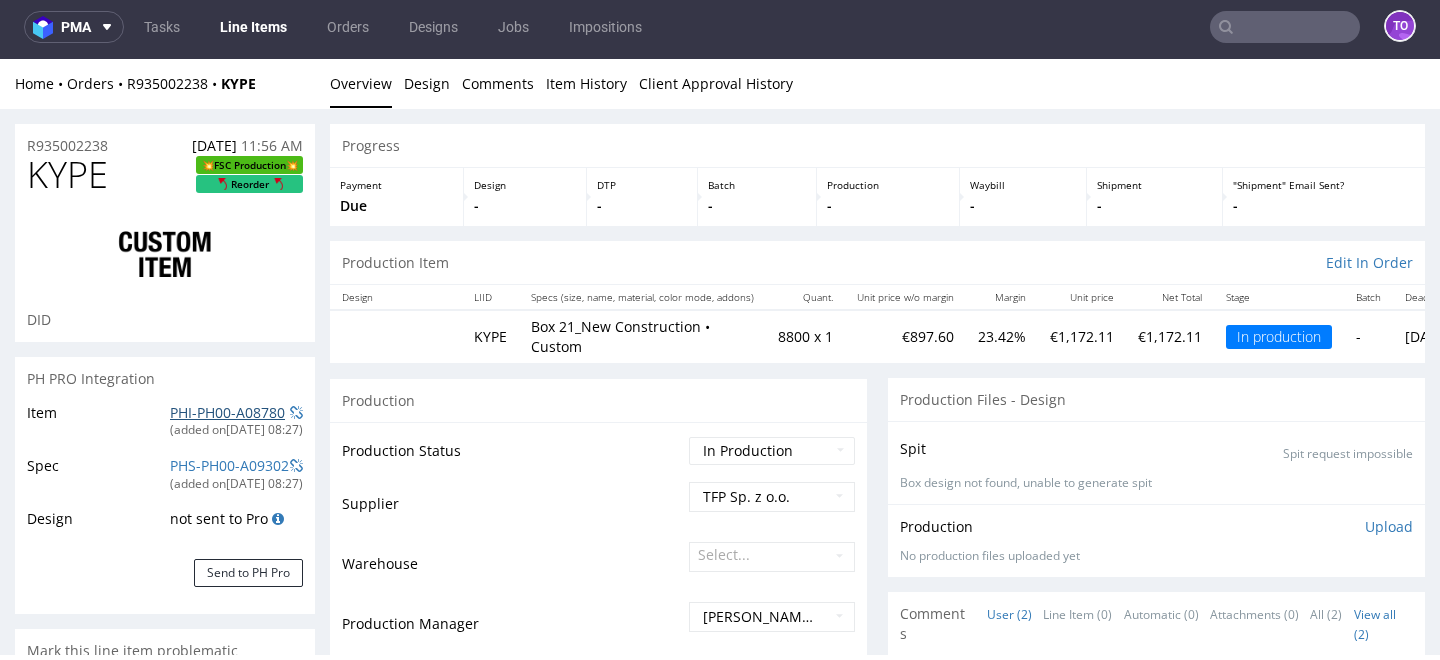 click on "PHI-PH00-A08780" at bounding box center [227, 412] 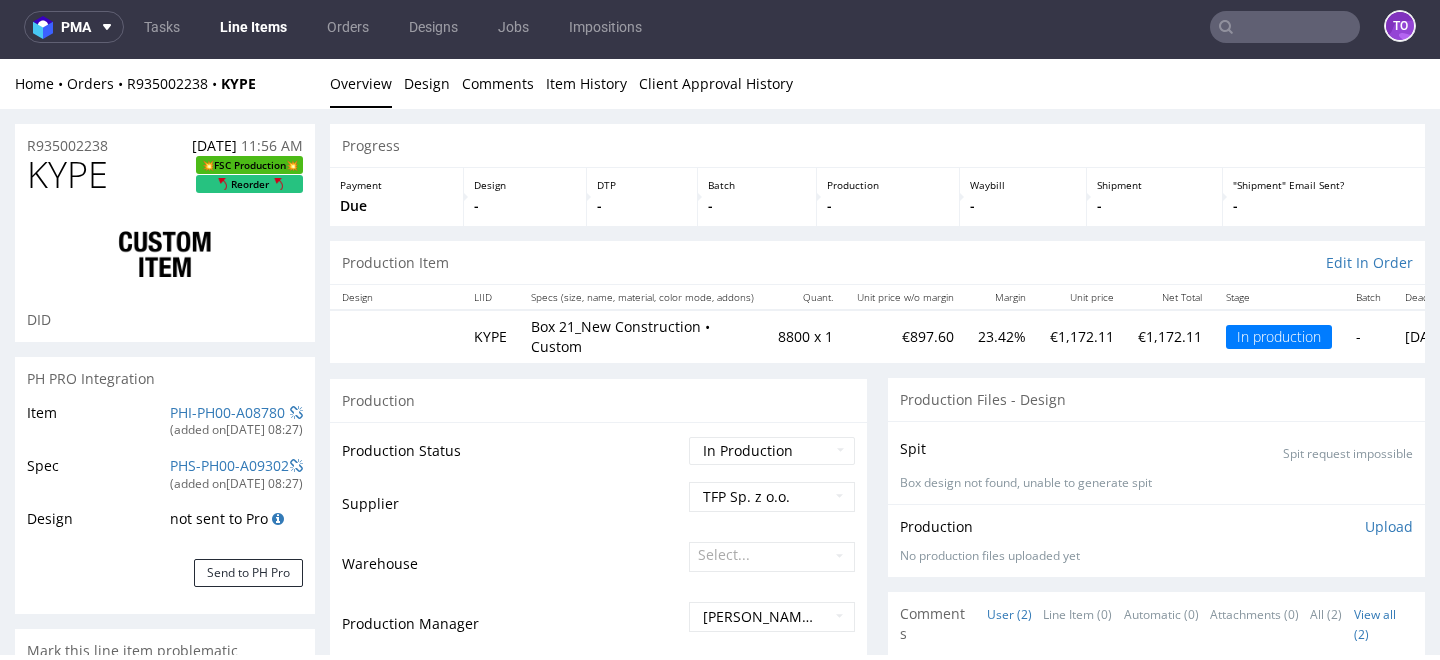 click on "Line Items" at bounding box center [253, 27] 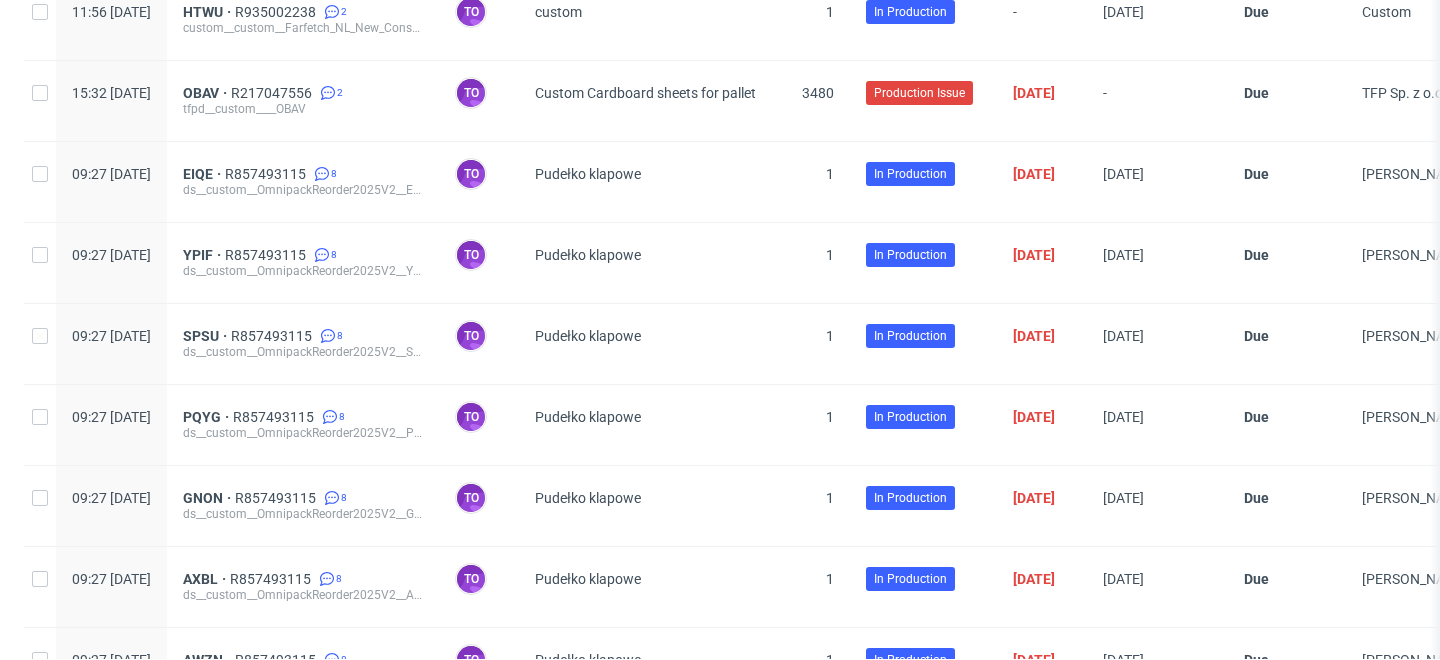 scroll, scrollTop: 1325, scrollLeft: 0, axis: vertical 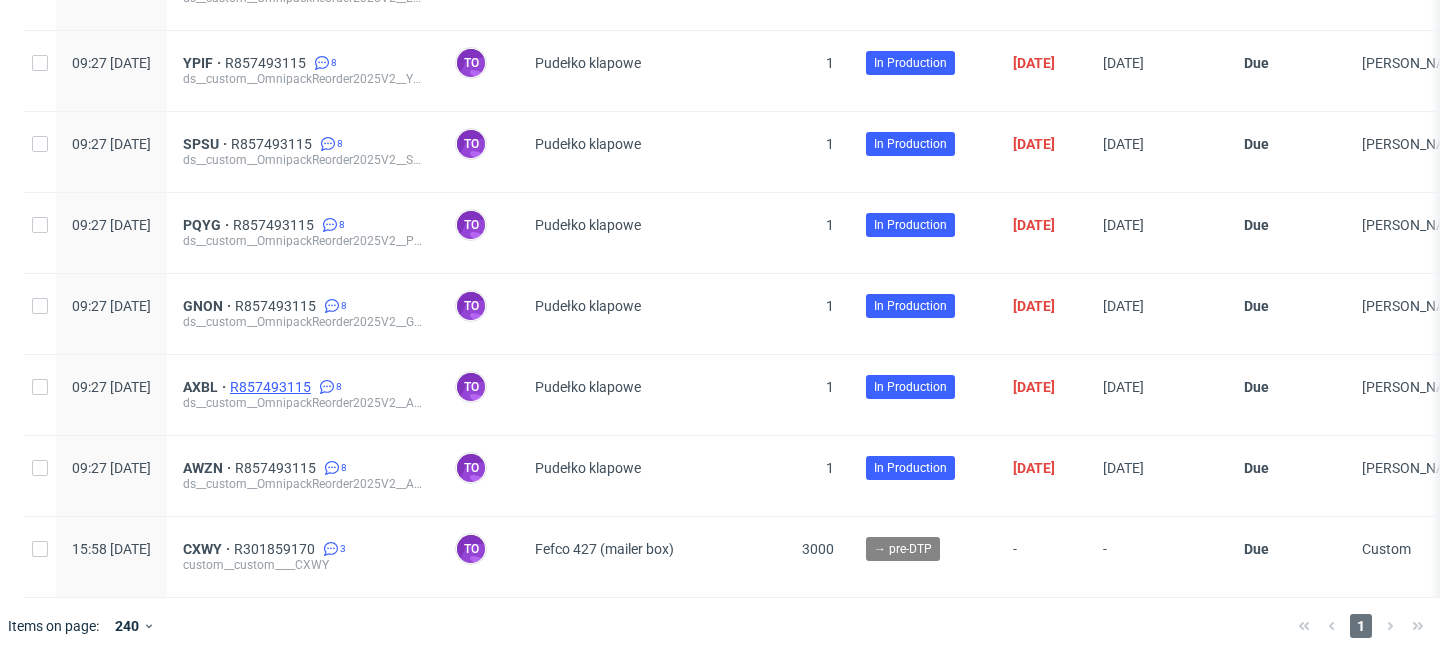 click on "R857493115" at bounding box center (272, 387) 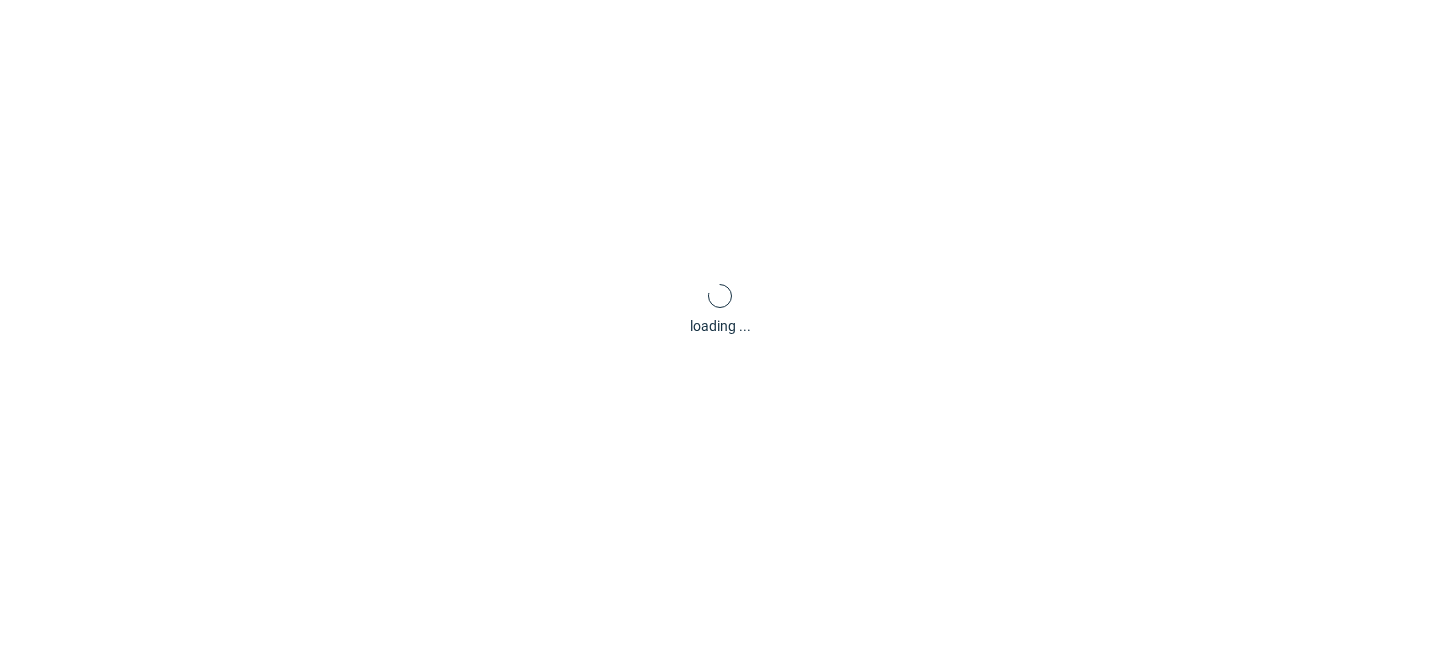scroll, scrollTop: 84, scrollLeft: 0, axis: vertical 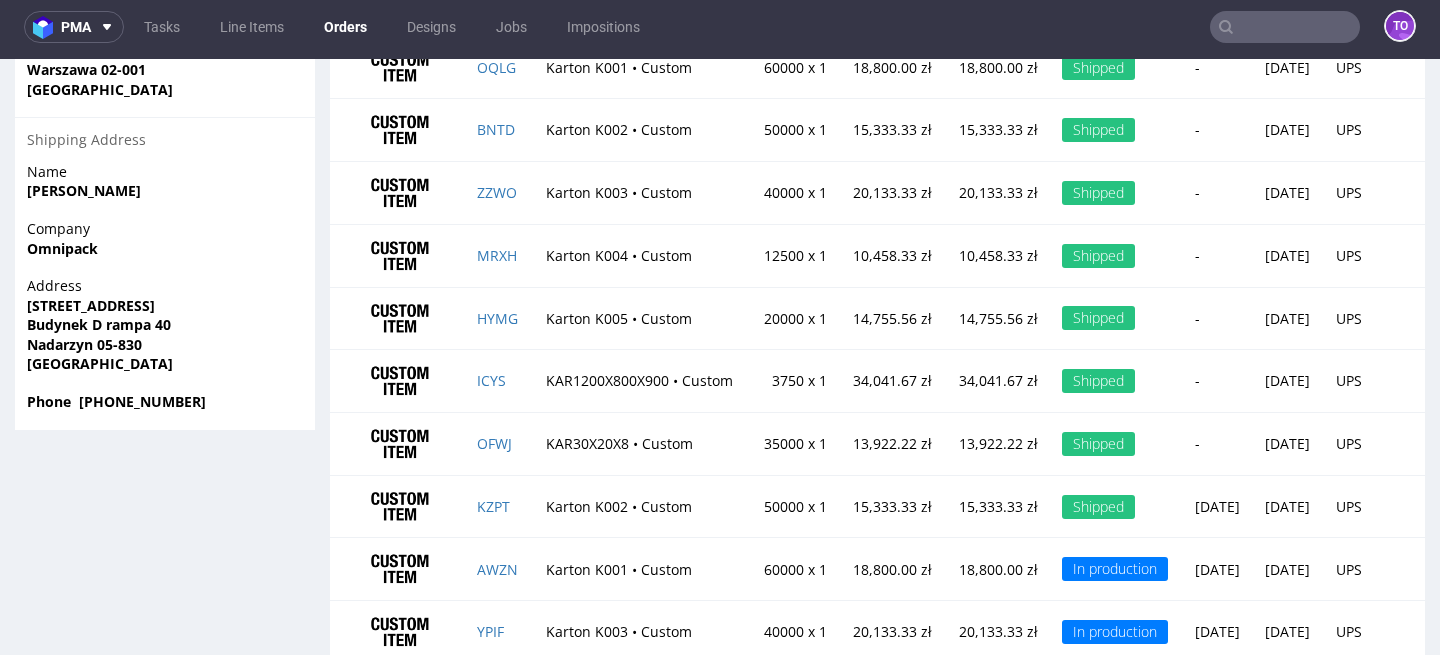 click at bounding box center (1285, 27) 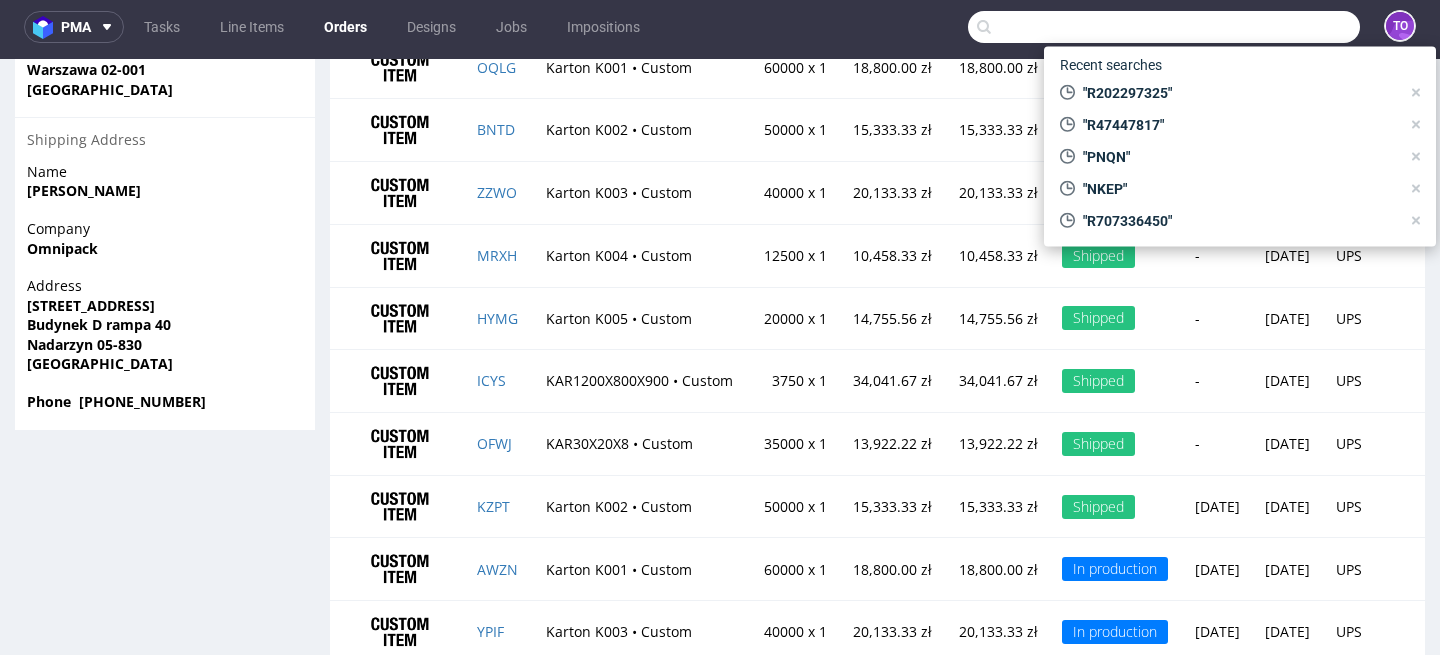 paste on "QMVJ" 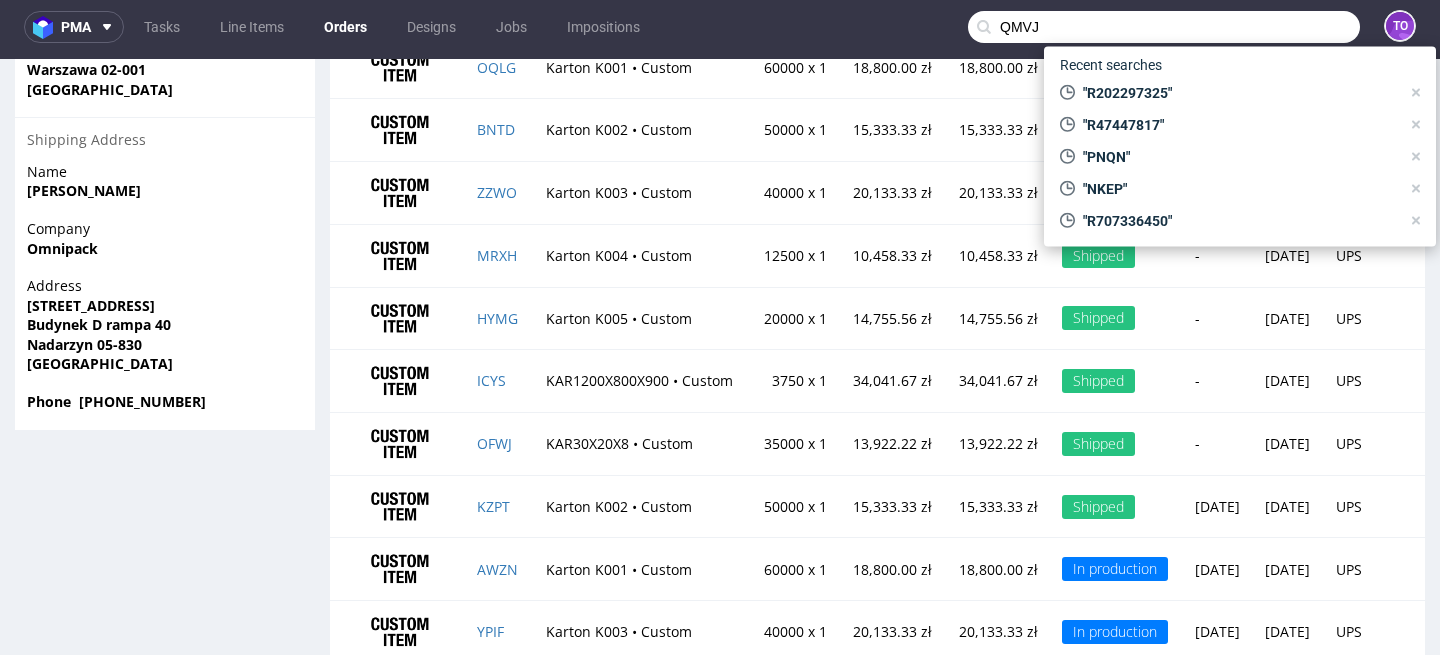 type on "QMVJ" 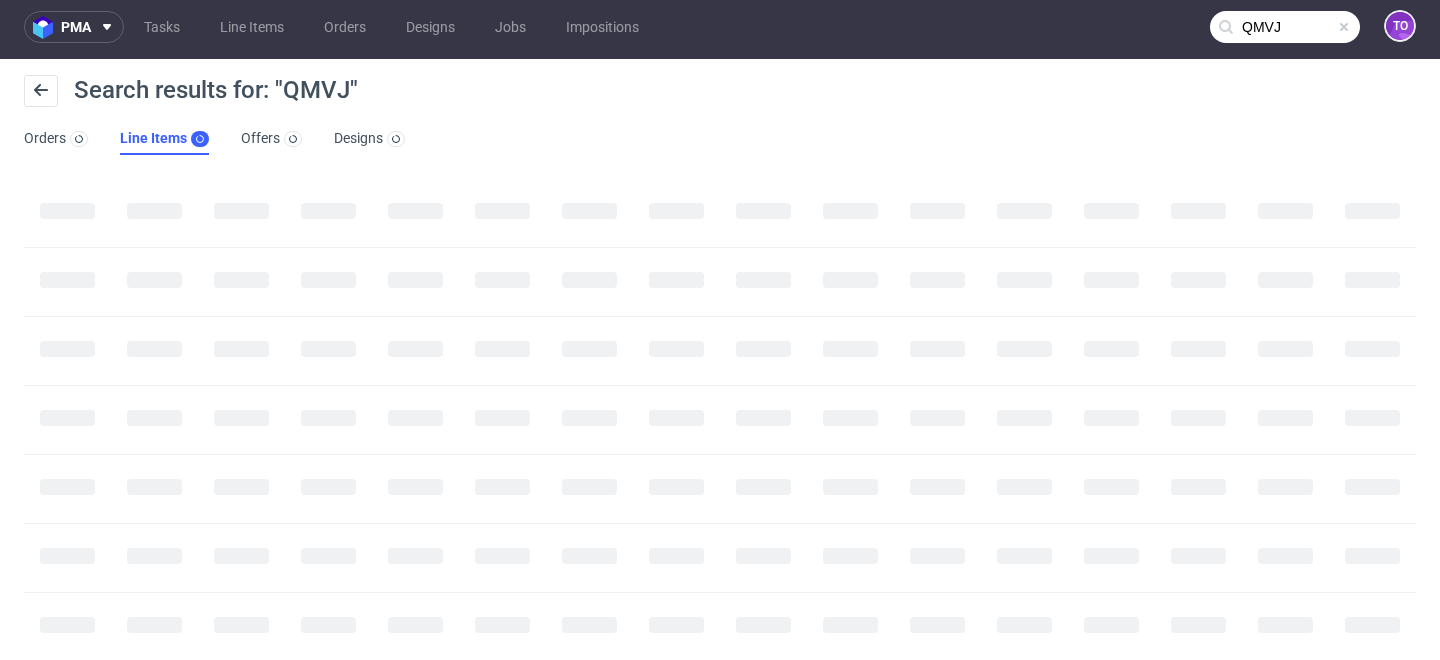 scroll, scrollTop: 0, scrollLeft: 0, axis: both 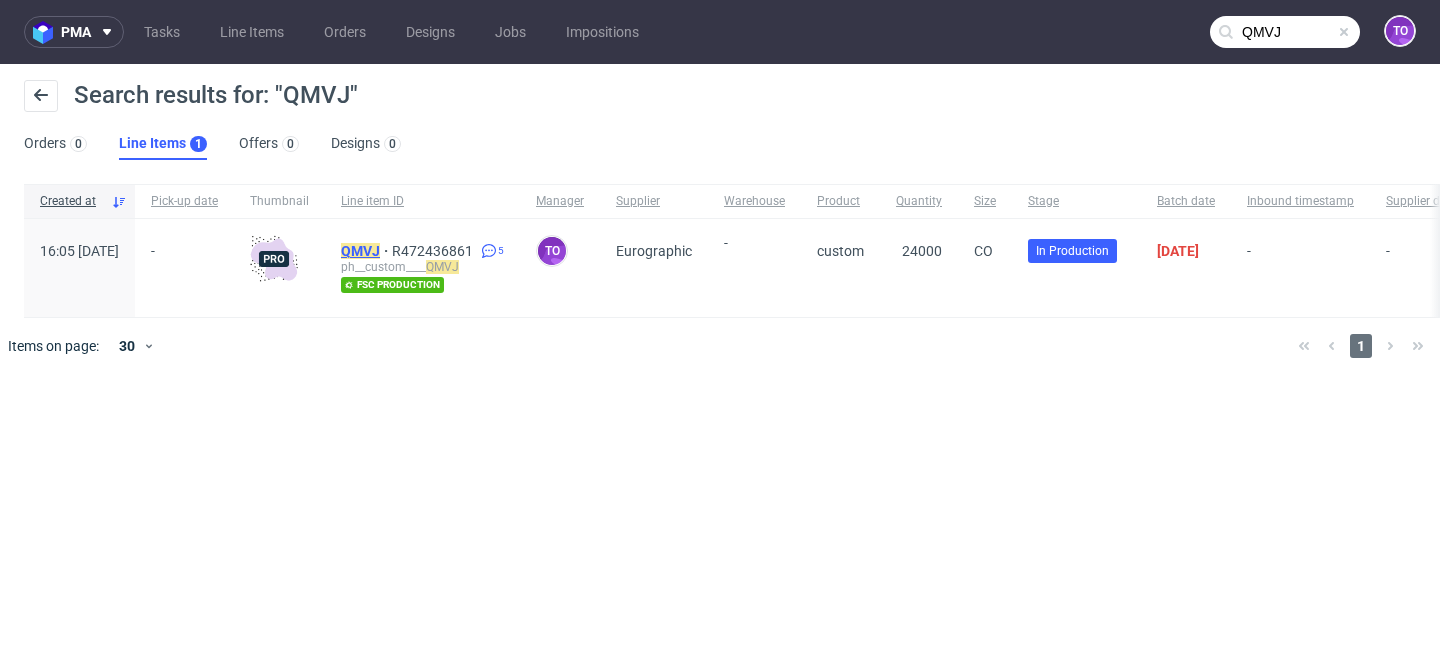 click on "QMVJ" 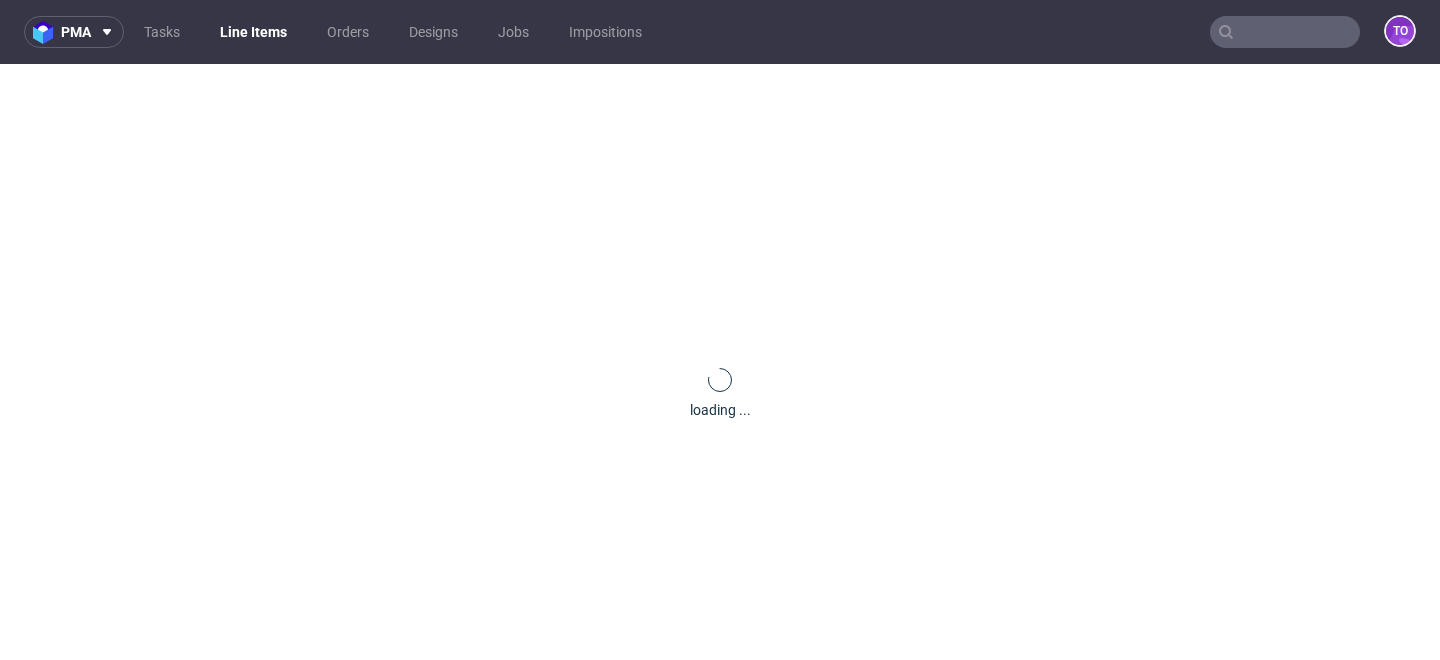 scroll, scrollTop: 0, scrollLeft: 0, axis: both 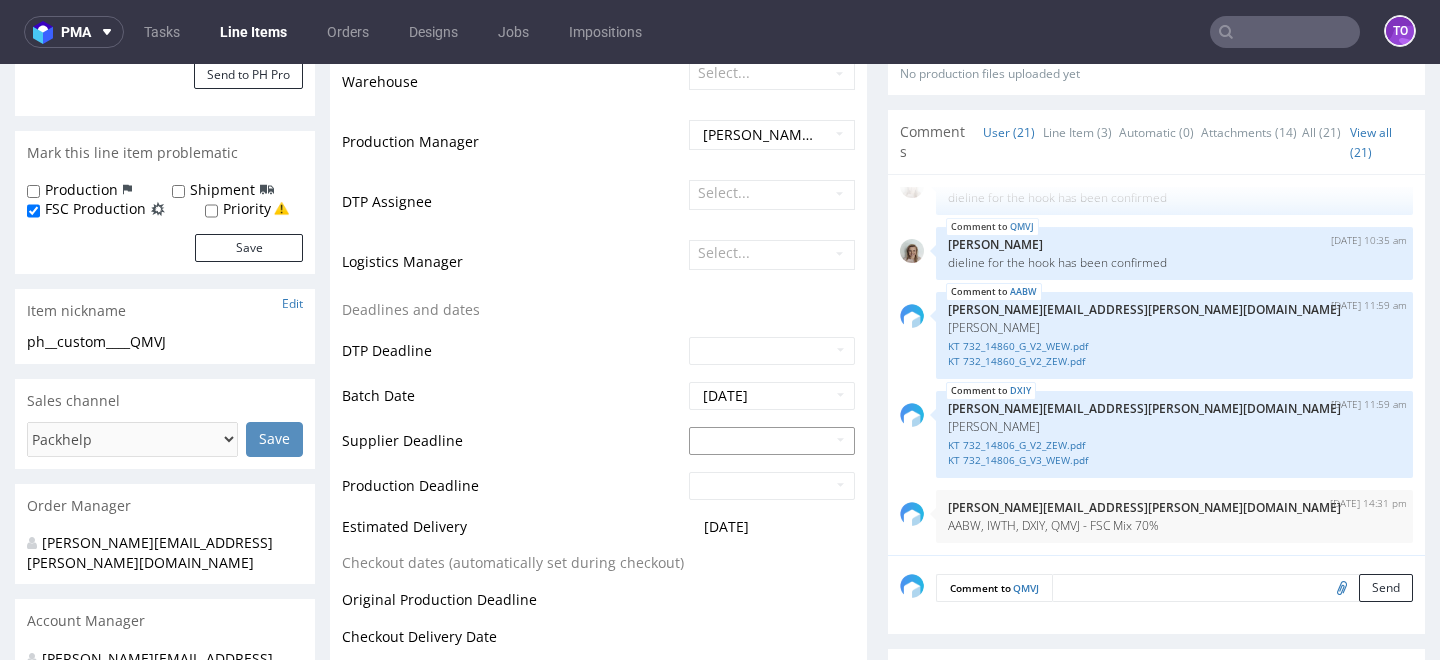 click at bounding box center (772, 441) 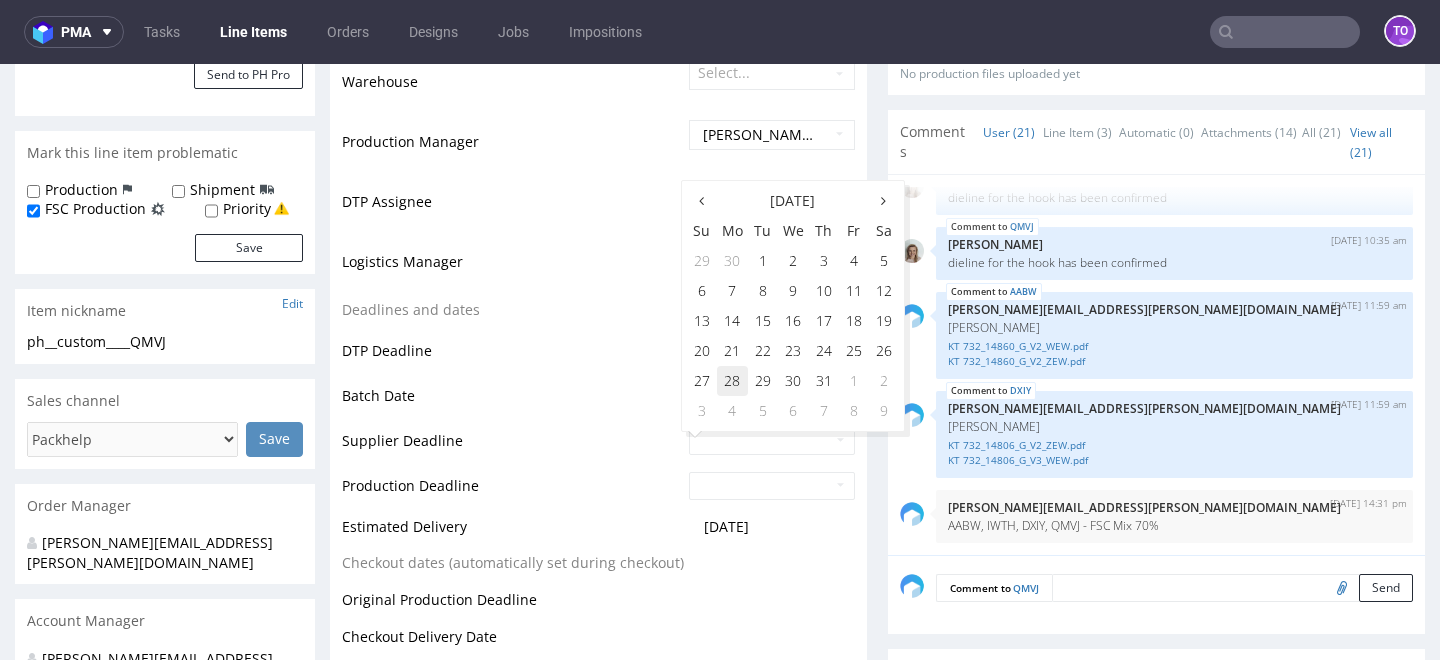 click on "28" at bounding box center [732, 381] 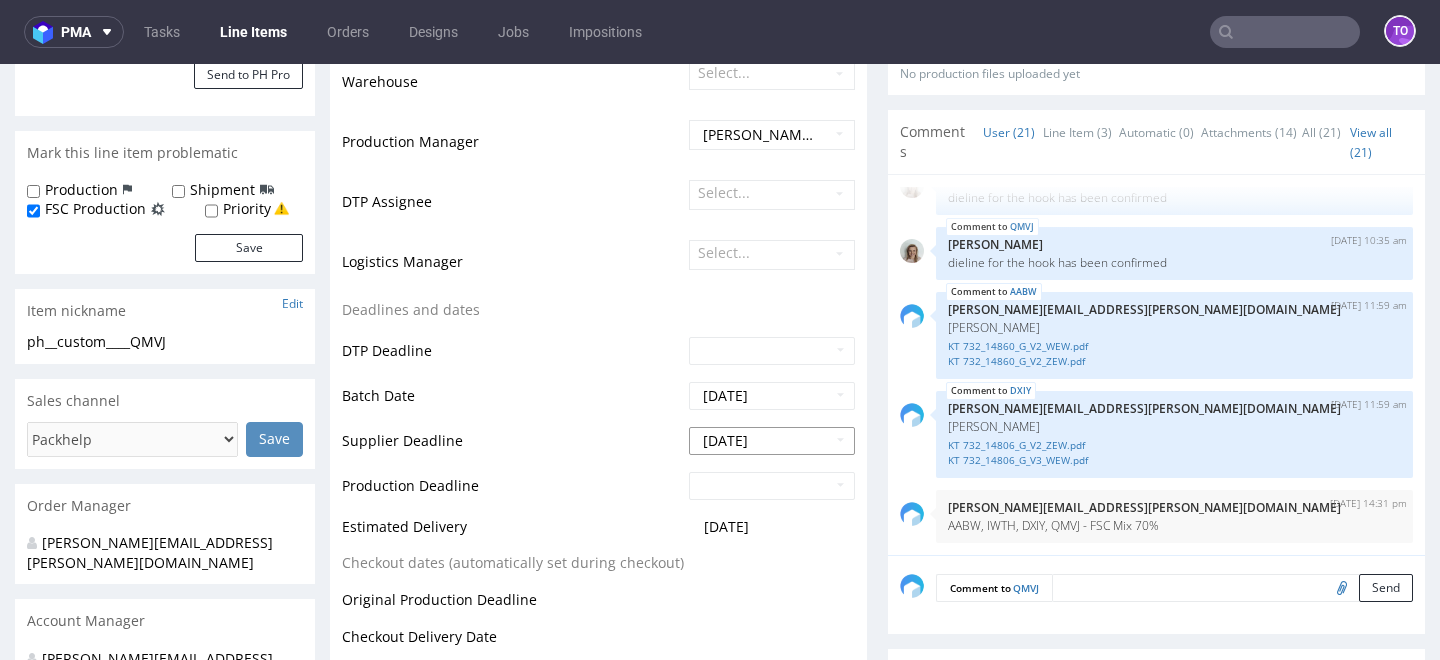 click on "2025-07-28" at bounding box center (772, 441) 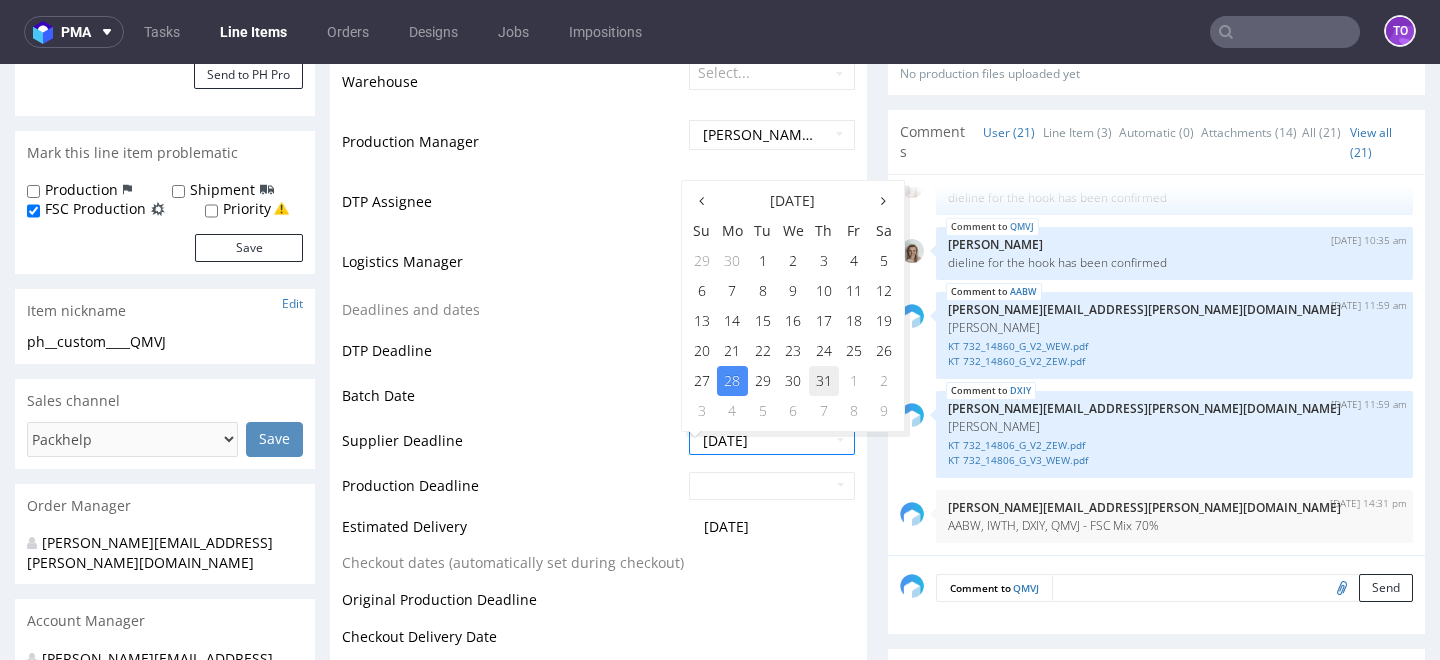 click on "31" at bounding box center (824, 381) 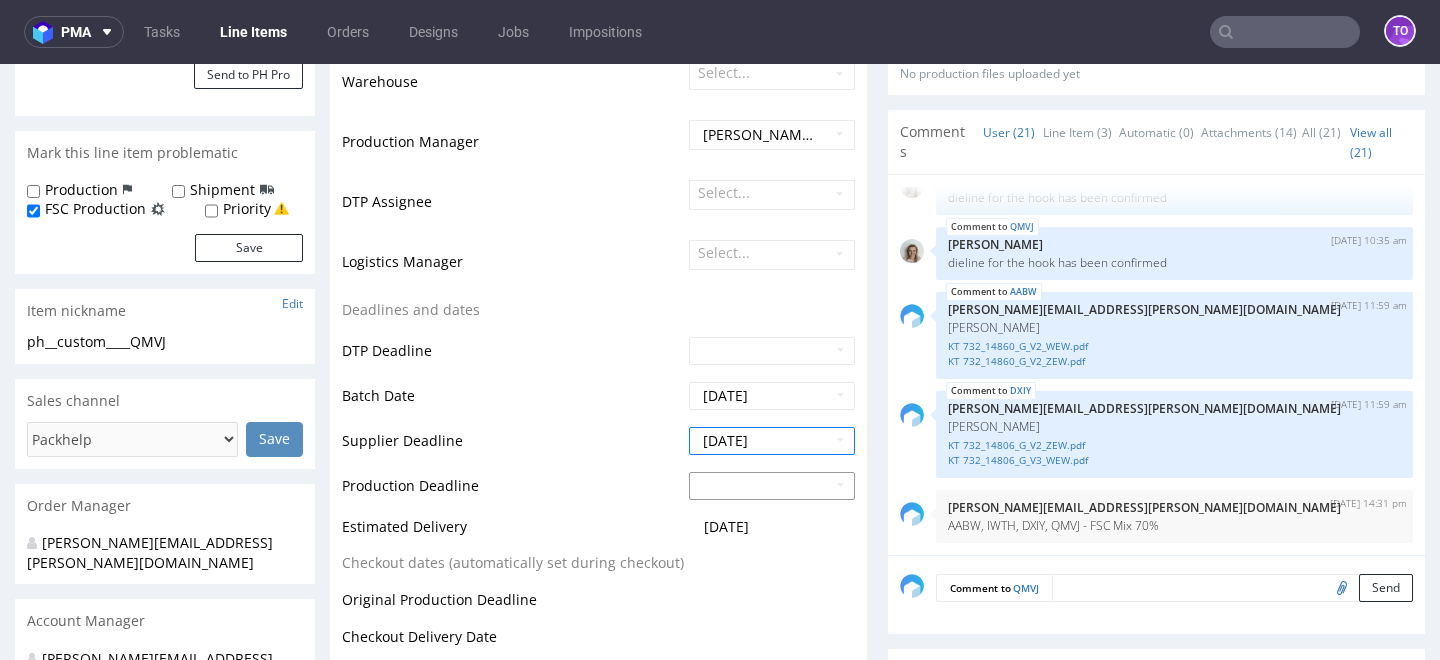 click at bounding box center [772, 486] 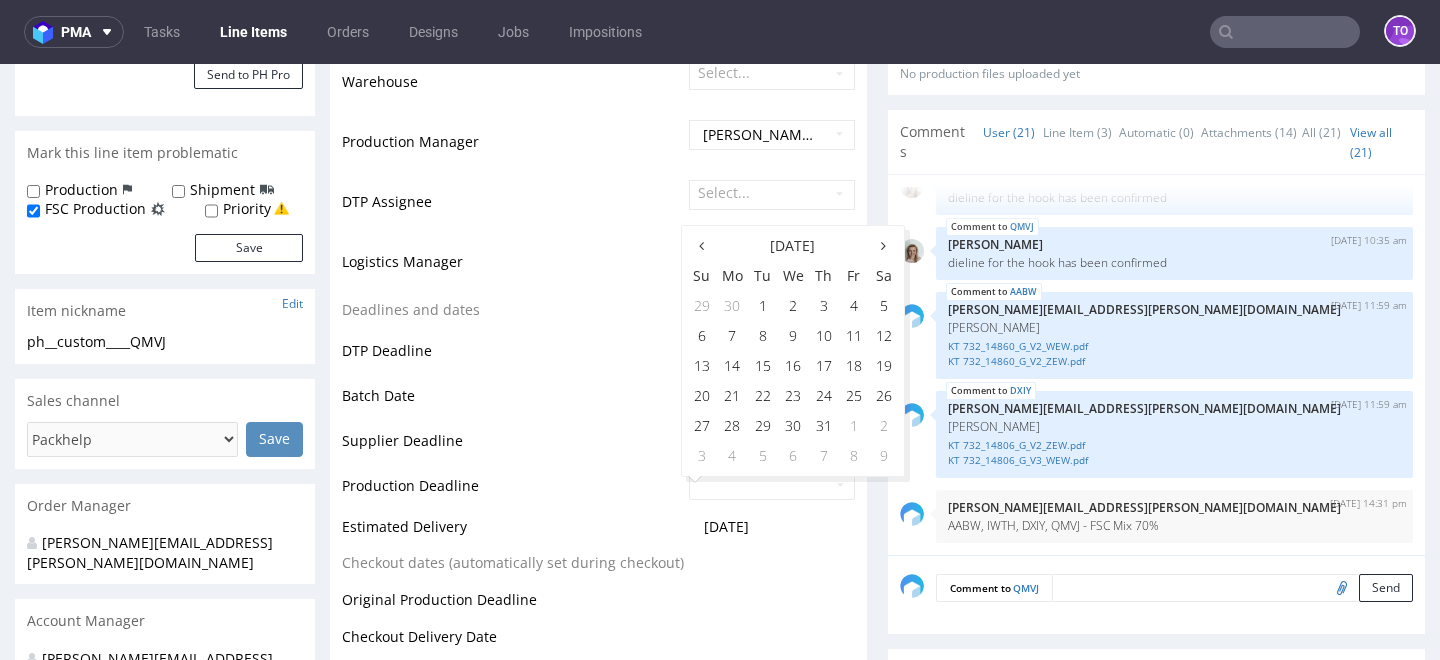 click on "Batch Date" at bounding box center [513, 402] 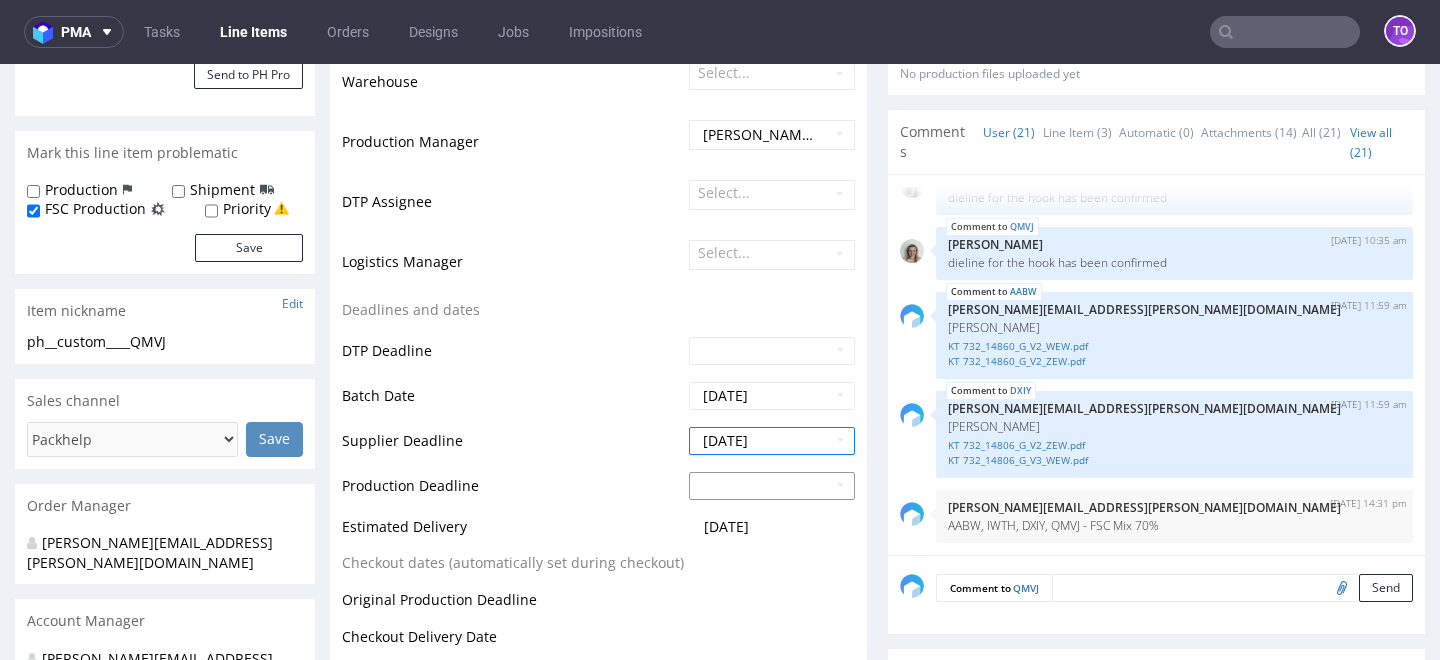 click at bounding box center (772, 486) 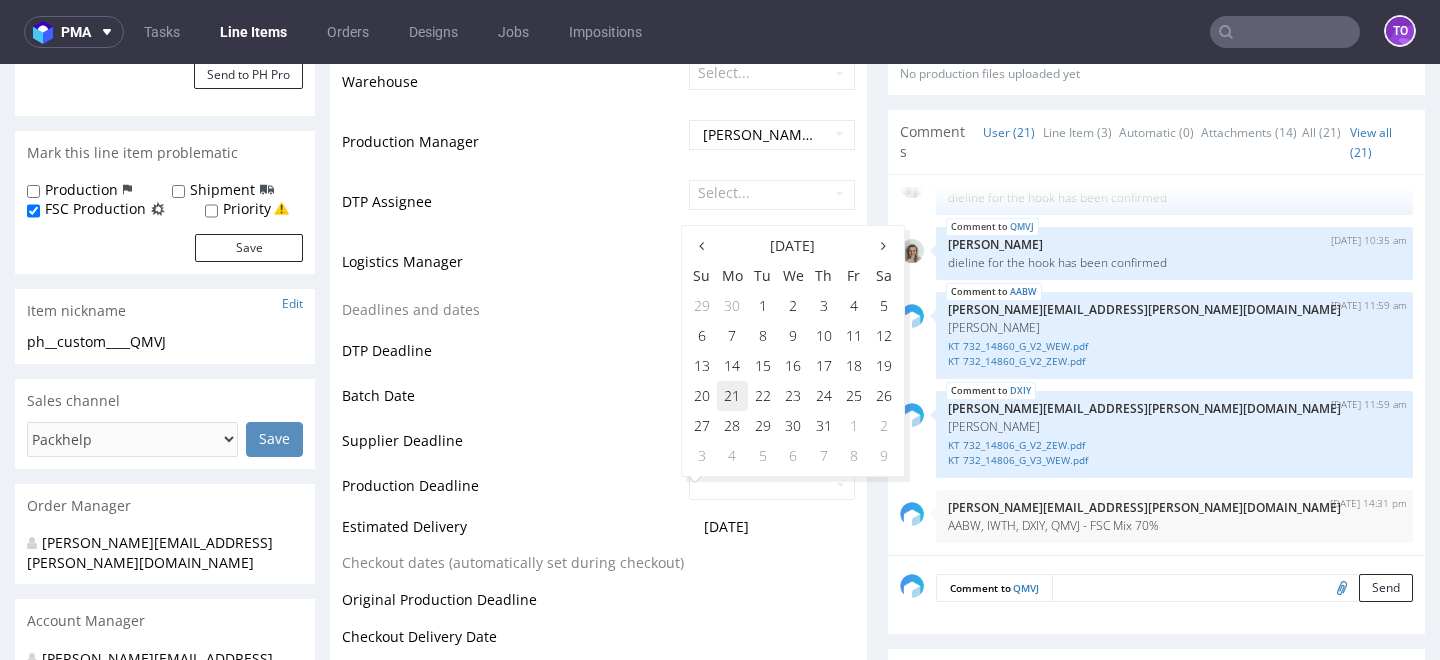 click on "21" at bounding box center (732, 396) 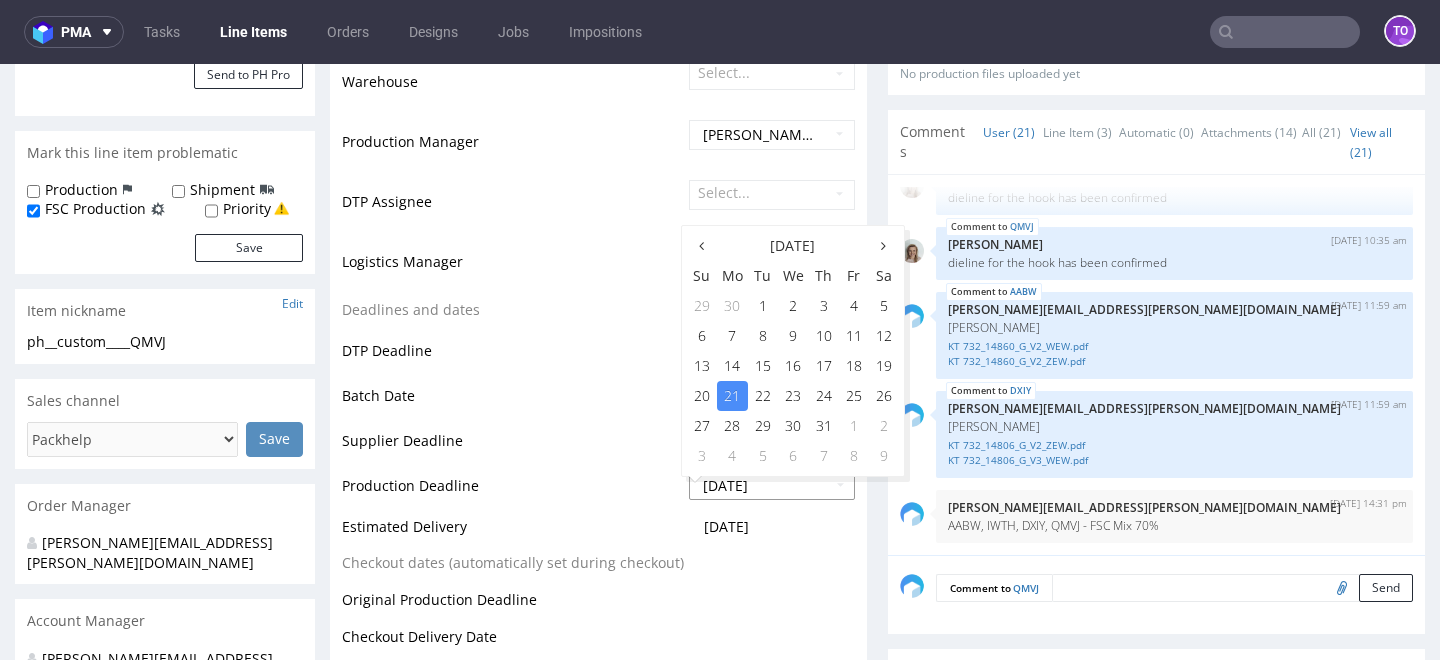 click on "Production Shipped DTP Orders Offers Shipments Designs Promotions Users Jobs Add Custom Offer Home Orders R472436861 QMVJ Overview Design Comments Item History Client Approval History R472436861 10.07.2025   04:05 PM QMVJ FSC Production DID   PH PRO Integration Item PHI-PH00-A08792 (added on  15.07.2025, 10:41 ) Spec PHS-PH00-A09313 (added on  15.07.2025, 10:41 ) Design not sent to Pro   Send to PH Pro Mark this line item problematic Production Shipment FSC Production Priority Save Item nickname Edit ph__custom____QMVJ ph__custom ____QMVJ Update Sales channel Glovo
Foodora
Ankorstore
Restaurant Week
Singulart
Masterlife
Farfetch
Rebel Tang
Chrono24
Unipack
BackPack Back Market
Selency
Empik Packaging
Printify Packaging
Gelato
Deliveroo
Hello Print
Packhelp
Sendcloud
Vista Print
InStore Save Order Manager monika.pozniak@packhelp.com Account Manager angelina.marc@packhelp.com Custom Offer CO.56083 Customer Tina Adolfsson tina.adolfsson@nilorn.com +46709101086 Germany N/A" at bounding box center [720, 1412] 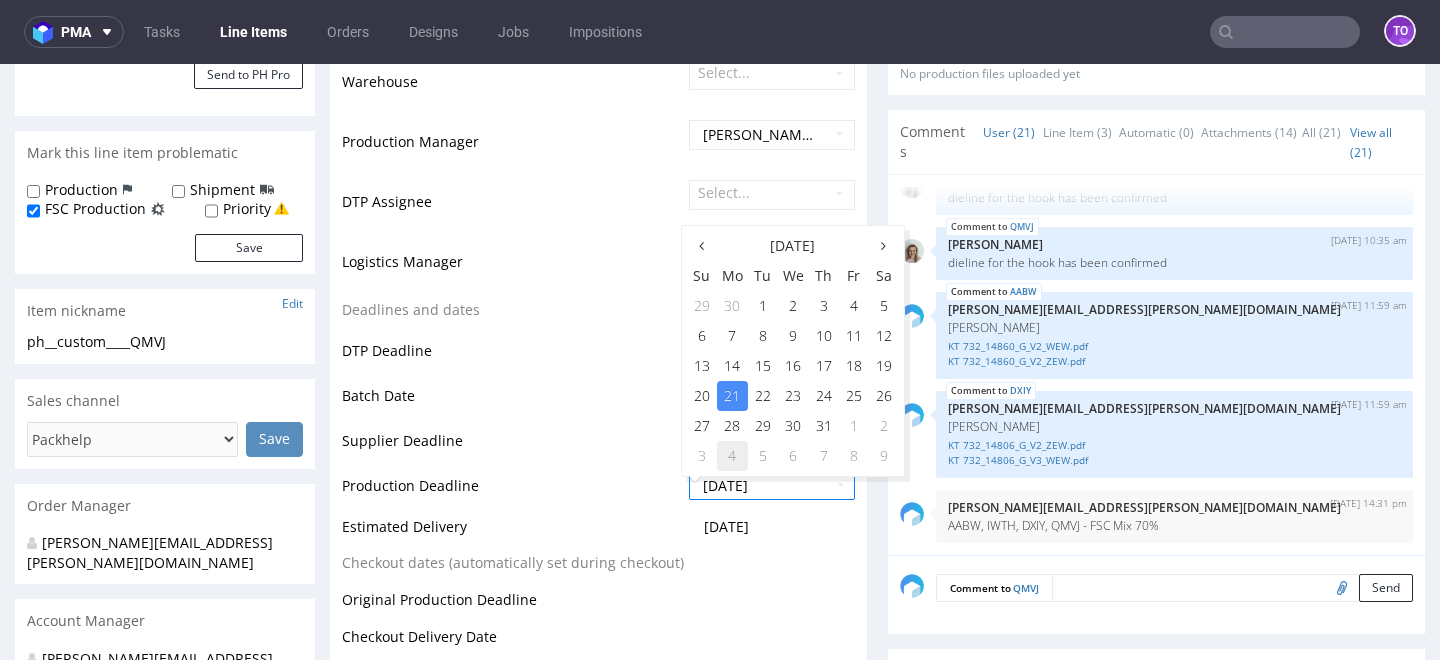 click on "4" at bounding box center (732, 456) 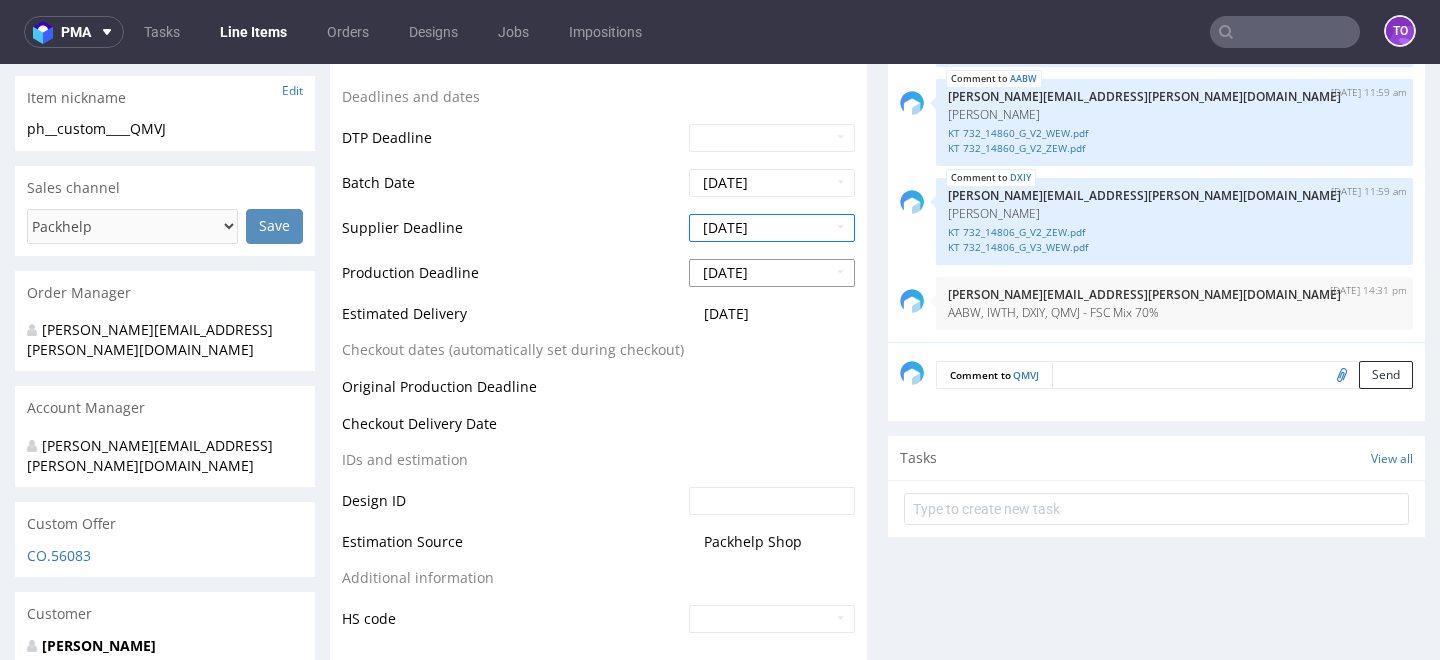 scroll, scrollTop: 866, scrollLeft: 0, axis: vertical 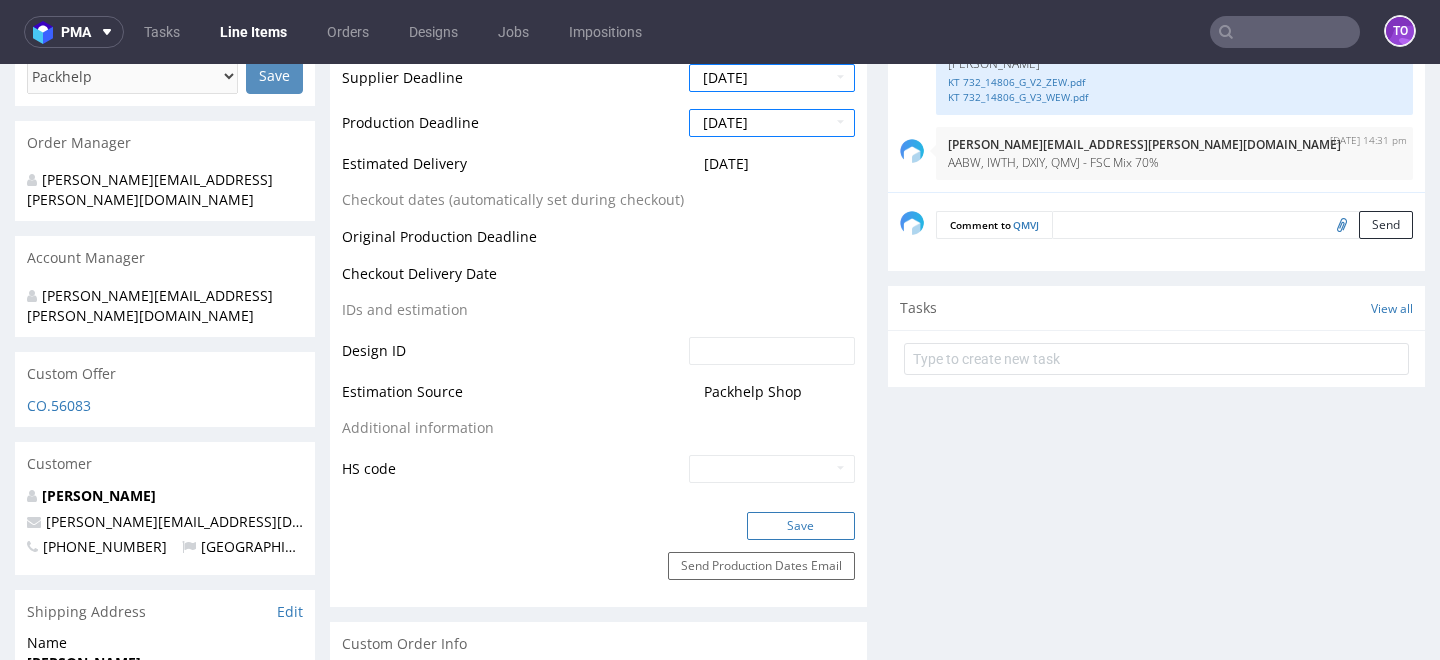 click on "Save" at bounding box center (801, 526) 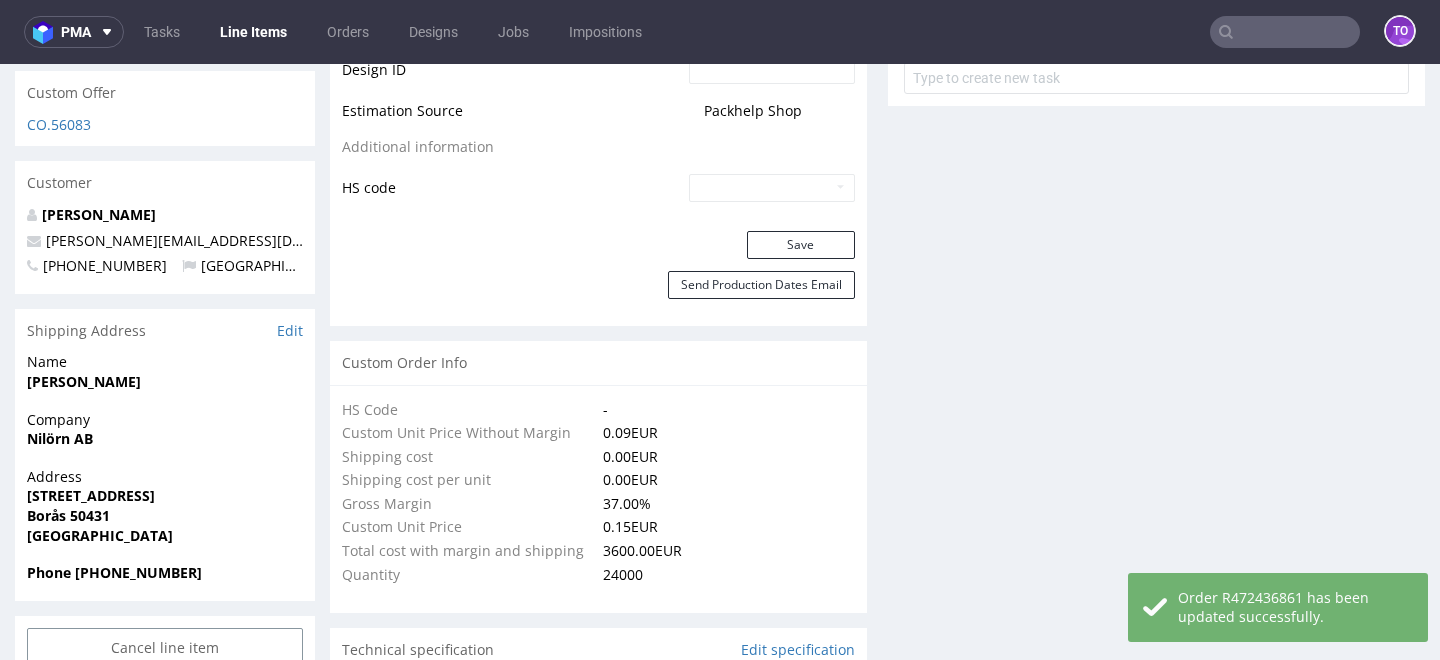 scroll, scrollTop: 2008, scrollLeft: 0, axis: vertical 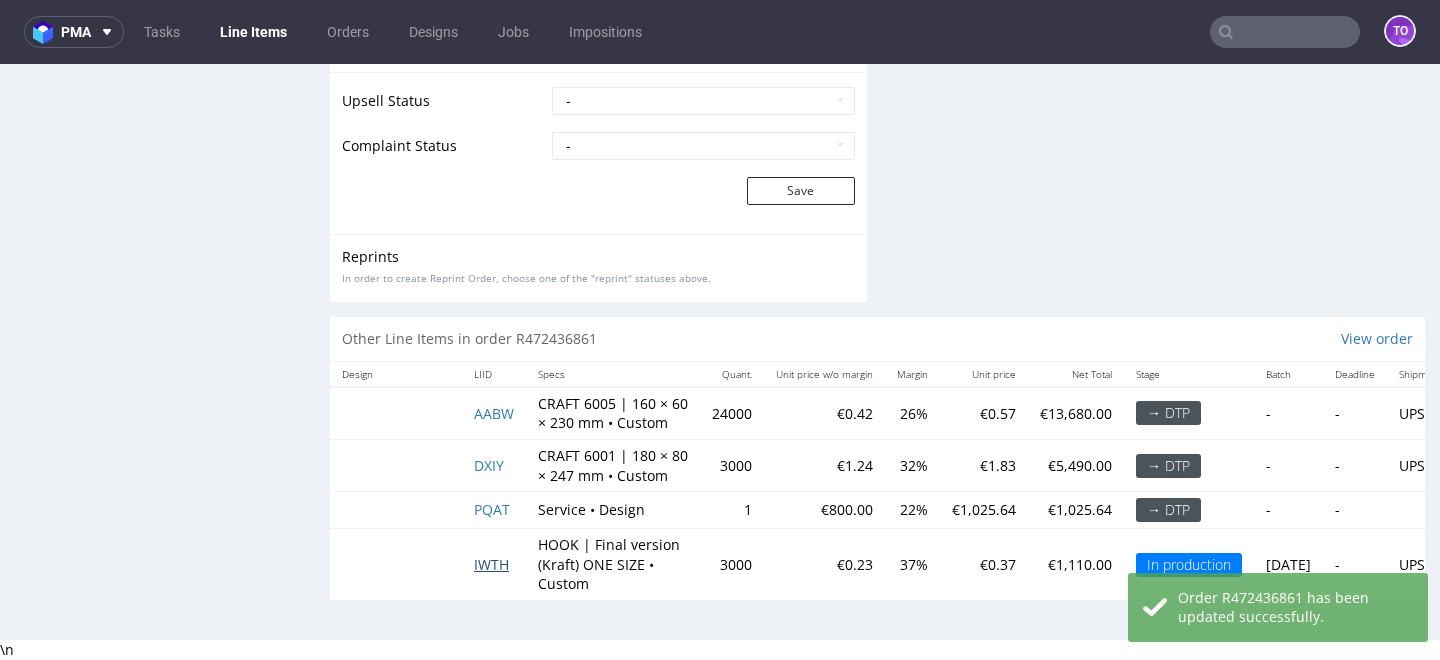 click on "IWTH" at bounding box center [491, 564] 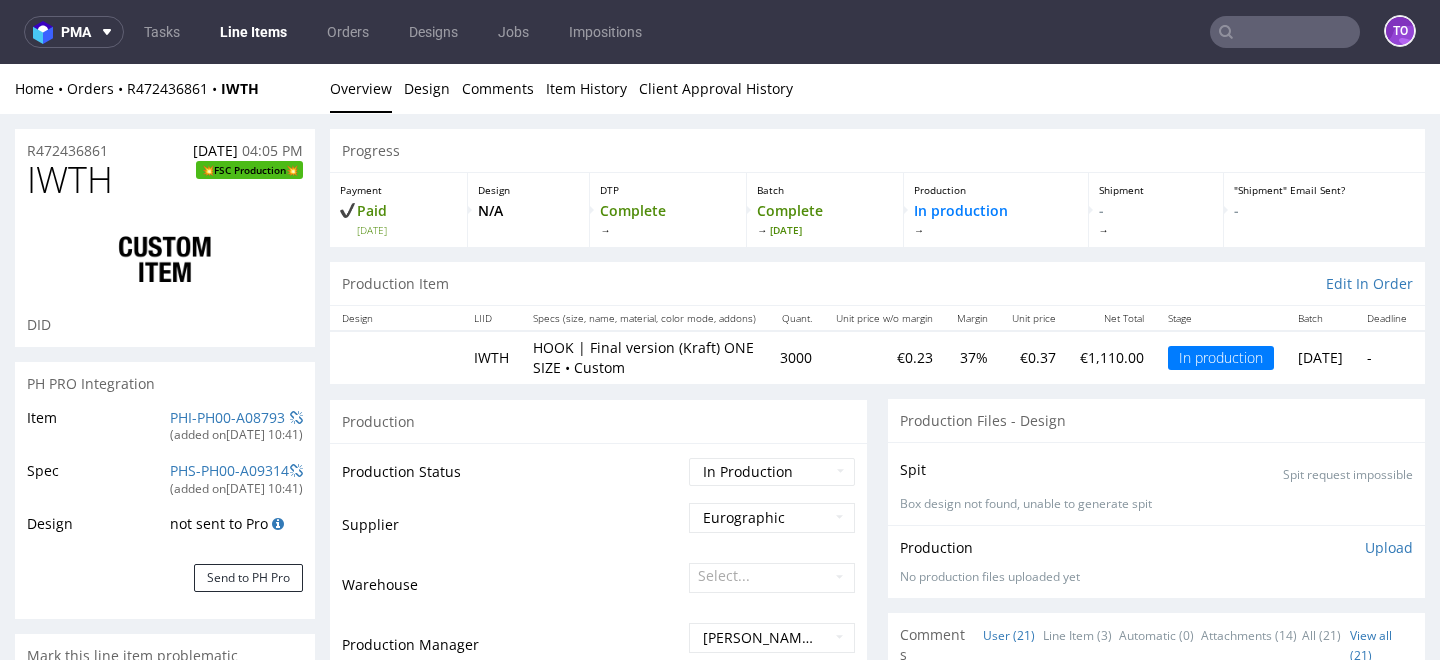 scroll, scrollTop: 471, scrollLeft: 0, axis: vertical 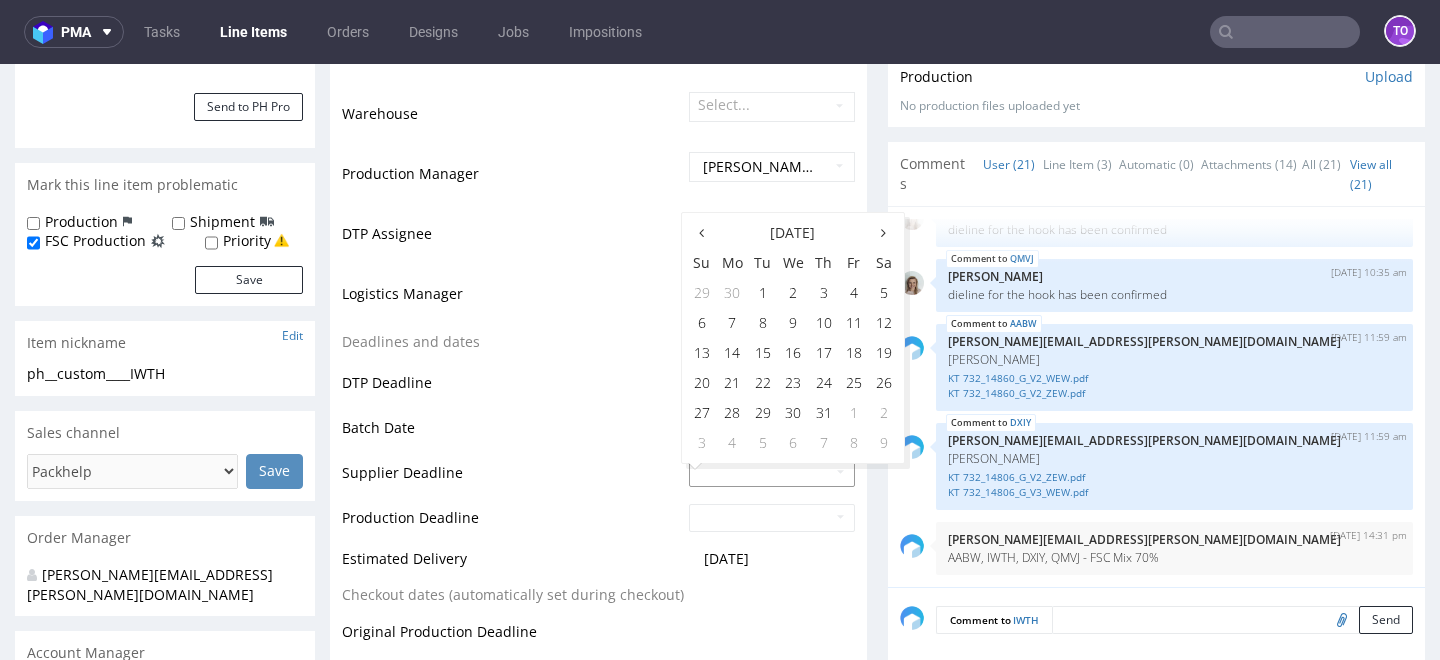 click at bounding box center (772, 473) 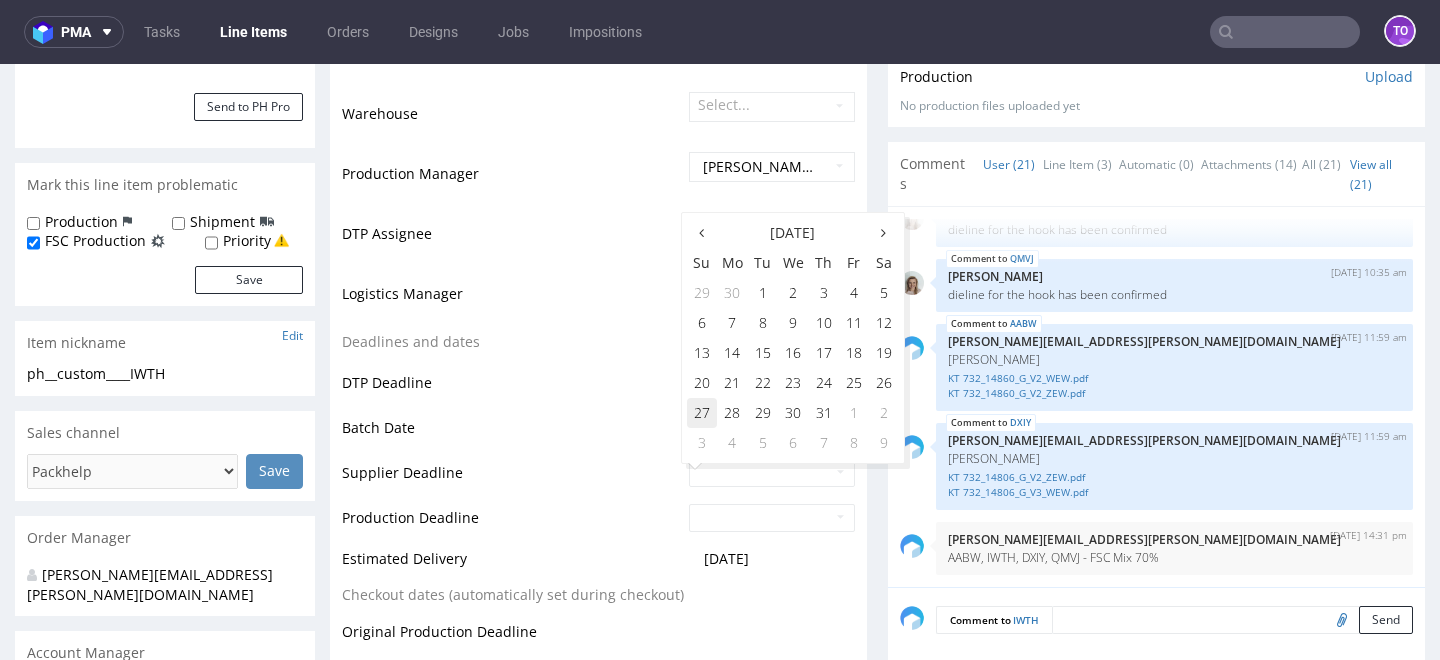 click on "27" at bounding box center (702, 413) 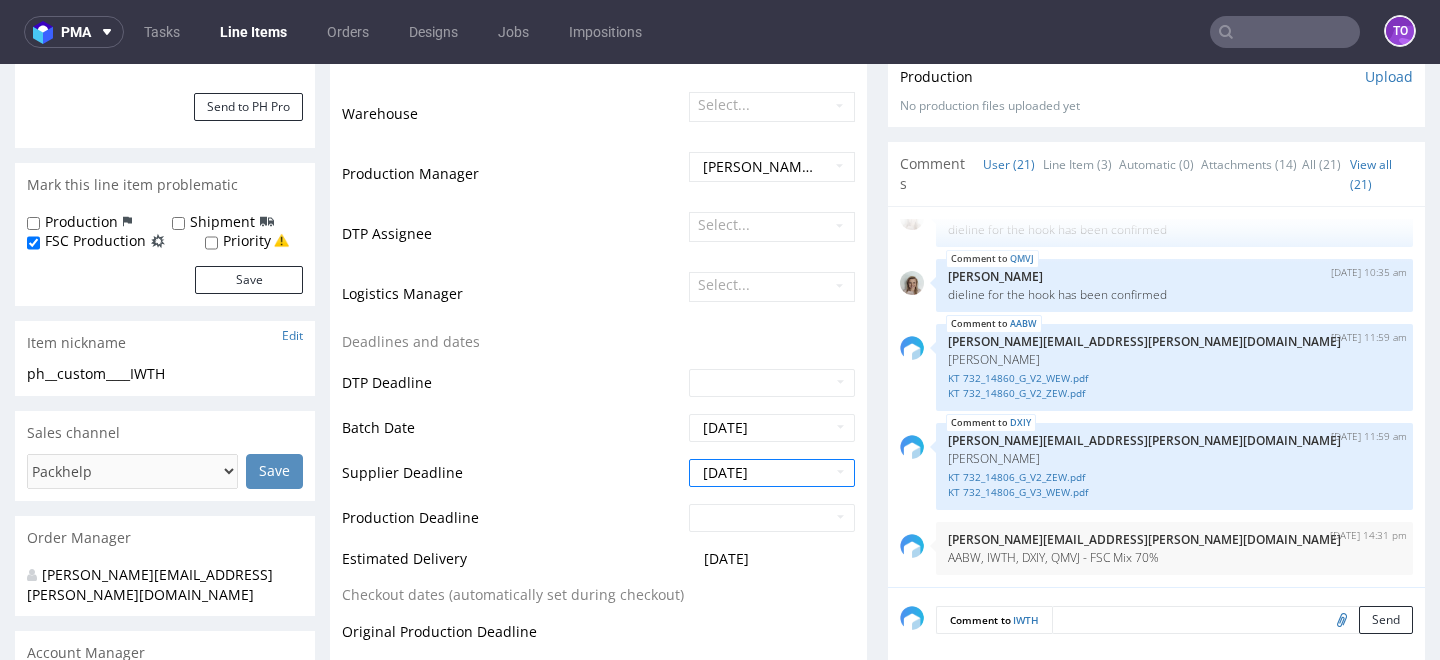 click on "2025-07-27" at bounding box center [769, 479] 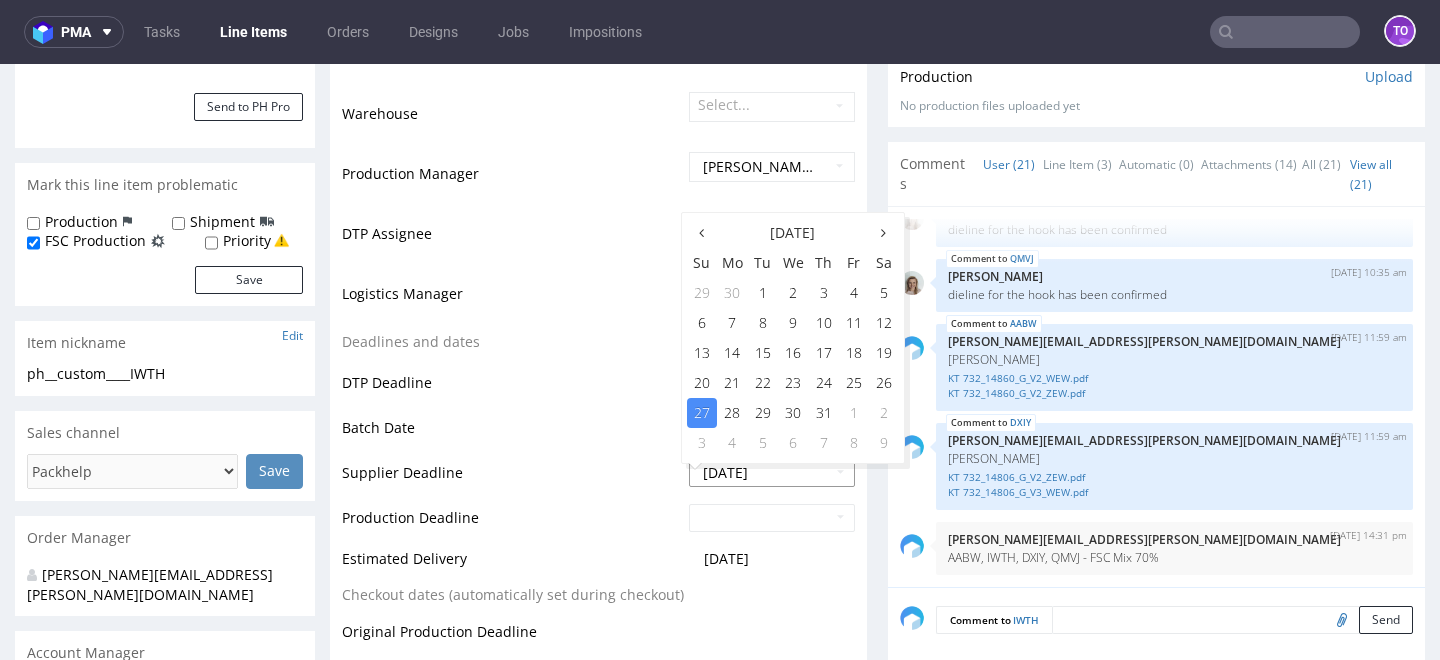 click on "2025-07-27" at bounding box center [772, 473] 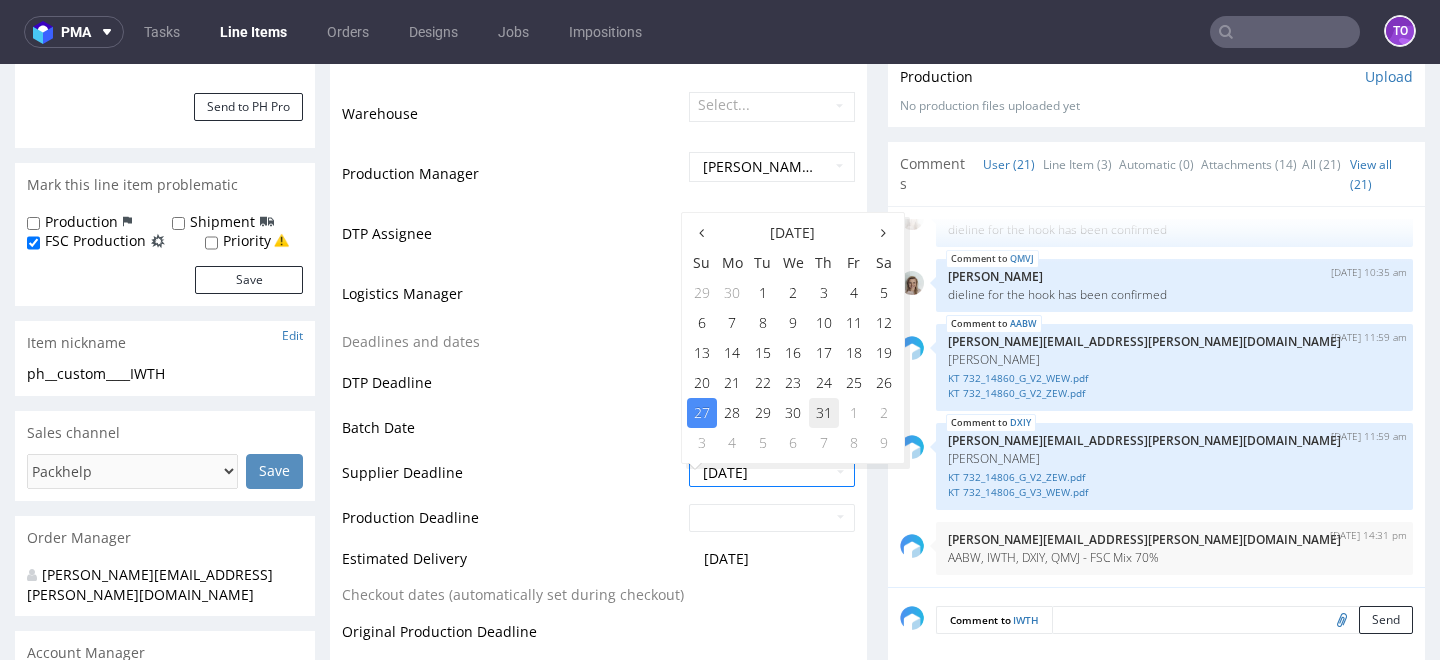click on "31" at bounding box center (824, 413) 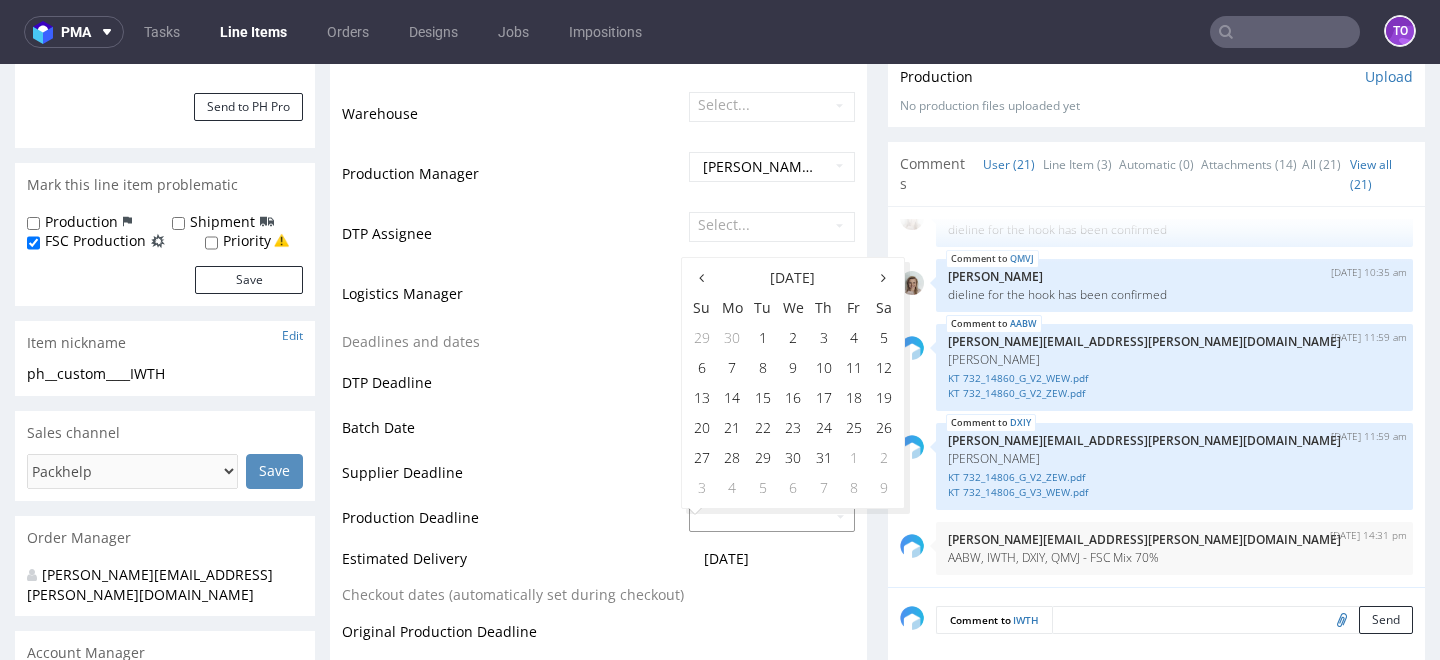 click at bounding box center (772, 518) 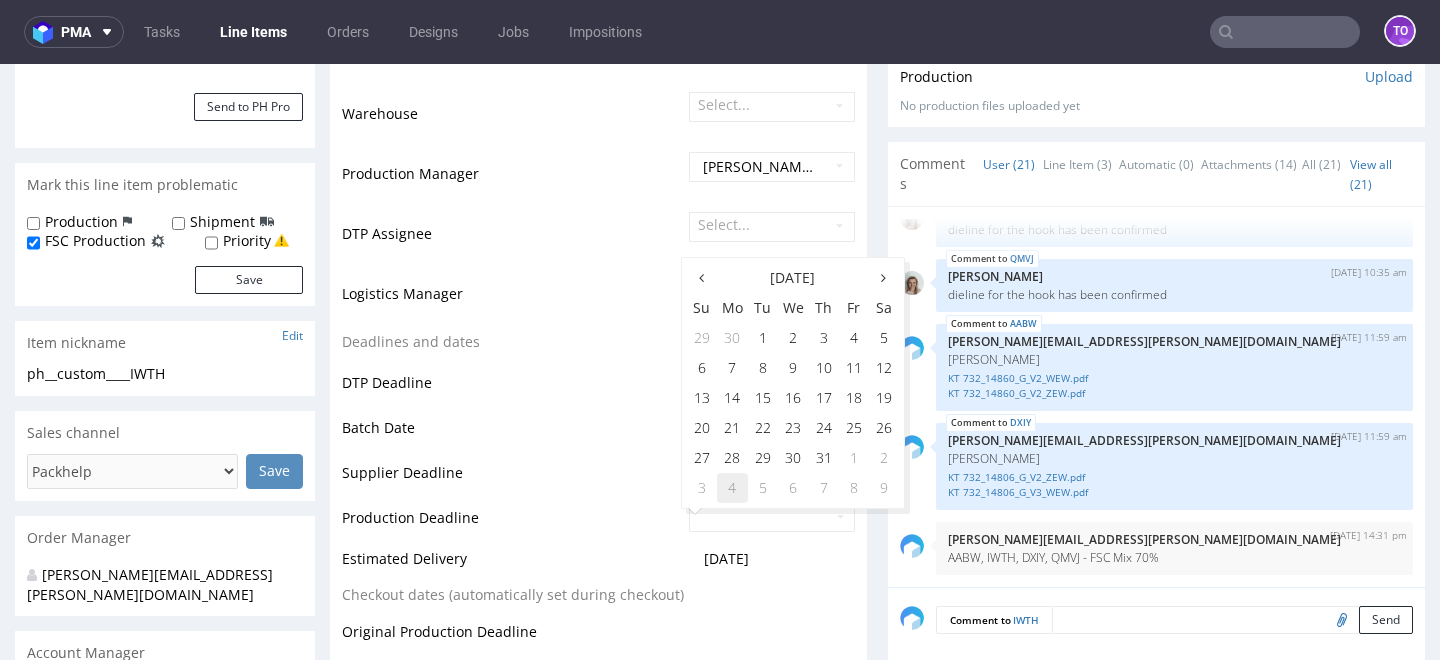 click on "4" at bounding box center [732, 488] 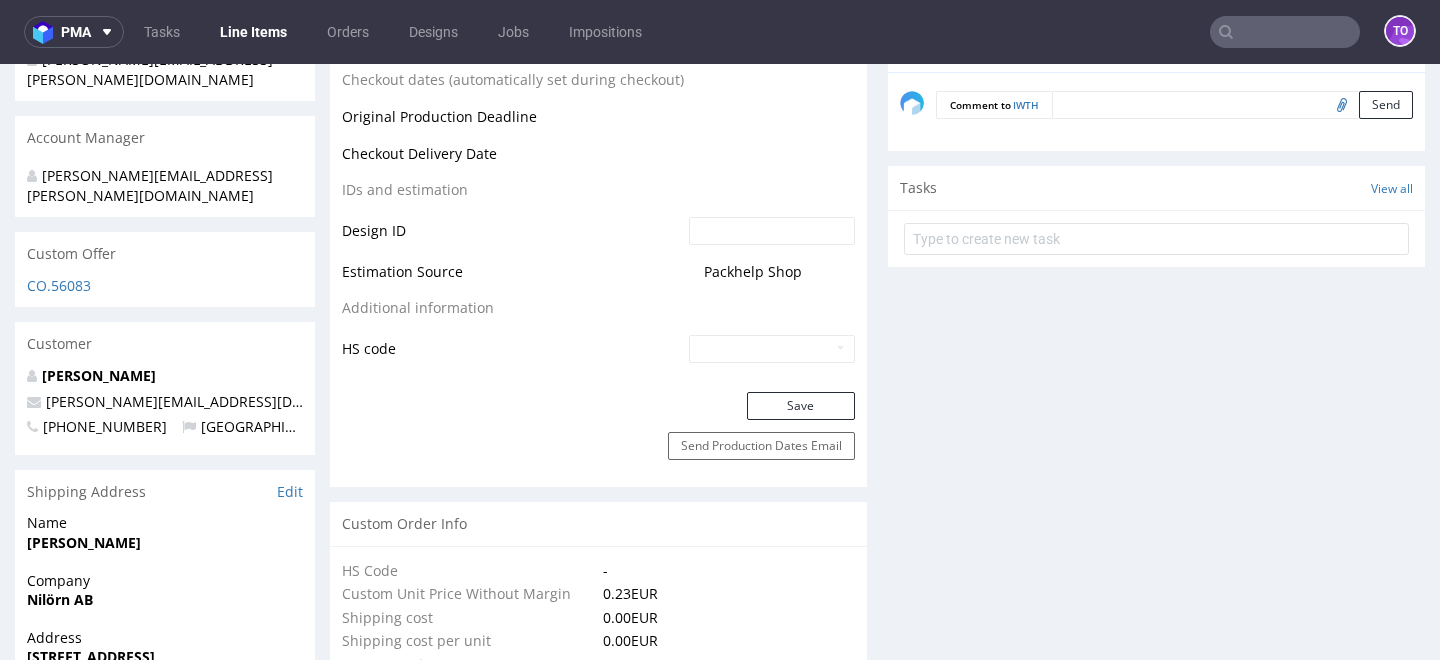 scroll, scrollTop: 987, scrollLeft: 0, axis: vertical 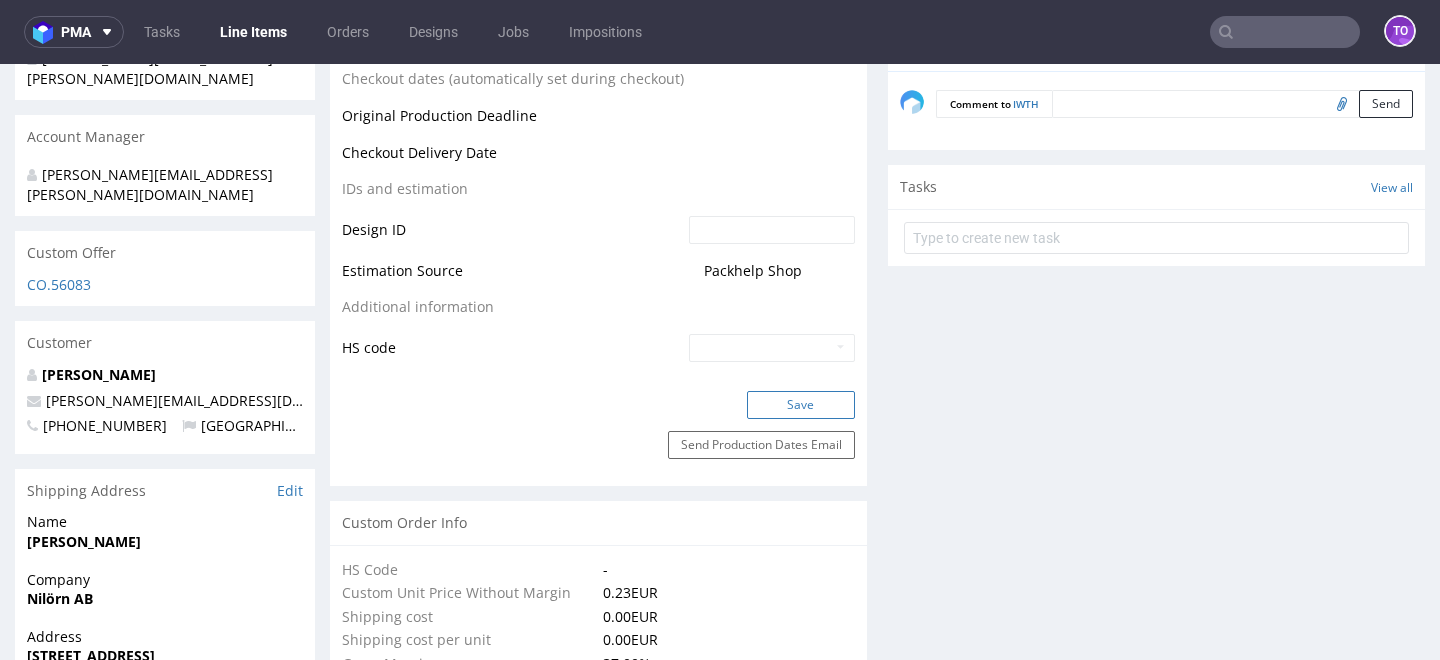 click on "Save" at bounding box center (801, 405) 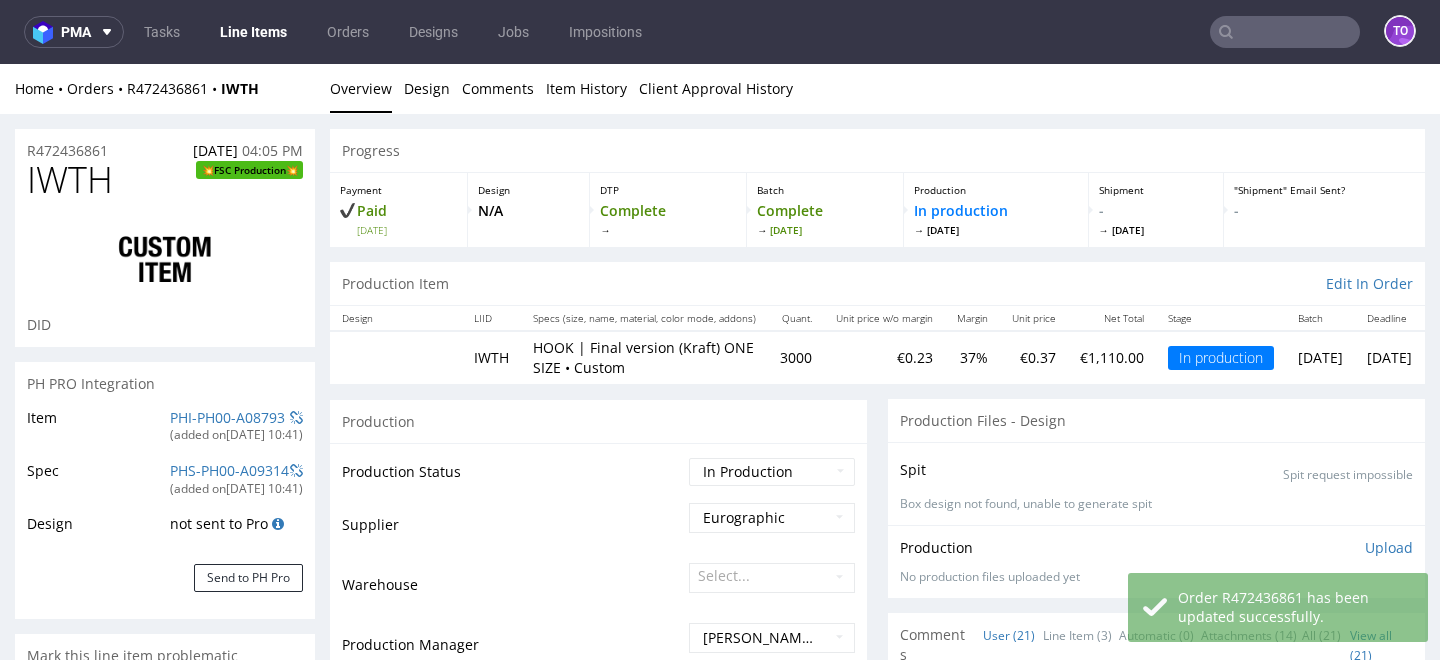 scroll, scrollTop: 987, scrollLeft: 0, axis: vertical 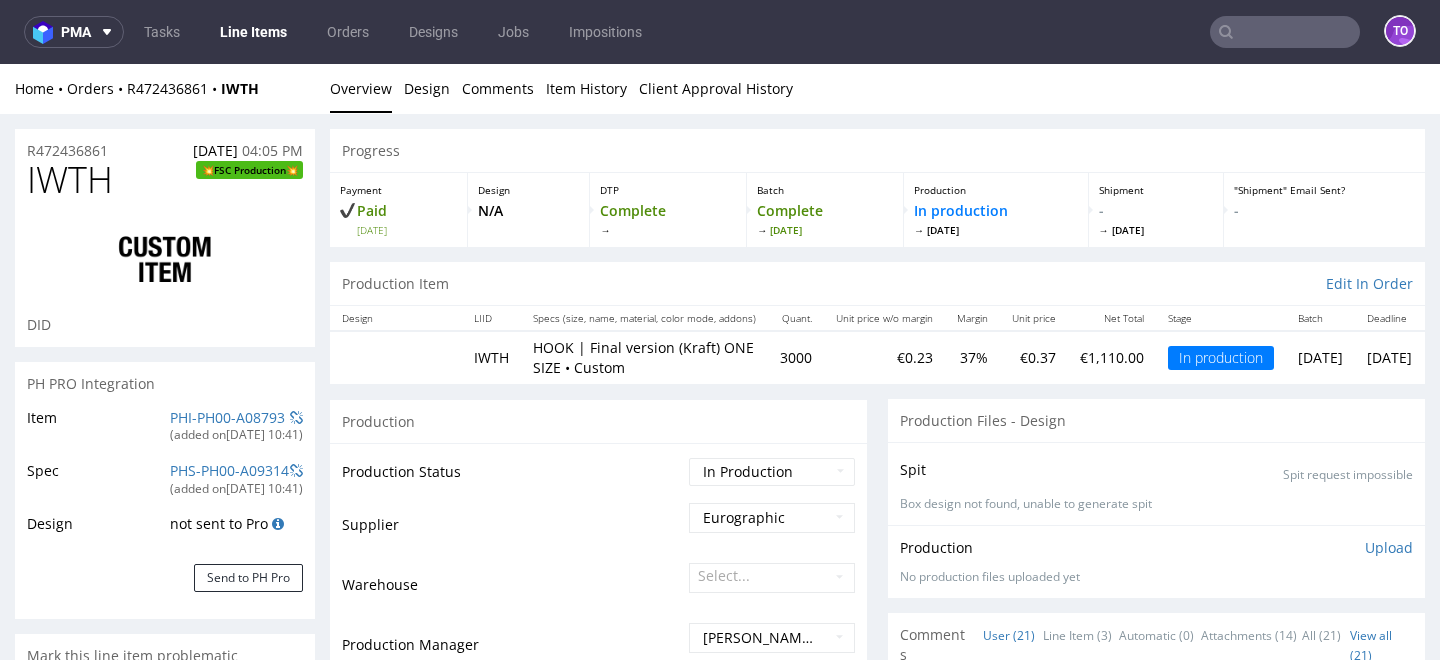 click on "Line Items" at bounding box center [253, 32] 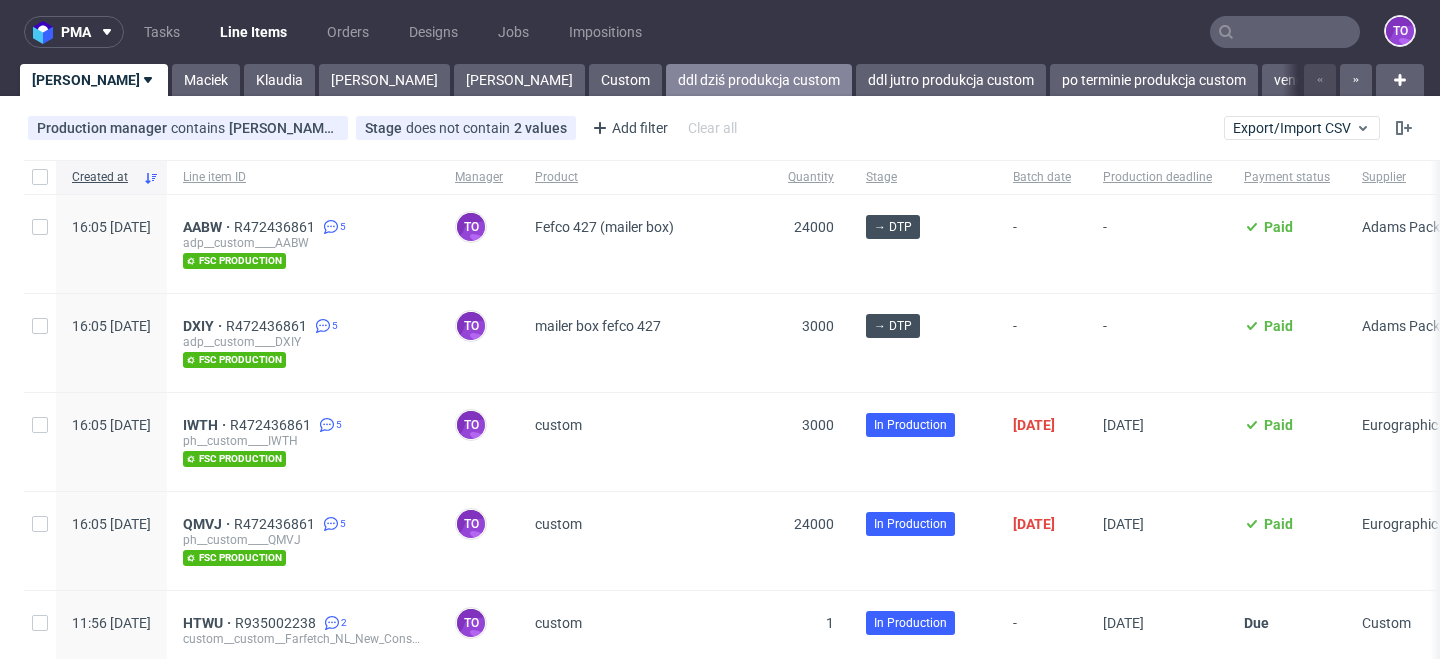 click on "ddl dziś produkcja custom" at bounding box center [759, 80] 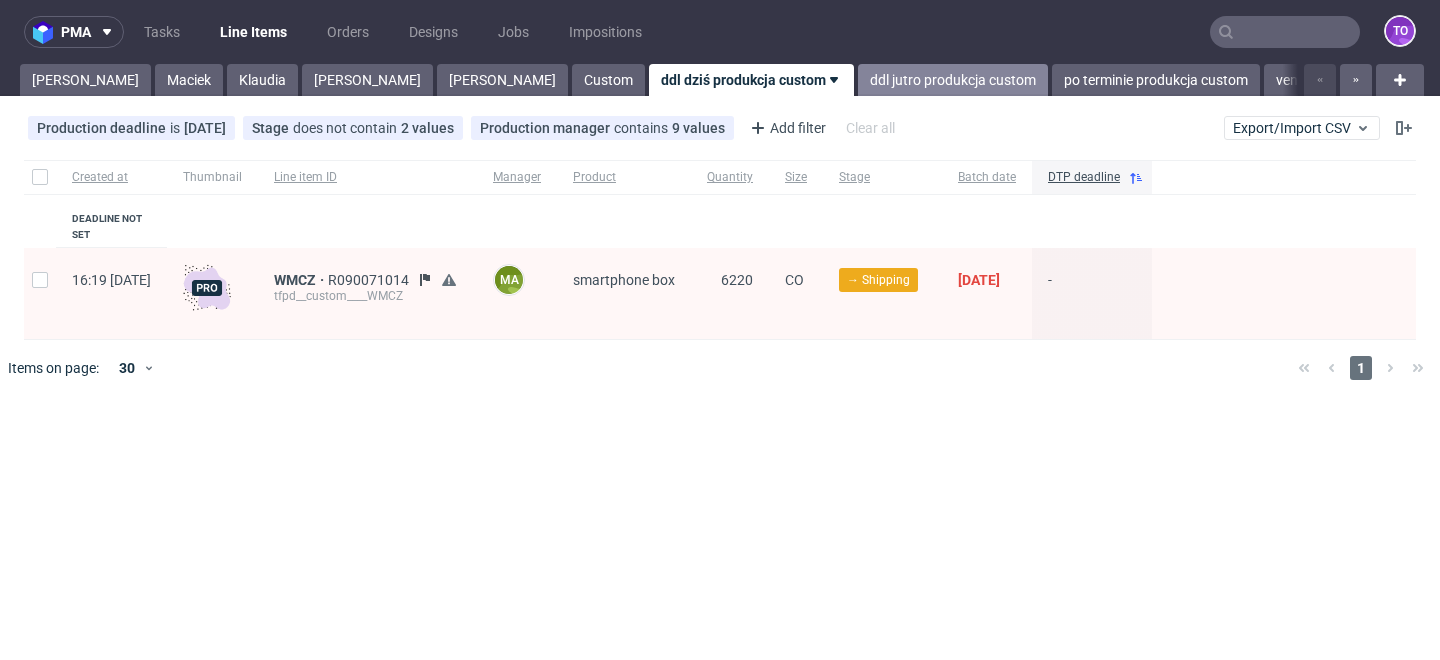 click on "ddl jutro produkcja custom" at bounding box center [953, 80] 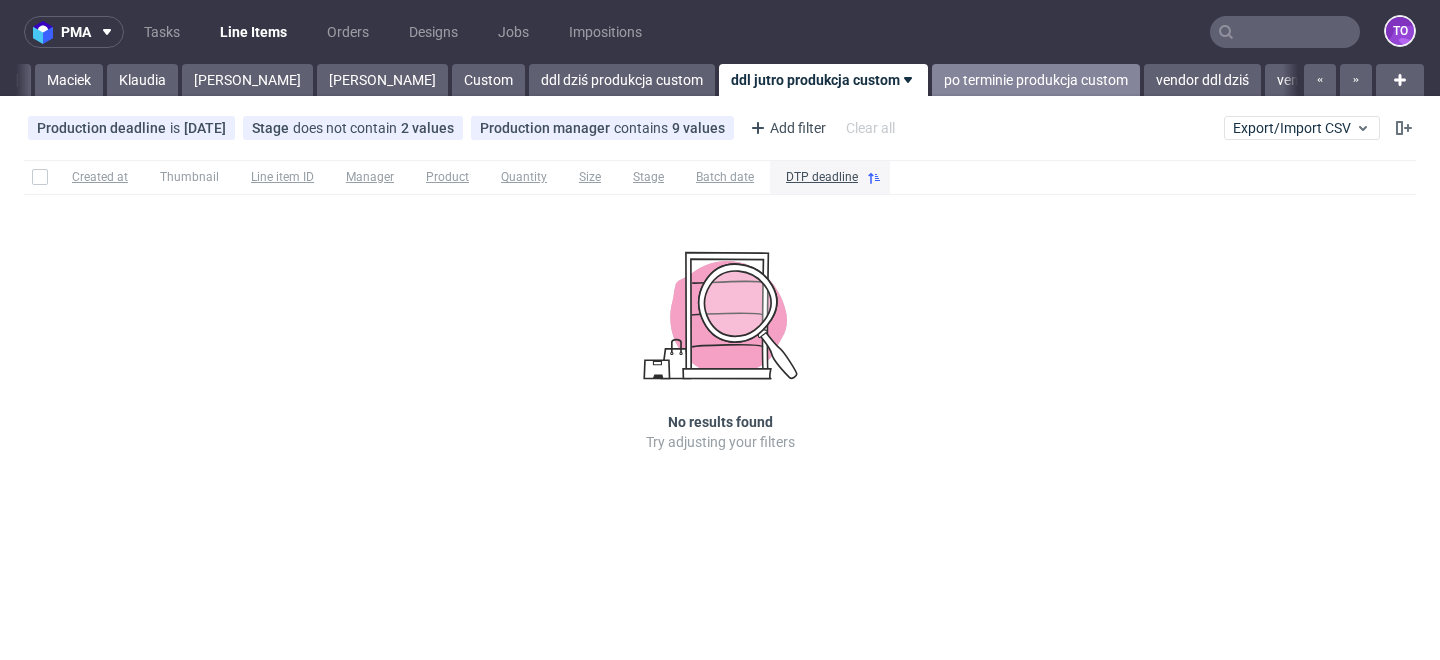 click on "po terminie produkcja custom" at bounding box center [1036, 80] 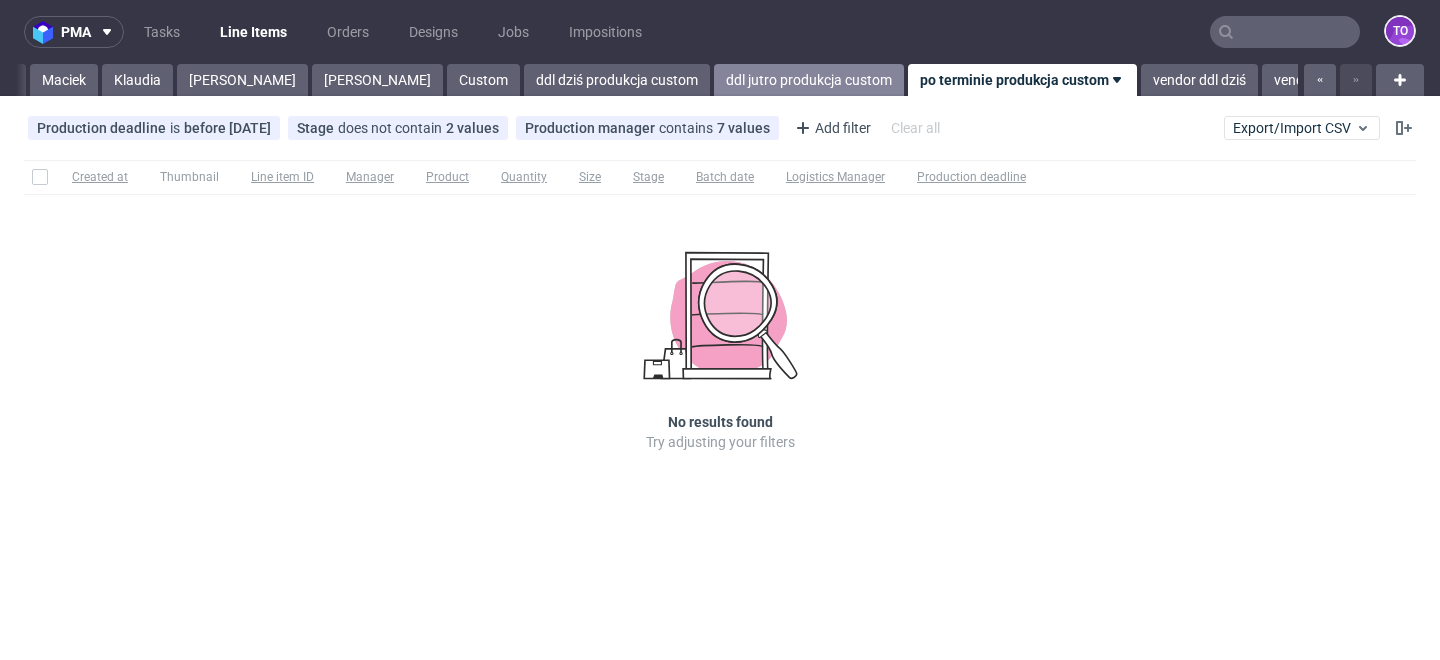 click on "ddl jutro produkcja custom" at bounding box center [809, 80] 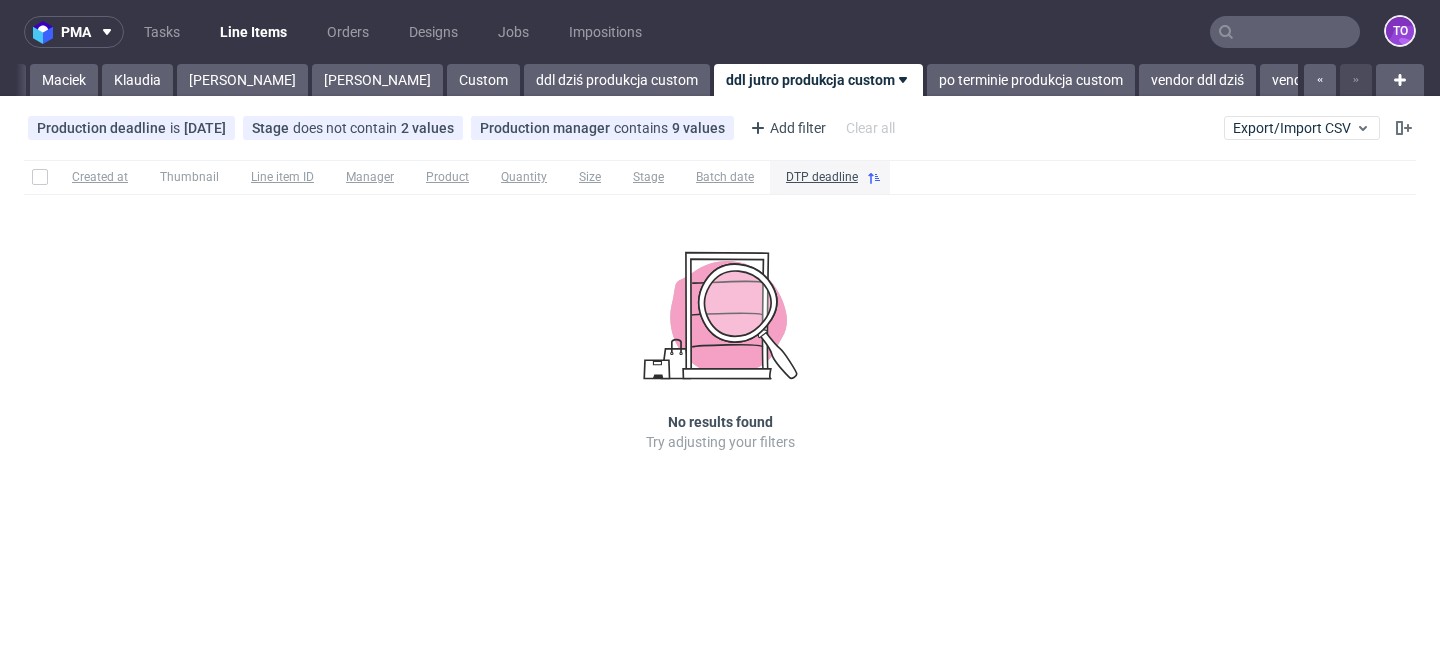 scroll, scrollTop: 0, scrollLeft: 120, axis: horizontal 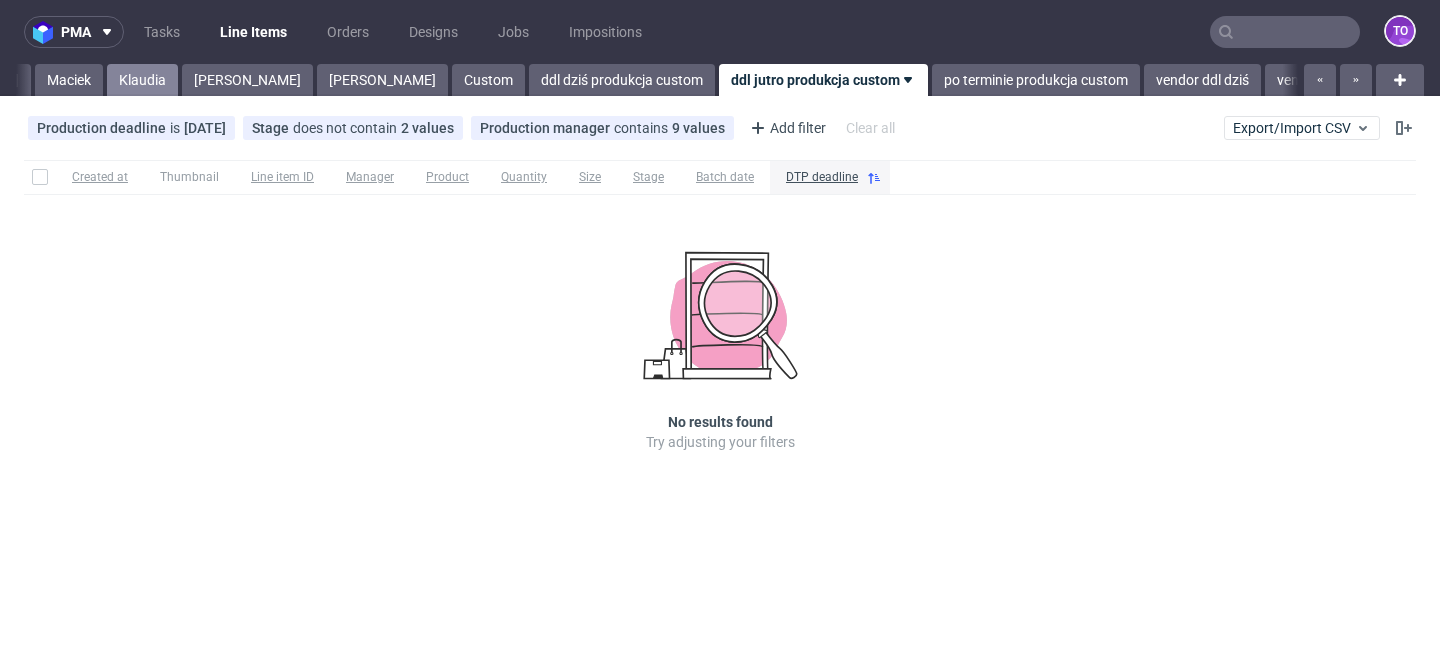 click on "Klaudia" at bounding box center (142, 80) 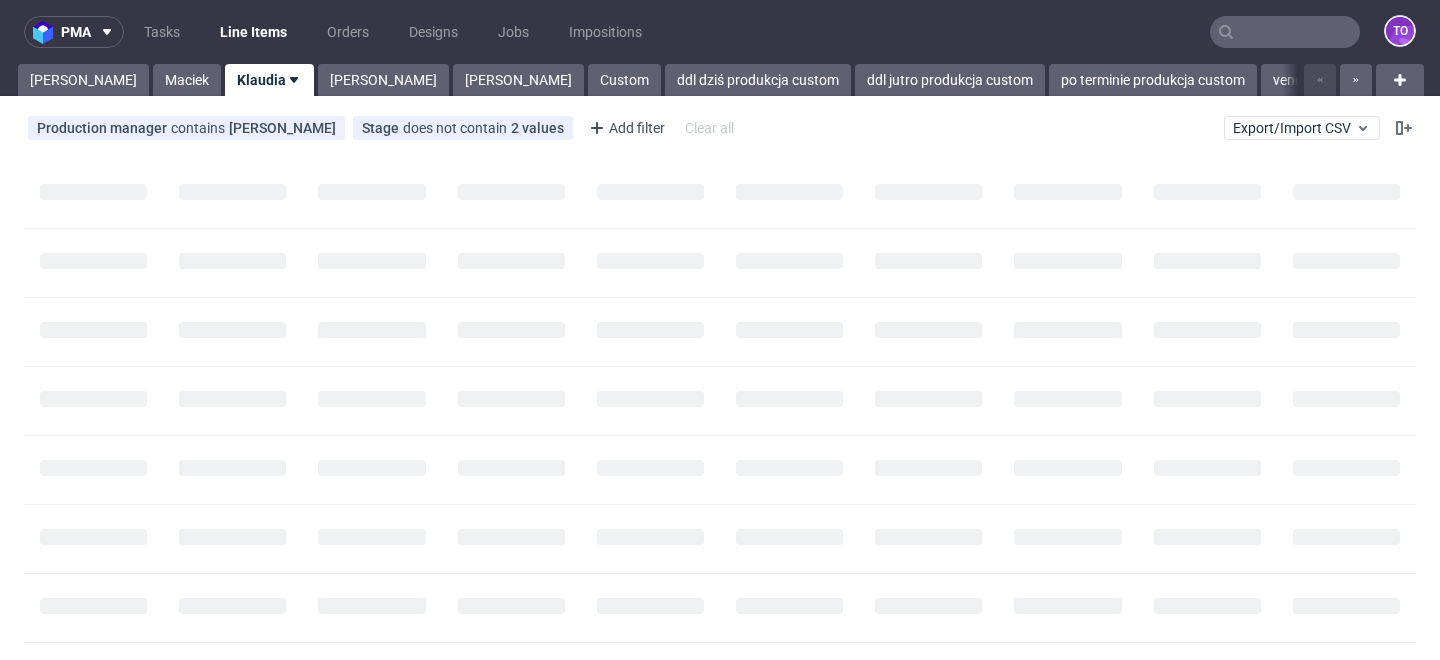 scroll, scrollTop: 0, scrollLeft: 0, axis: both 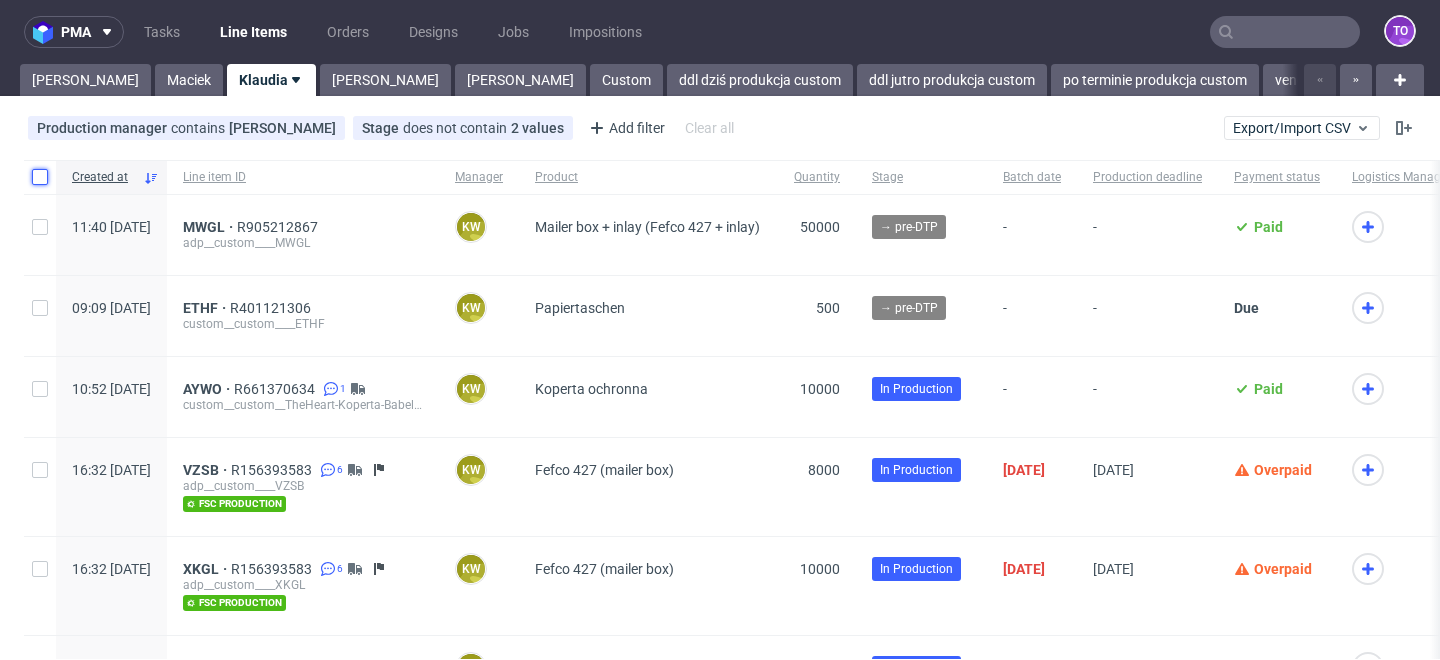 click at bounding box center (40, 177) 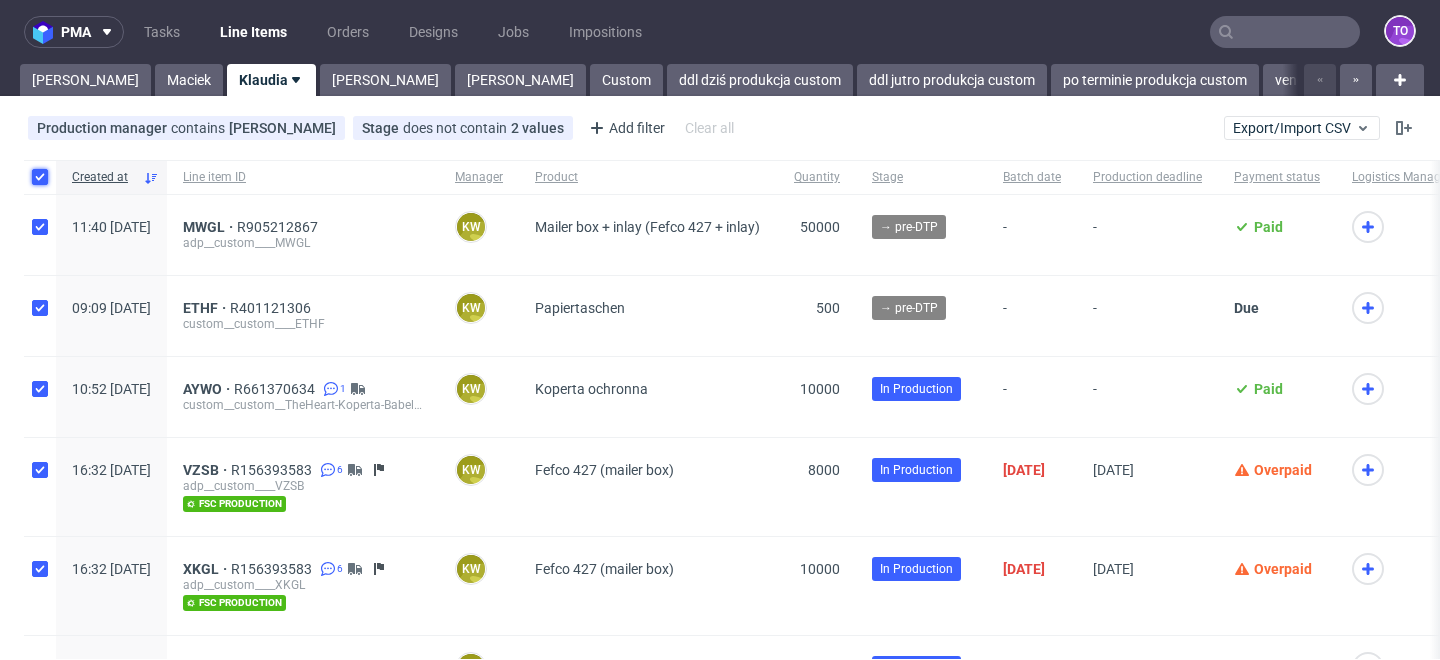 checkbox on "true" 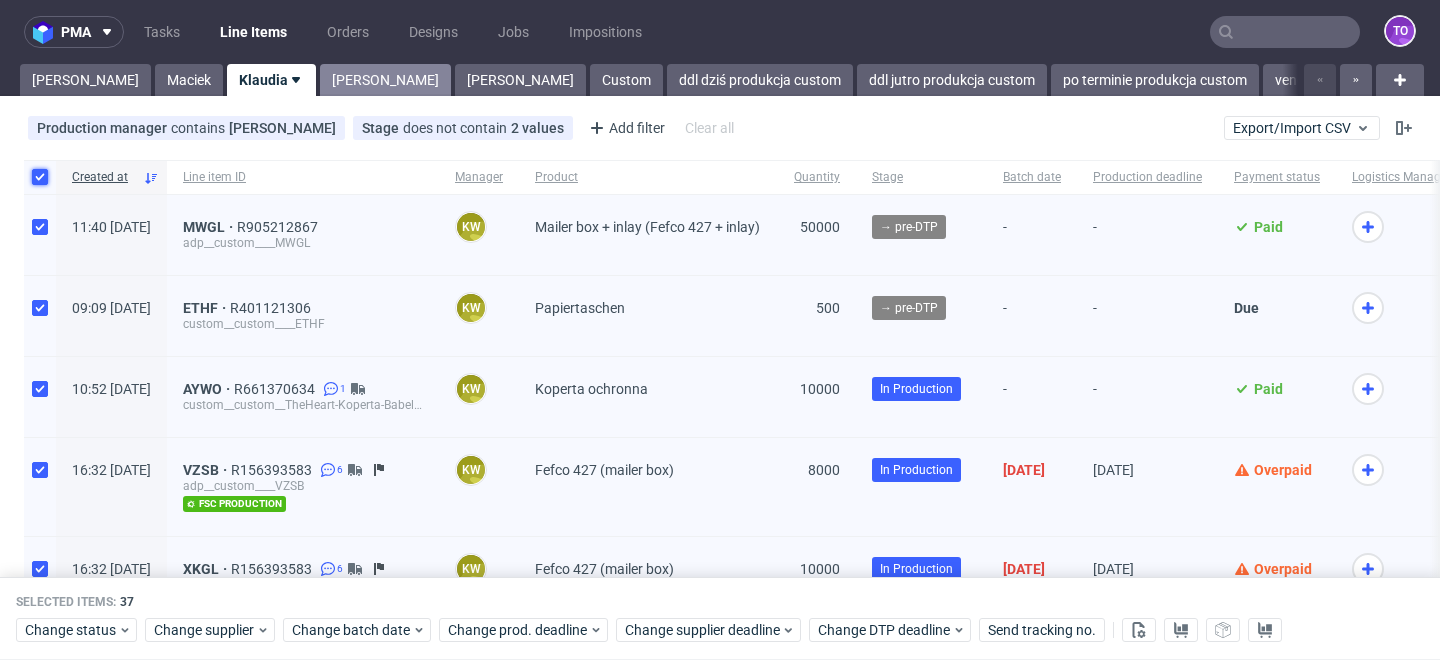 click on "Michał" at bounding box center (385, 80) 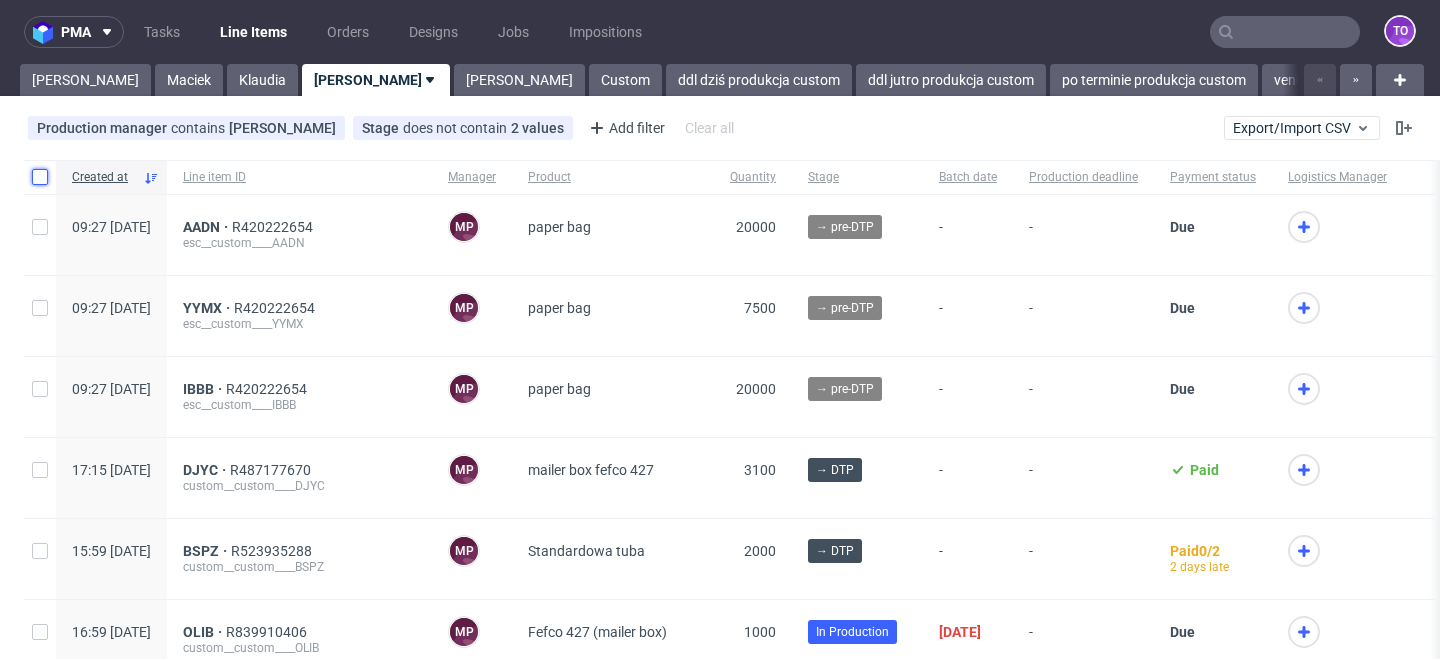 click at bounding box center (40, 177) 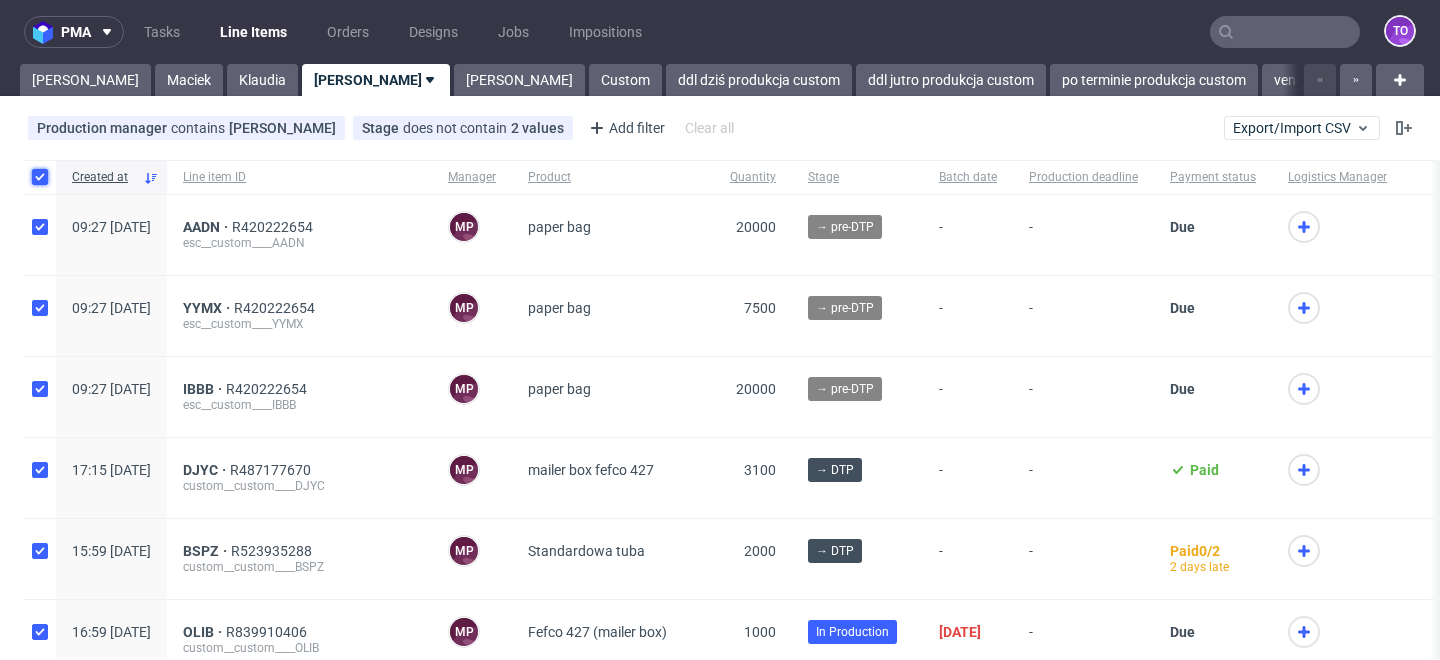 checkbox on "true" 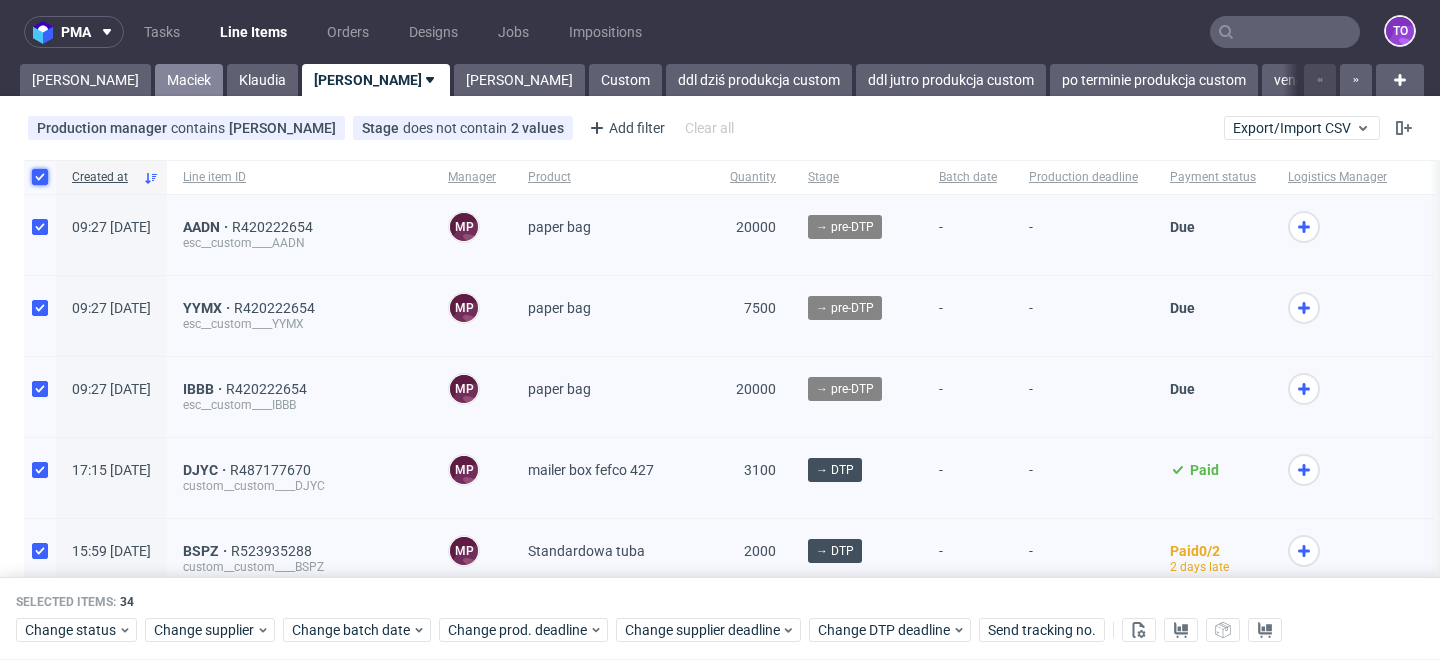 click on "Maciek" at bounding box center (189, 80) 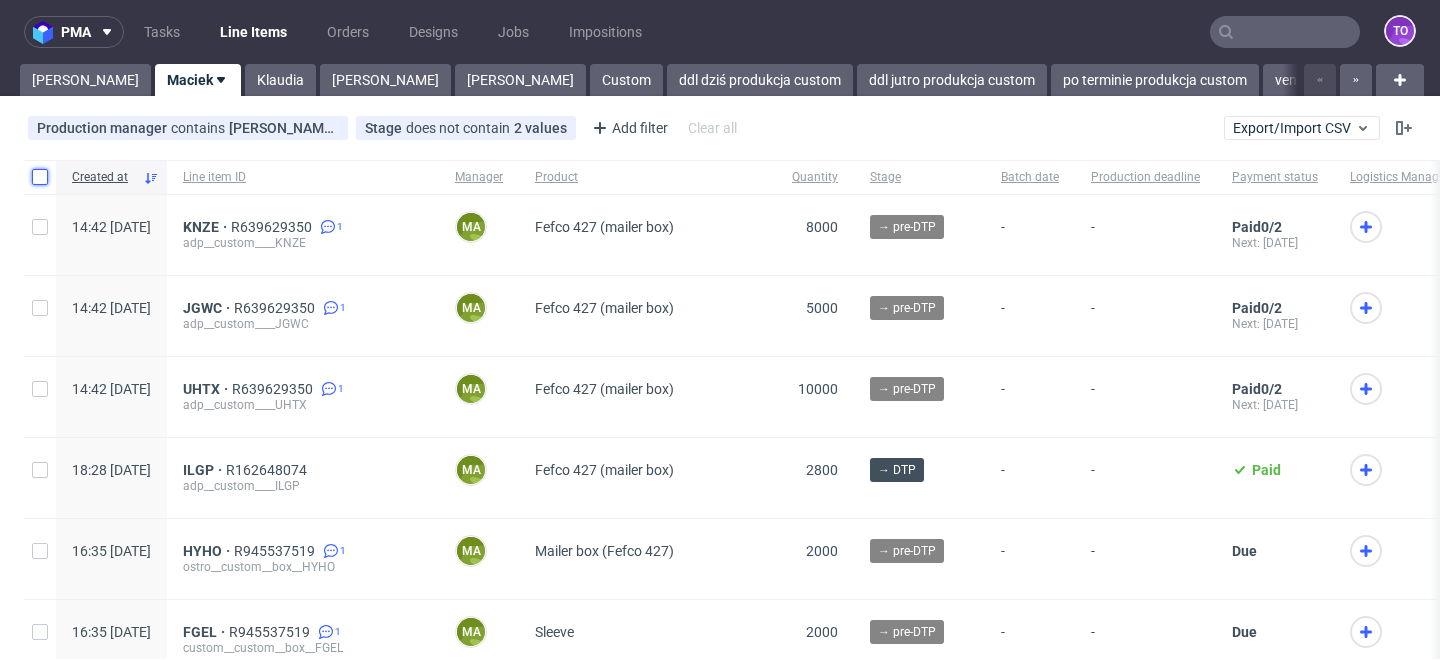 click at bounding box center [40, 177] 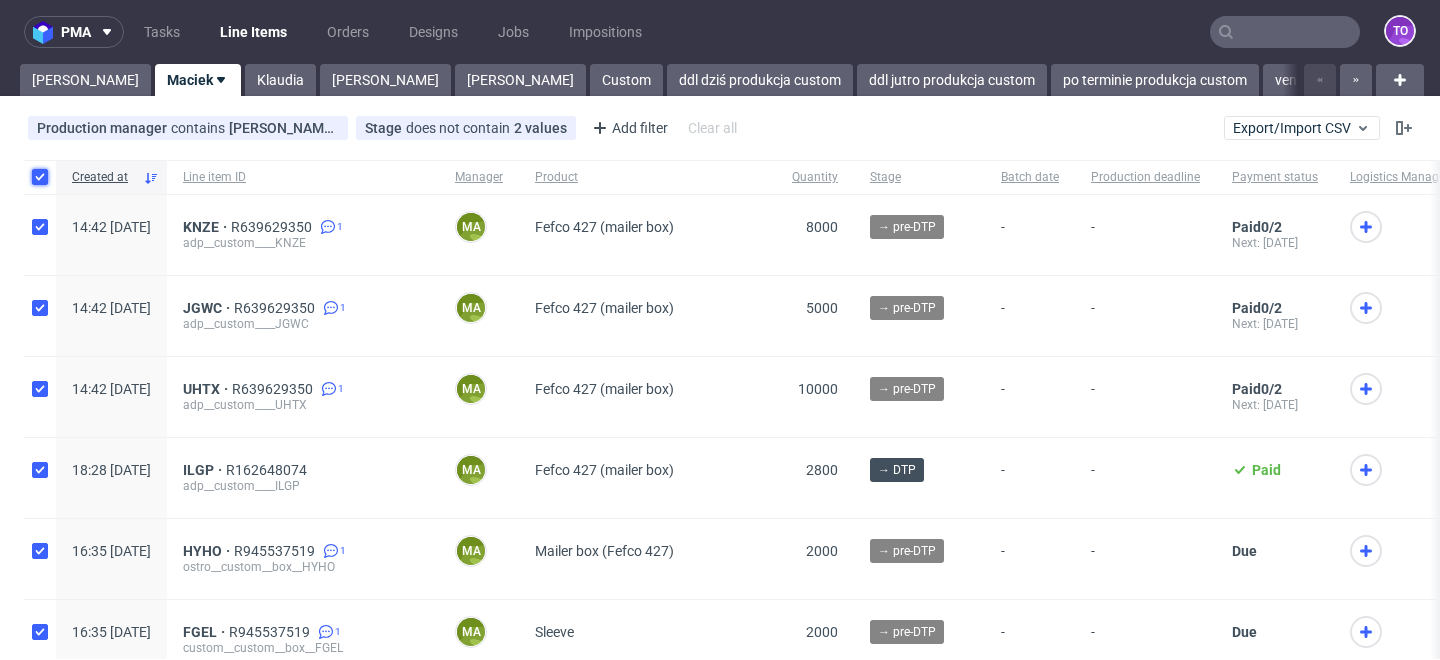 checkbox on "true" 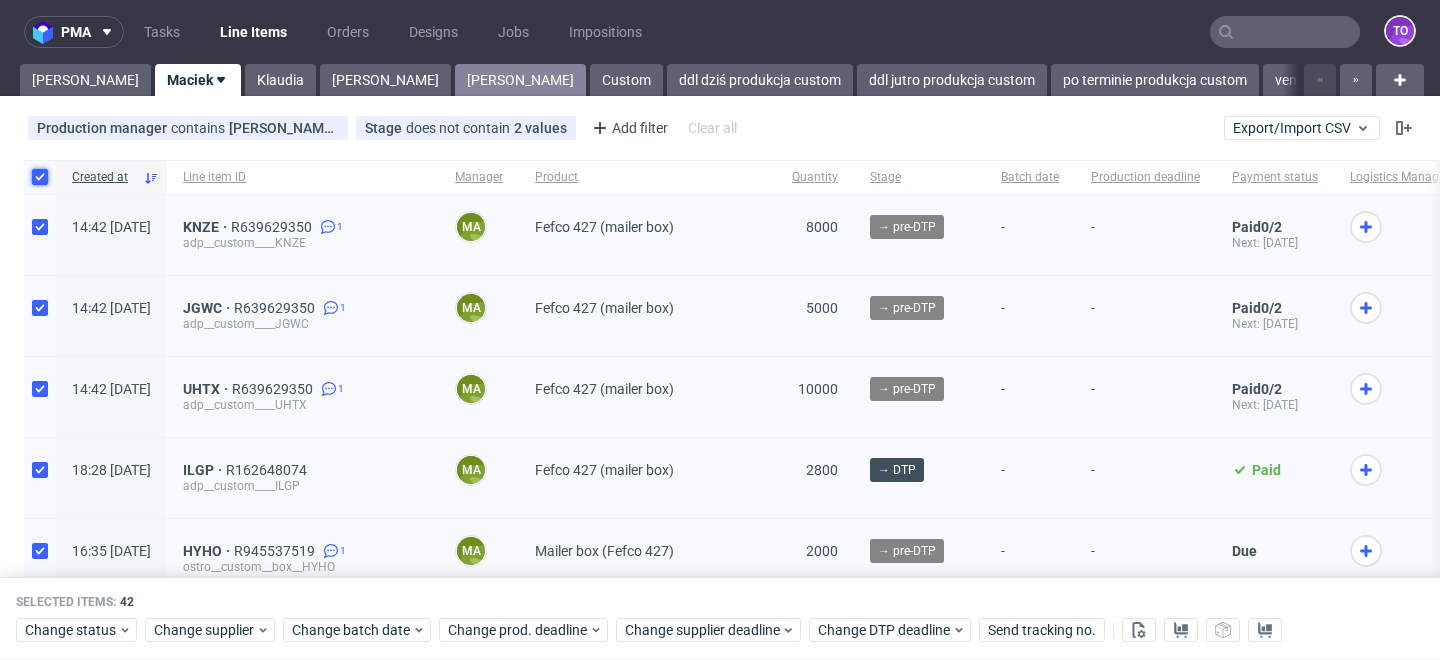 click on "Sebastian" at bounding box center (520, 80) 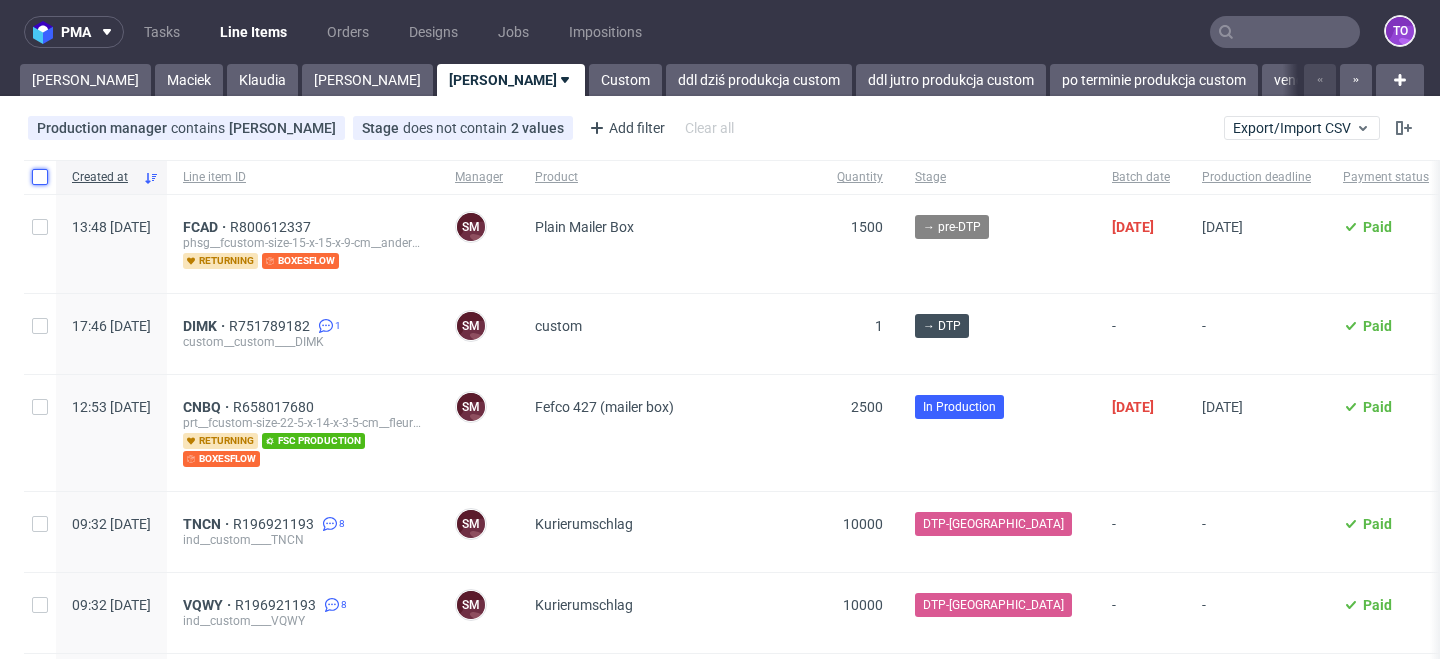 click at bounding box center (40, 177) 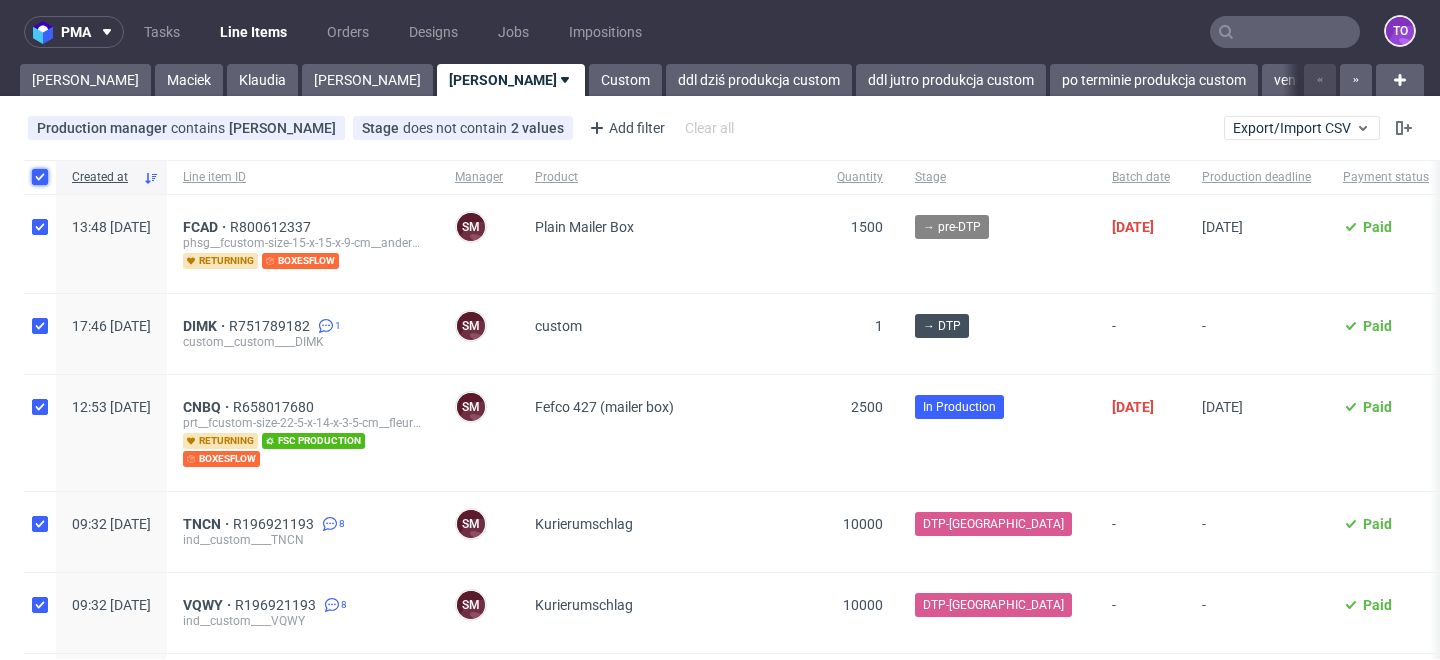 checkbox on "true" 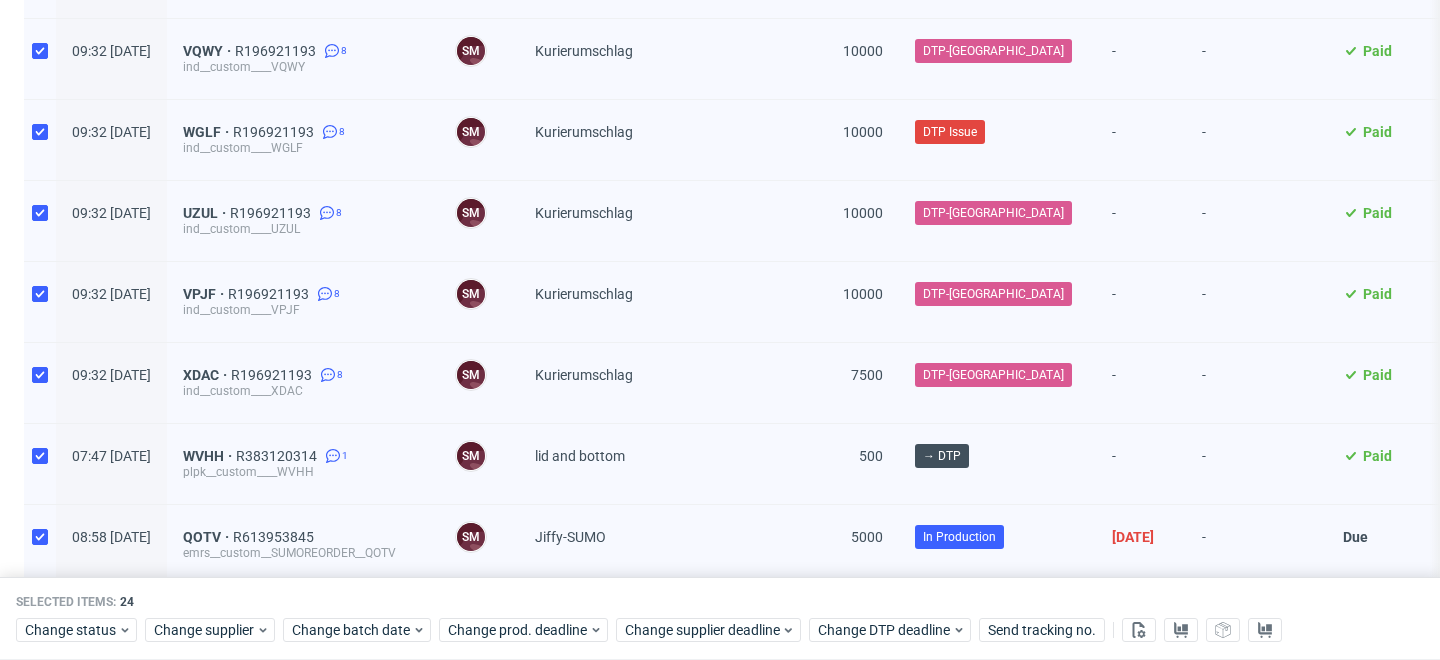 scroll, scrollTop: 0, scrollLeft: 0, axis: both 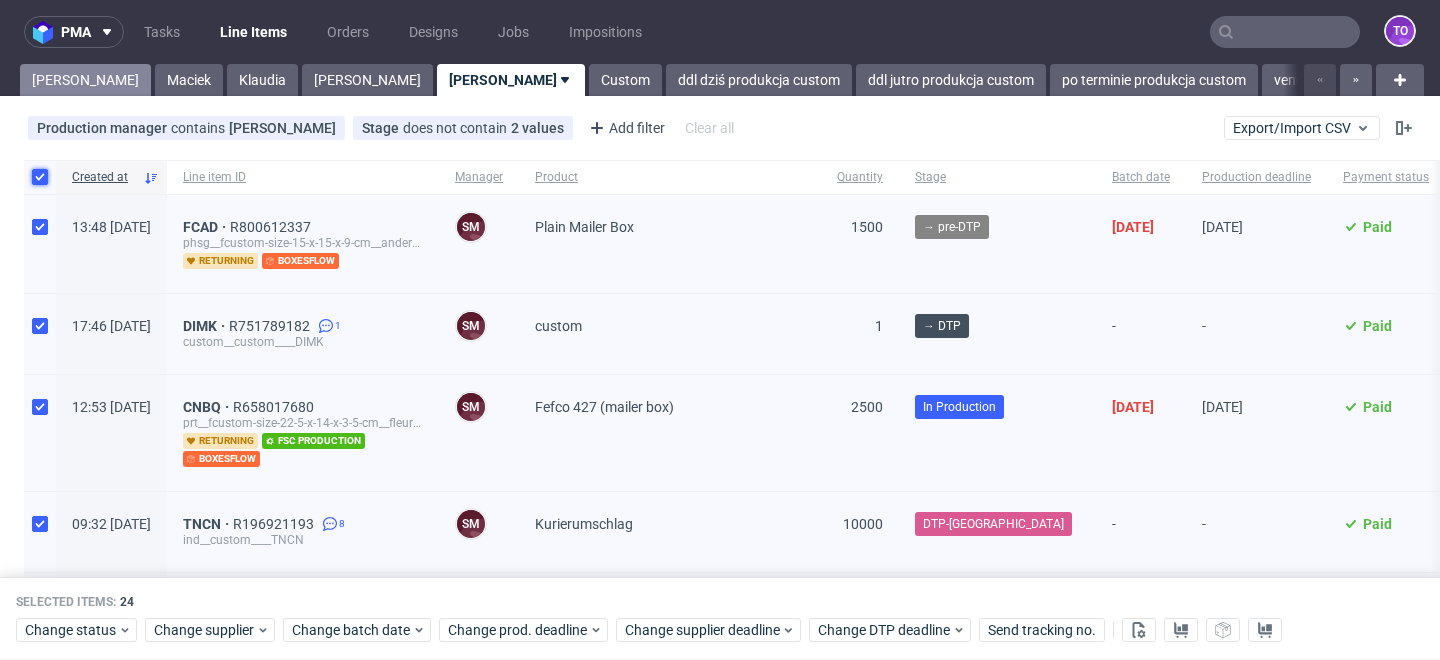 click on "Tomasz" at bounding box center [85, 80] 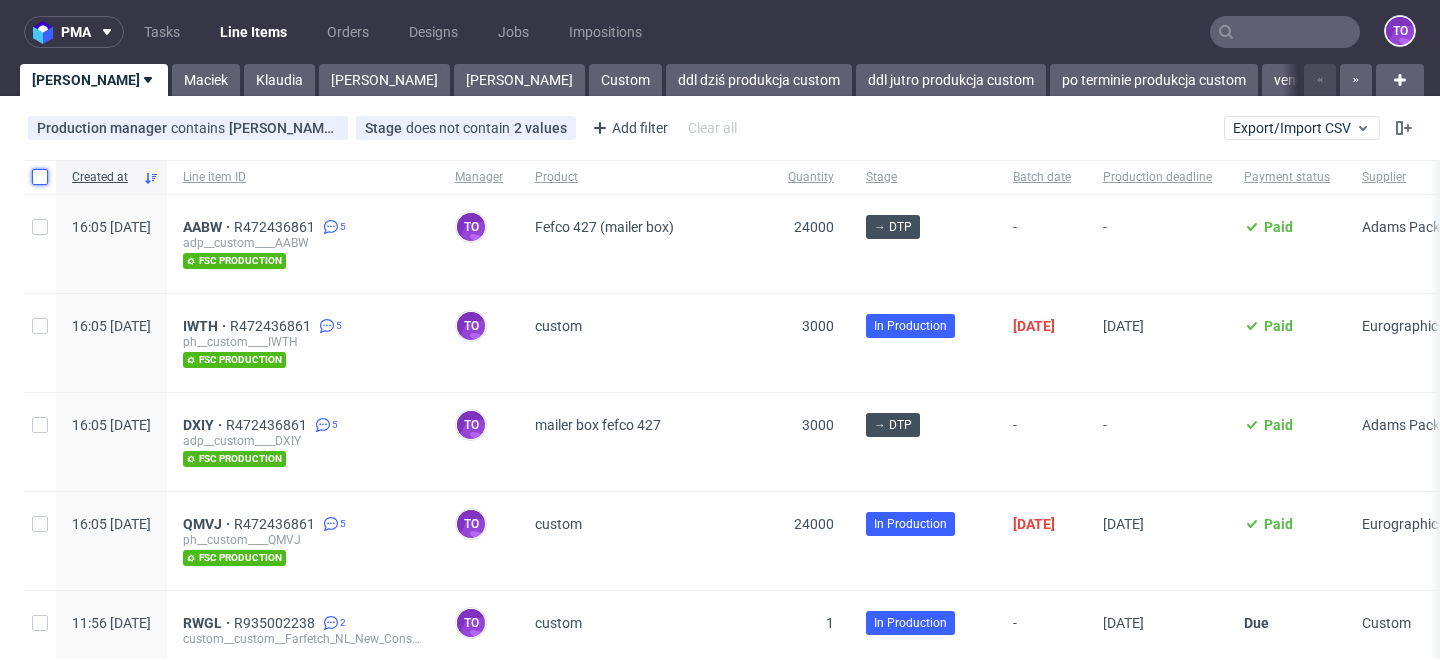 click at bounding box center (40, 177) 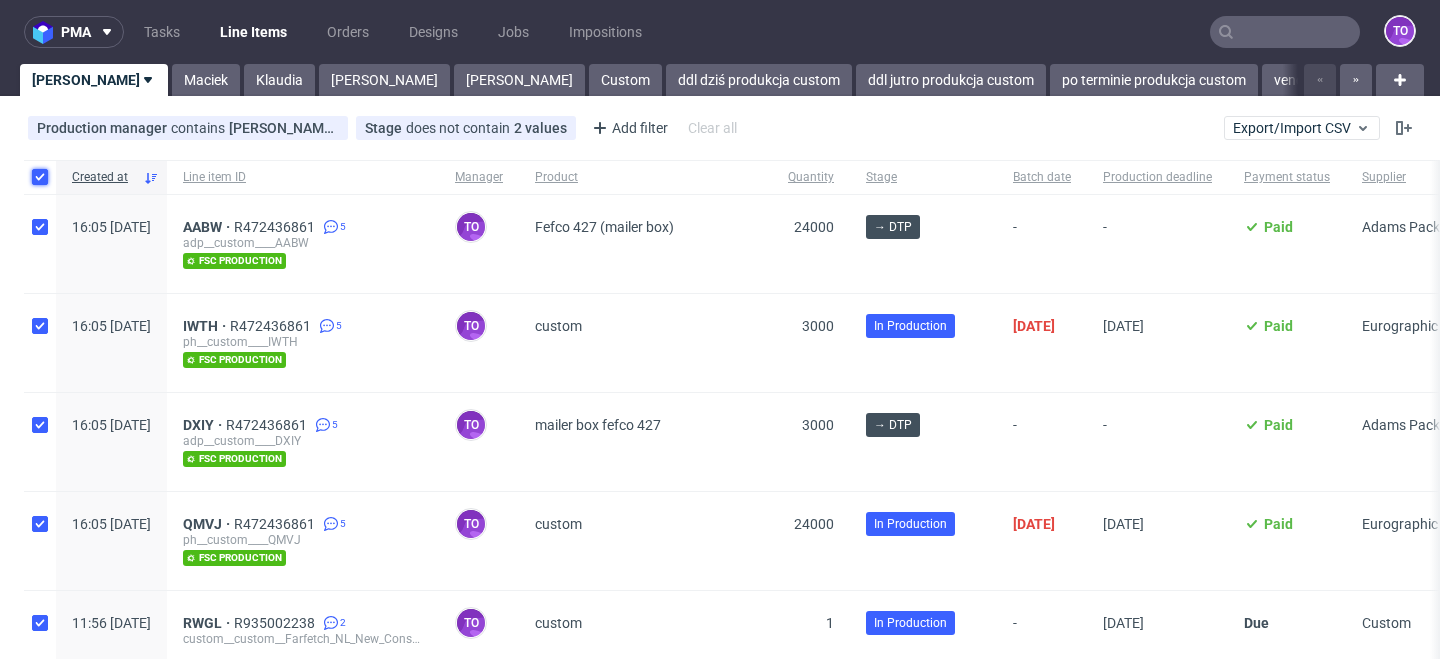 checkbox on "true" 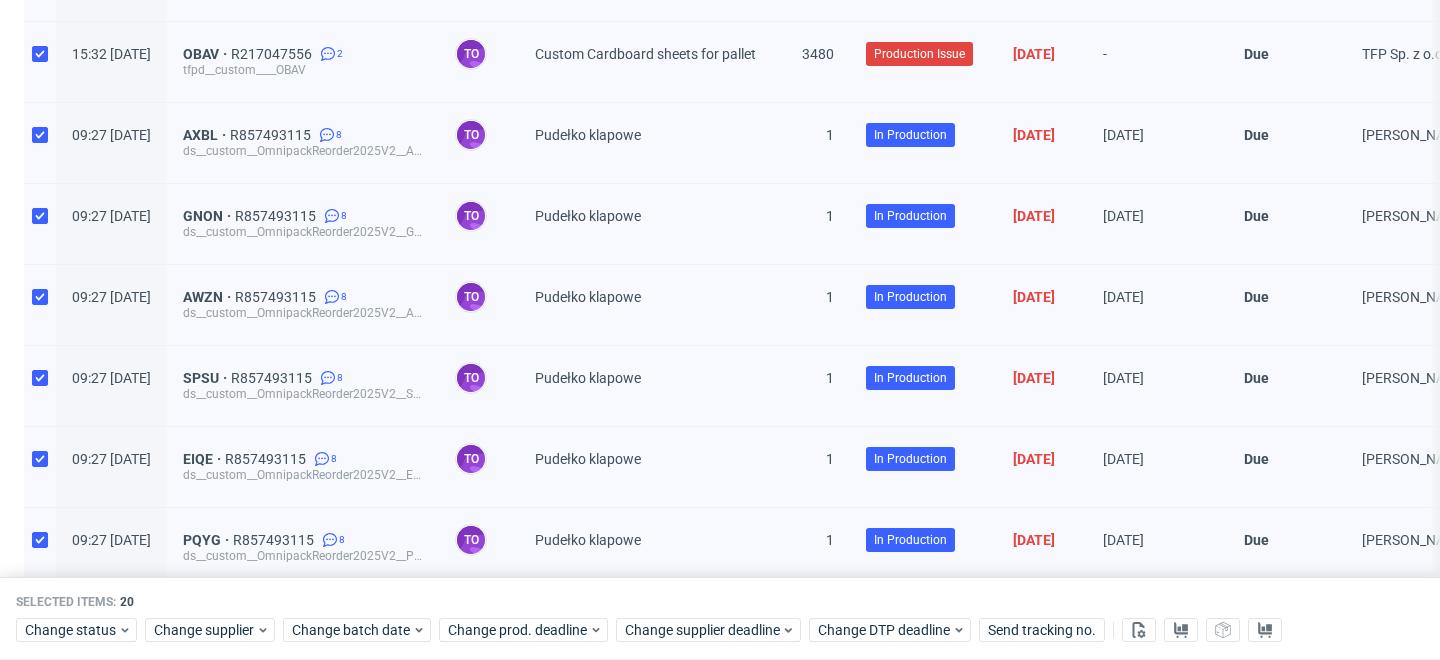 scroll, scrollTop: 1150, scrollLeft: 0, axis: vertical 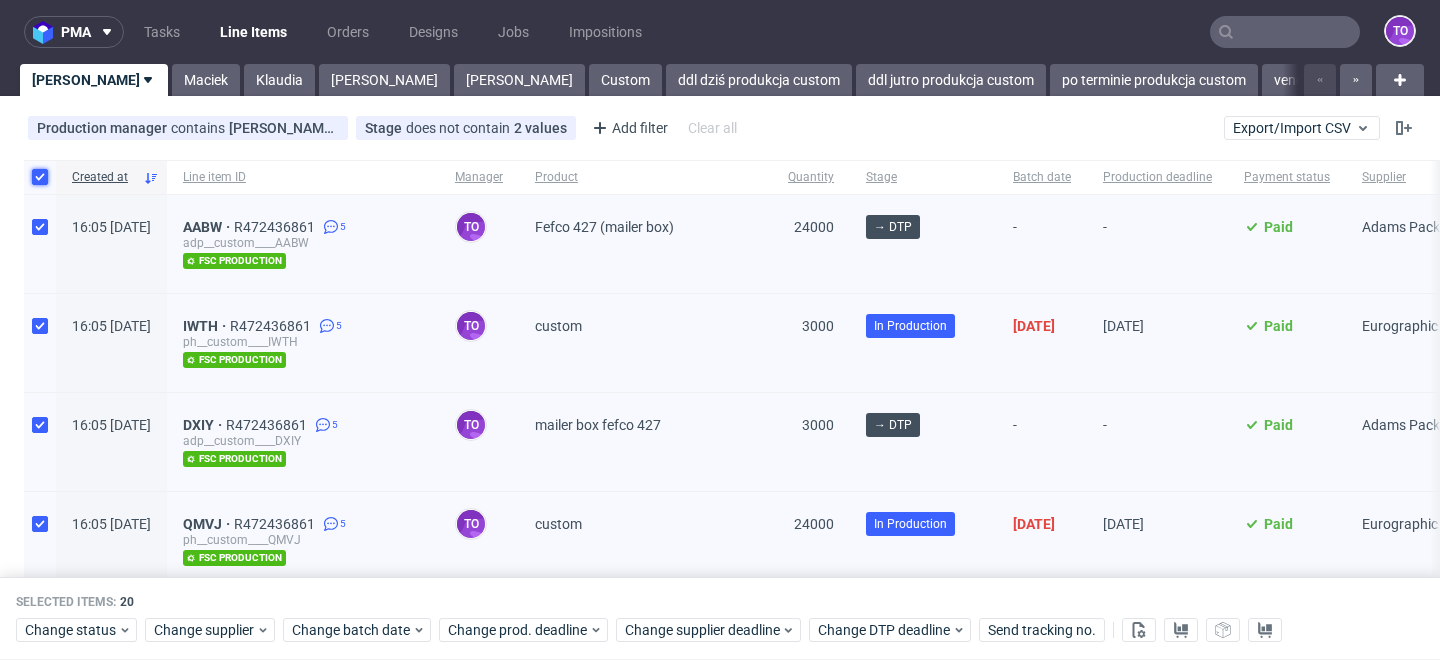 click at bounding box center (40, 177) 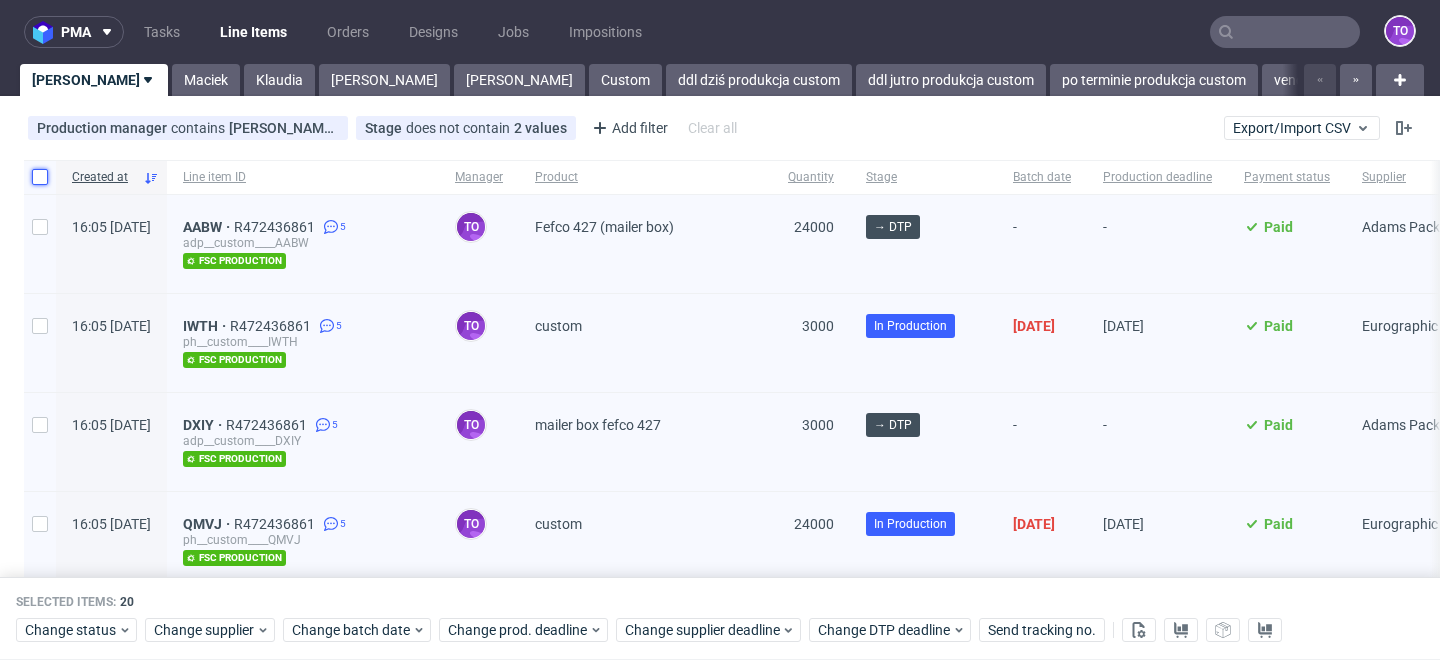 checkbox on "false" 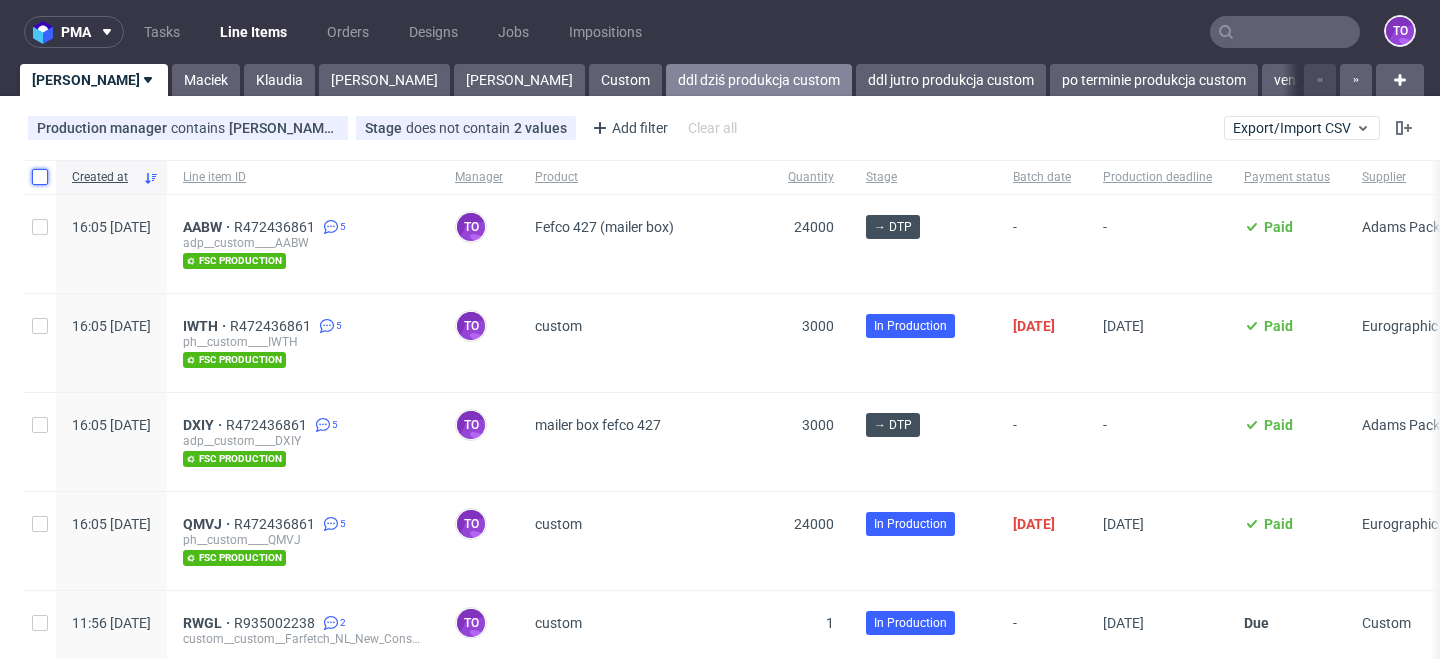 click on "ddl dziś produkcja custom" at bounding box center [759, 80] 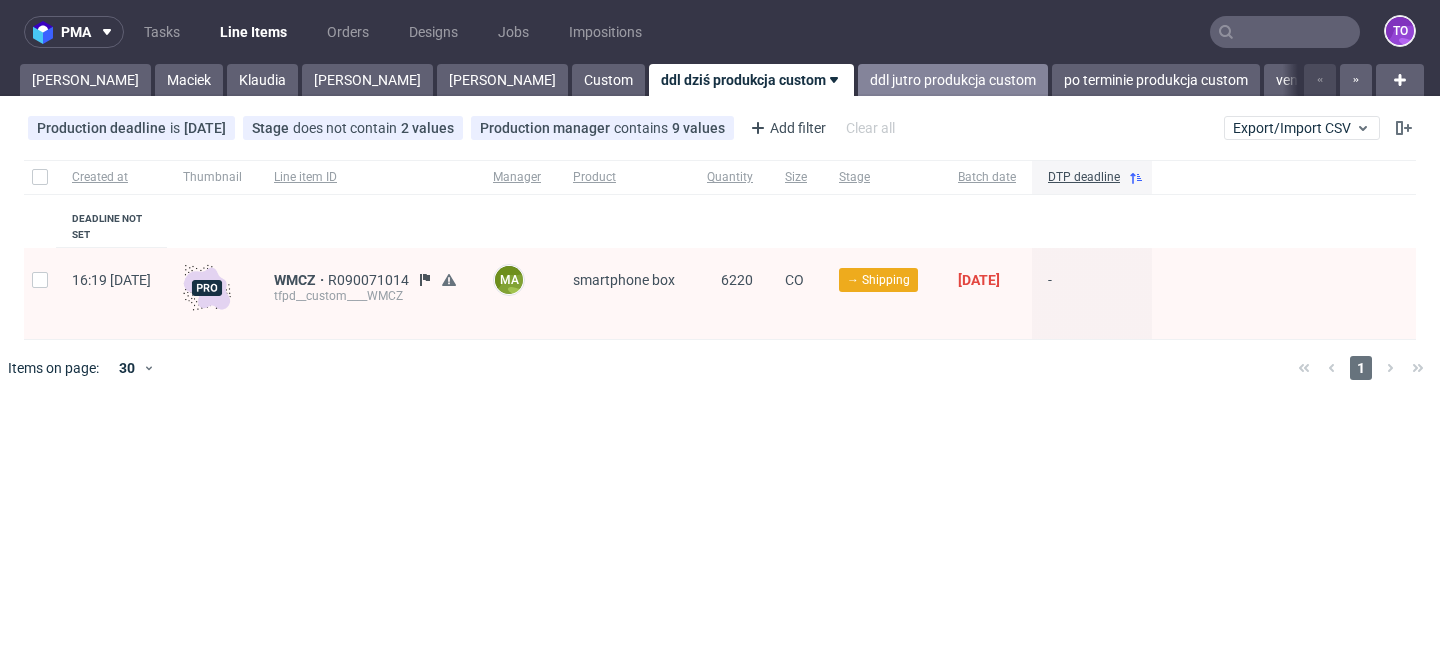click on "ddl jutro produkcja custom" at bounding box center [953, 80] 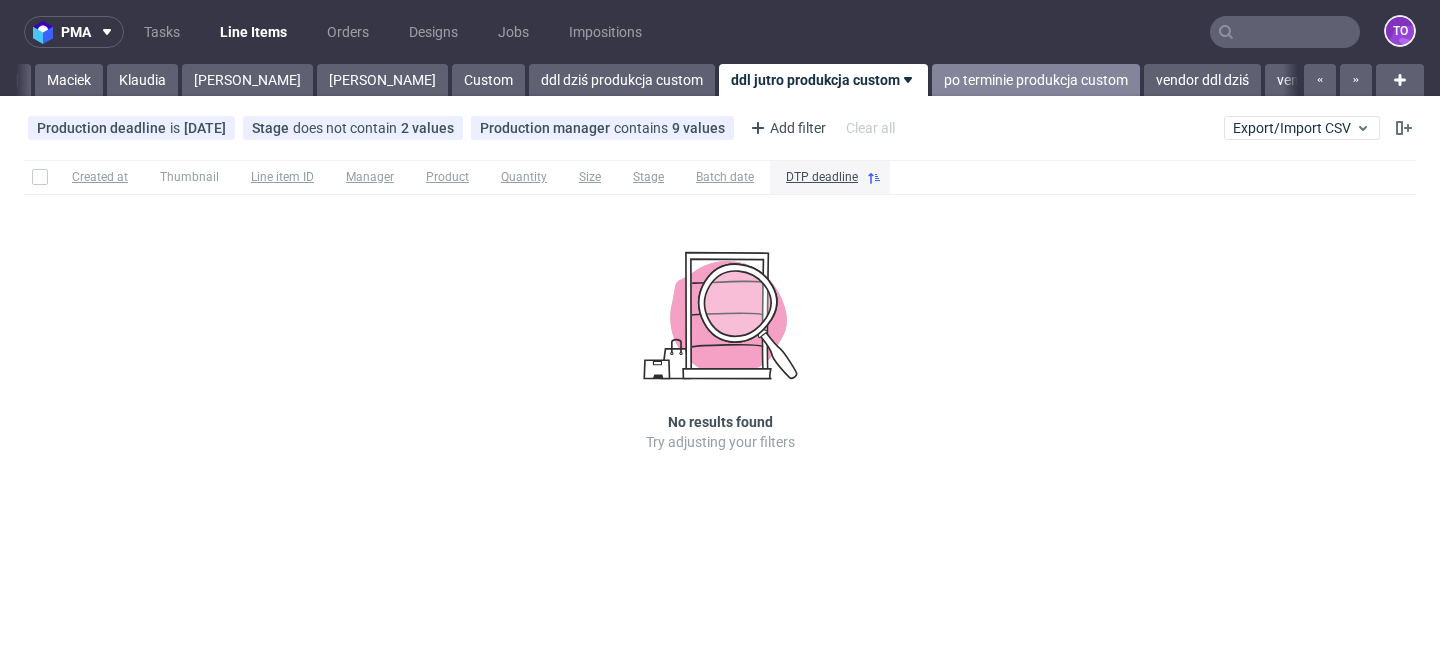 click on "po terminie produkcja custom" at bounding box center (1036, 80) 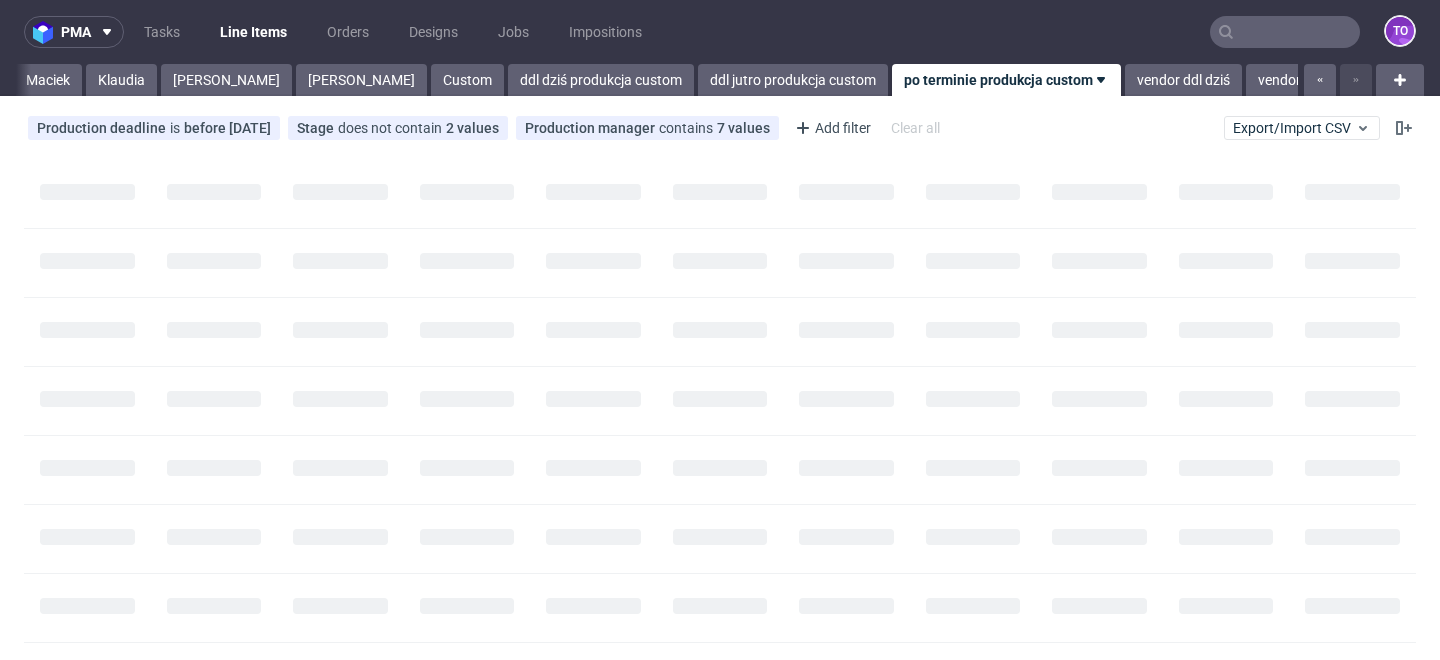 scroll, scrollTop: 0, scrollLeft: 125, axis: horizontal 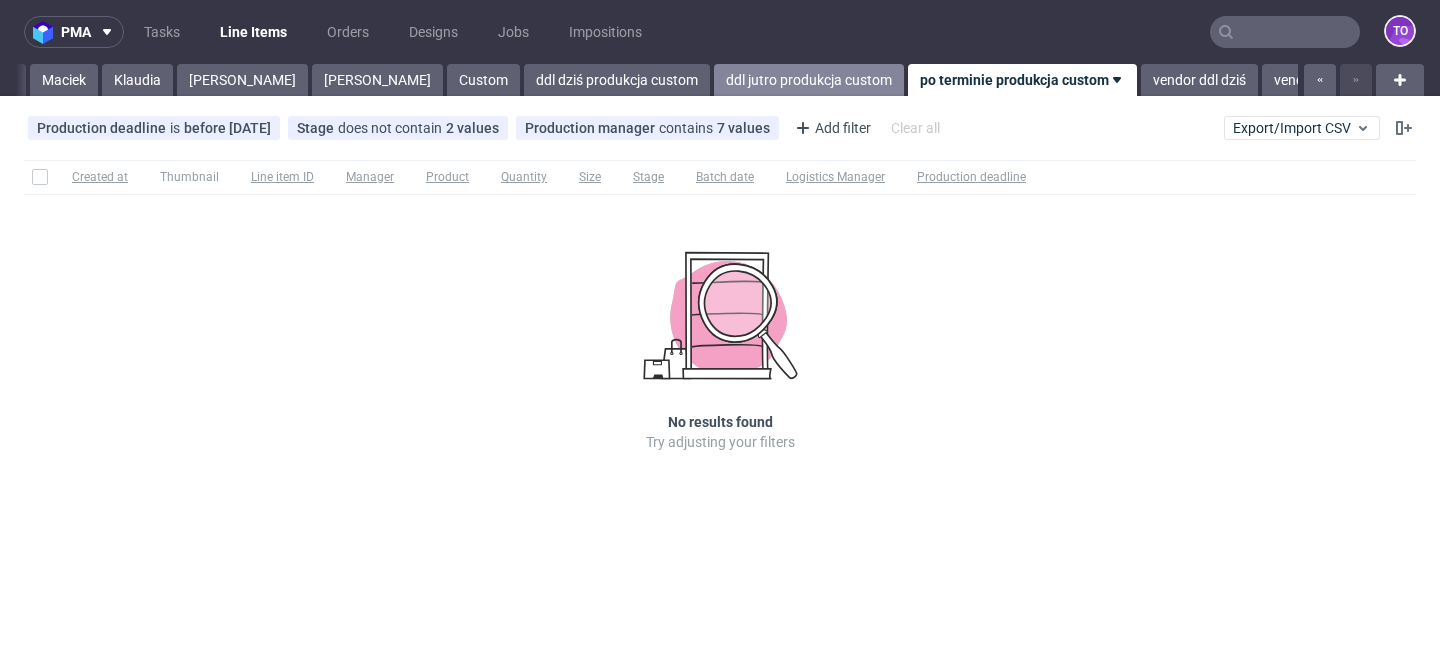 click on "ddl jutro produkcja custom" at bounding box center [809, 80] 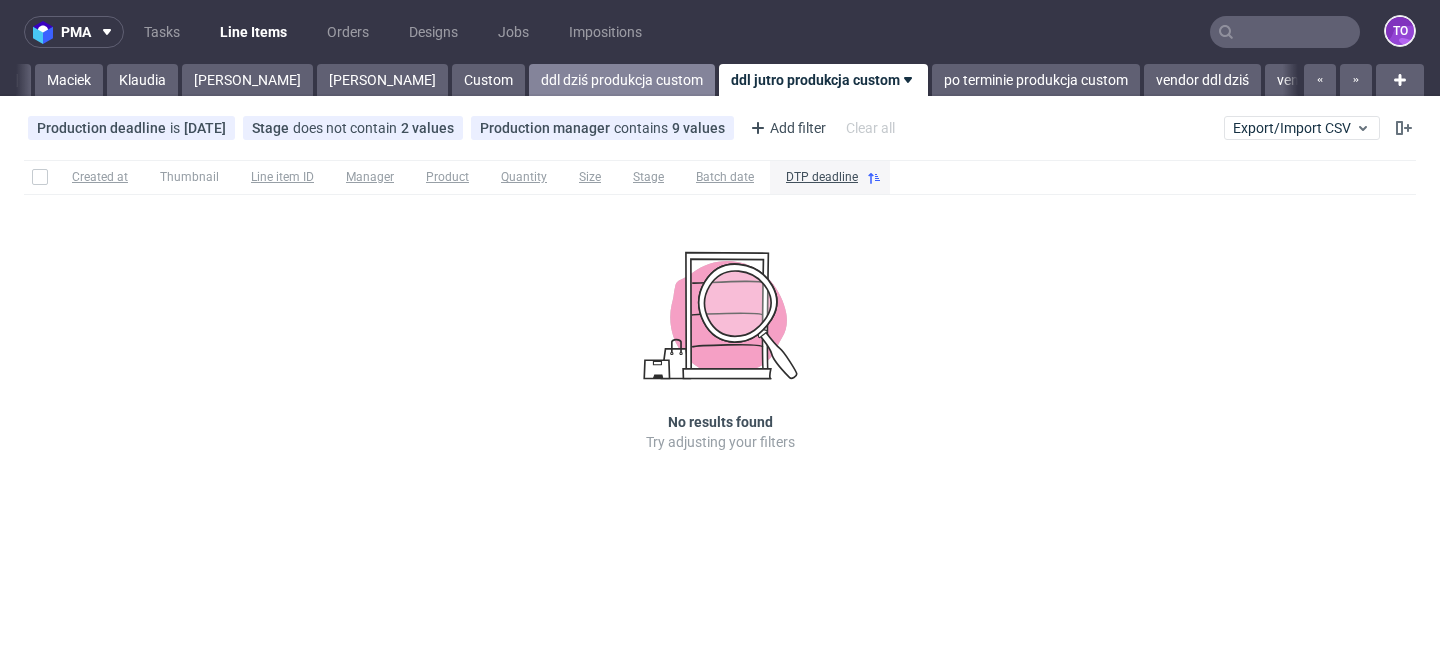 click on "ddl dziś produkcja custom" at bounding box center (622, 80) 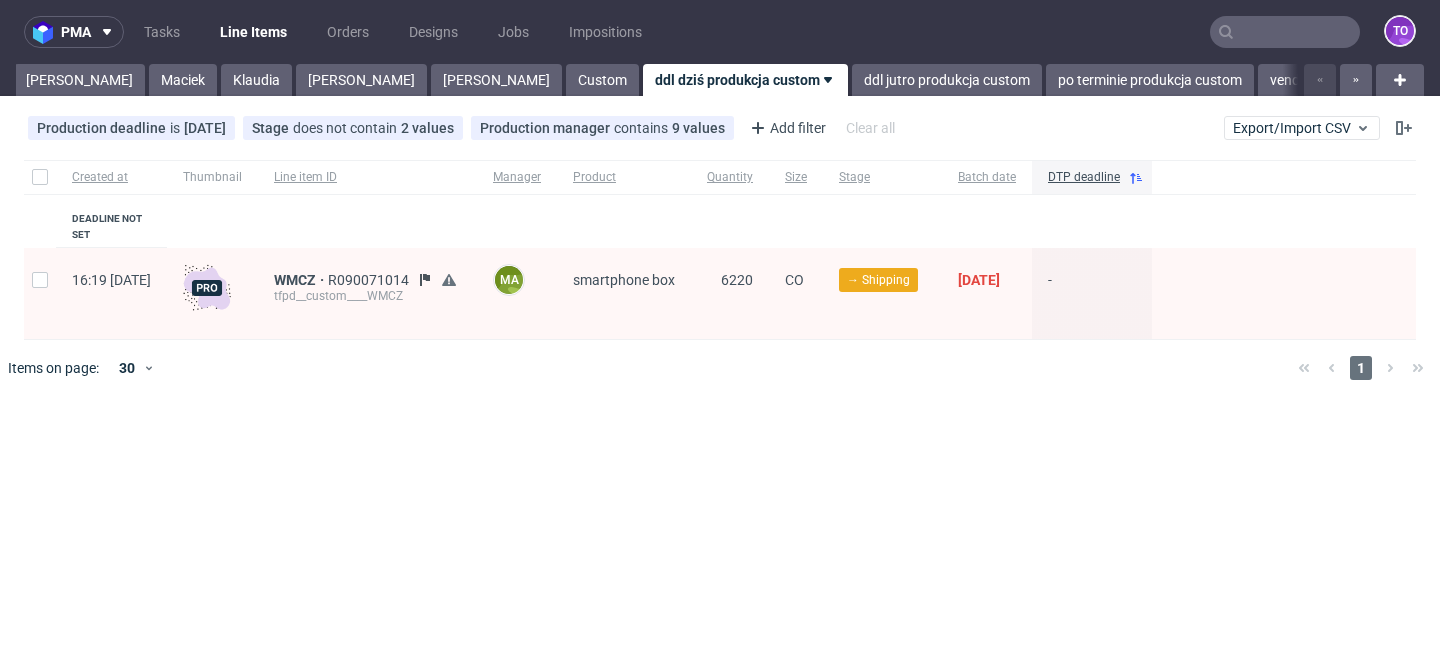 scroll, scrollTop: 0, scrollLeft: 0, axis: both 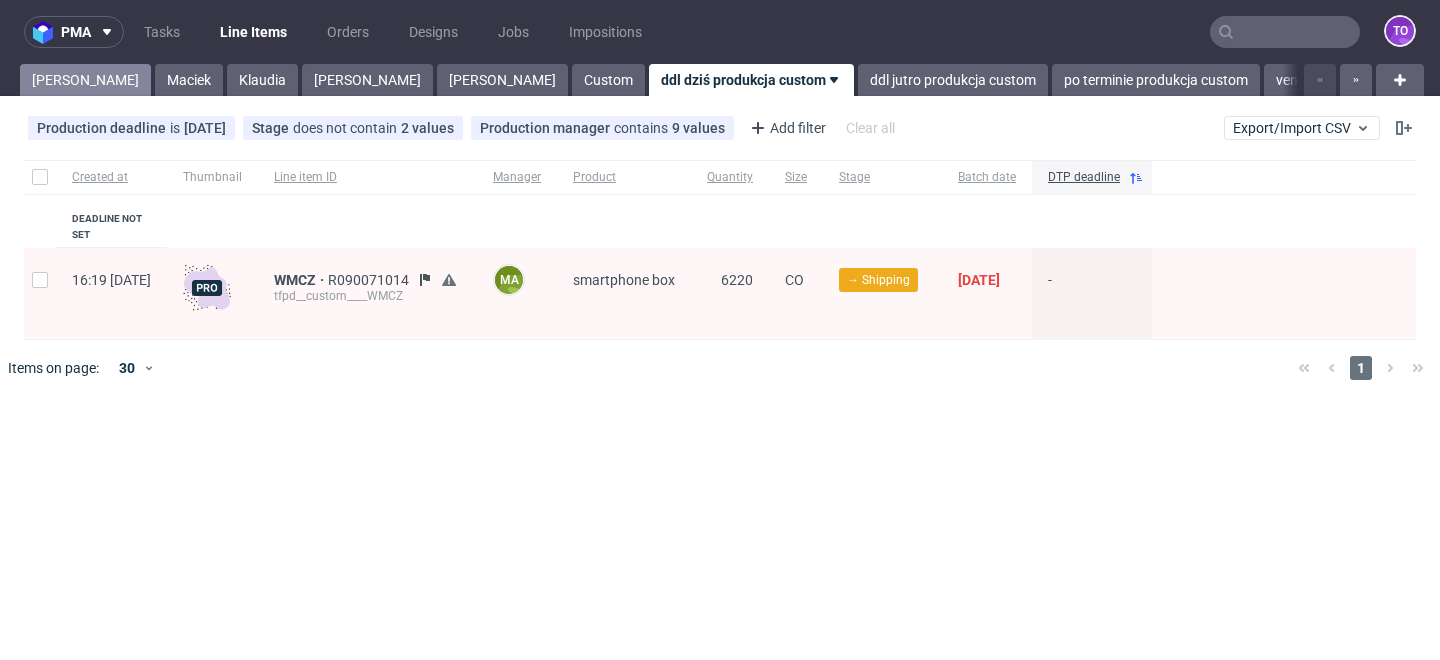 click on "Tomasz" at bounding box center (85, 80) 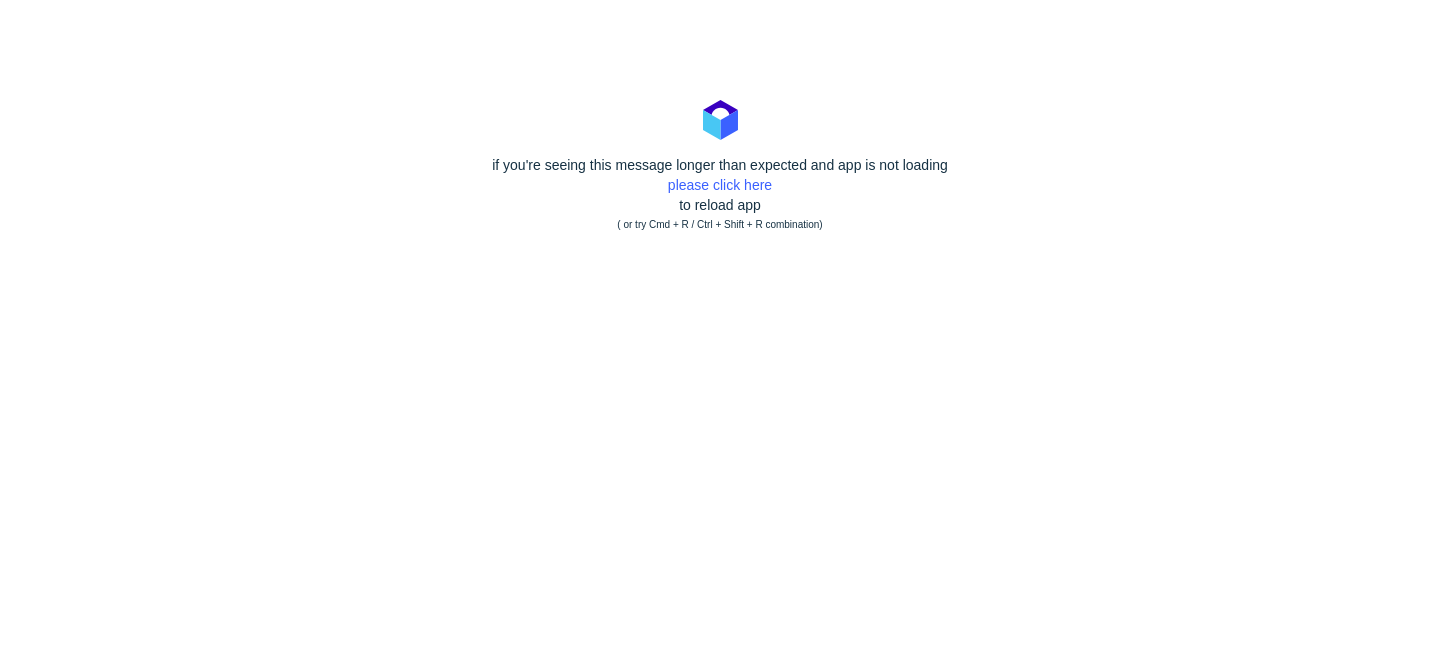 scroll, scrollTop: 0, scrollLeft: 0, axis: both 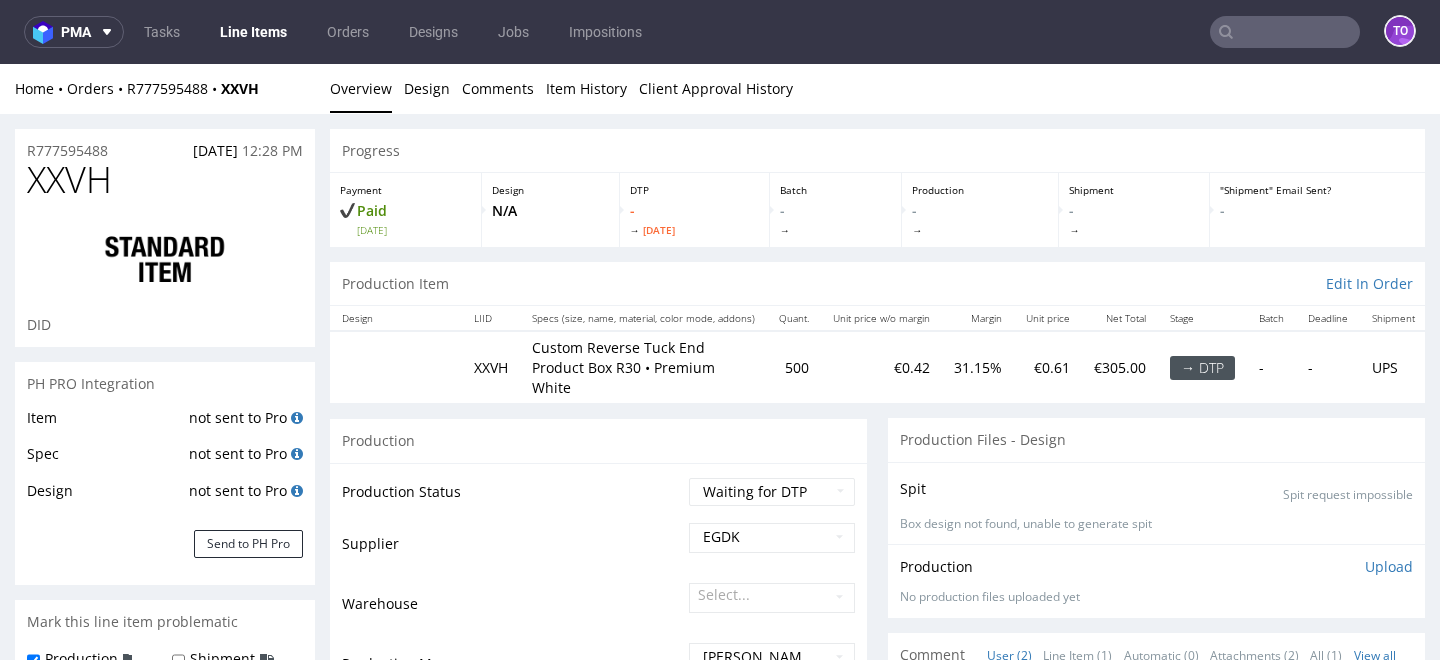 click on "pma Tasks Line Items Orders Designs Jobs Impositions to" at bounding box center [720, 32] 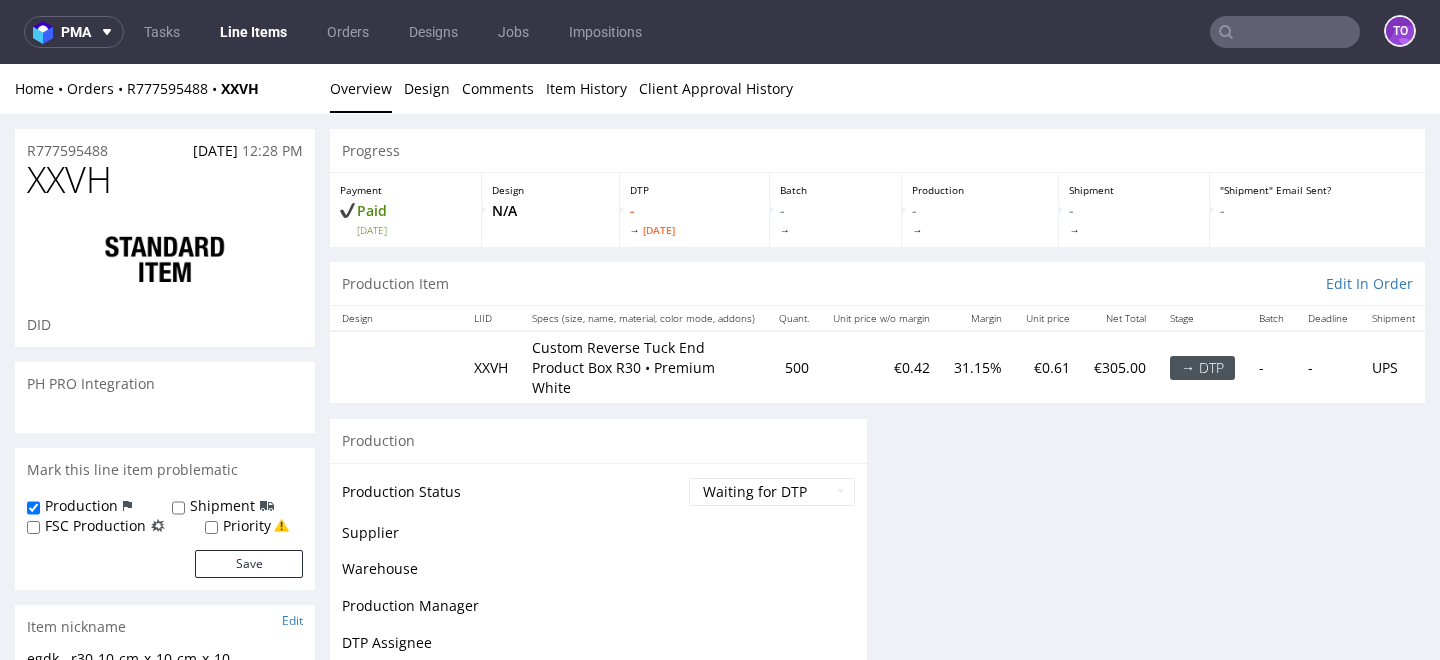 scroll, scrollTop: 0, scrollLeft: 0, axis: both 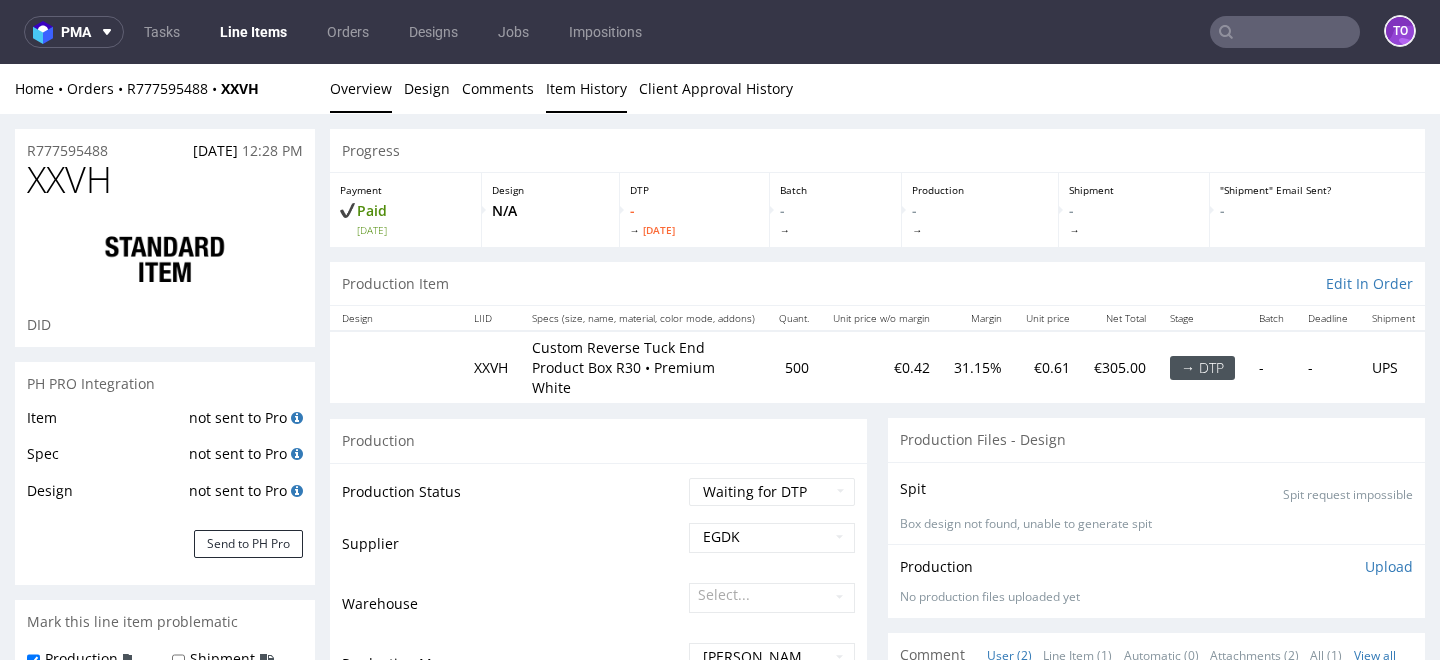 click on "Item History" at bounding box center (586, 88) 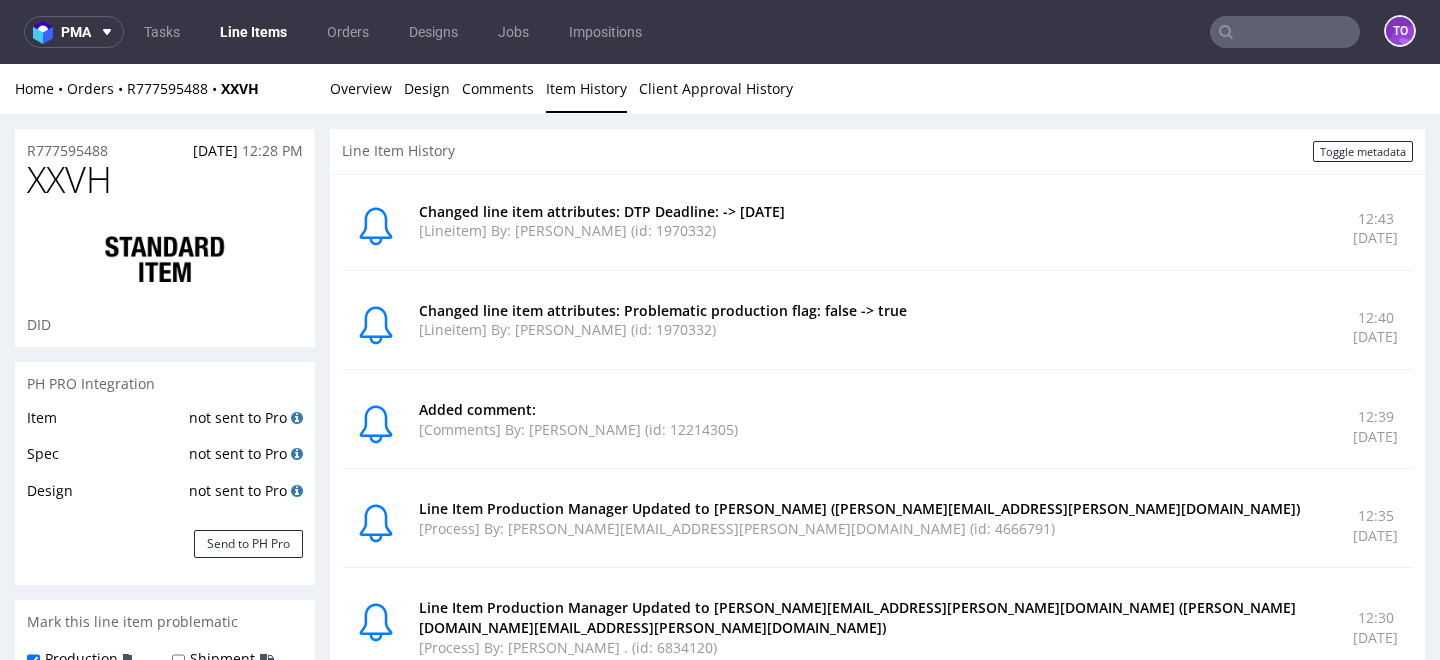 scroll, scrollTop: 0, scrollLeft: 0, axis: both 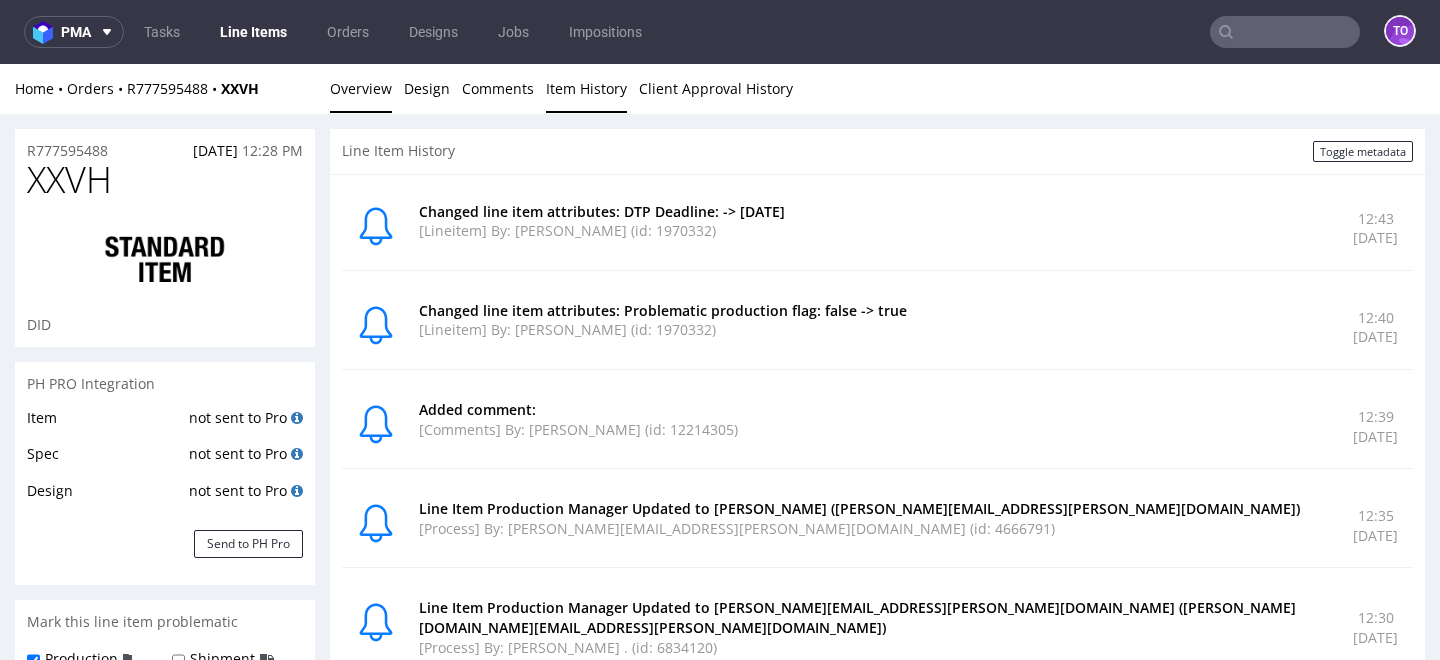 click on "Overview" at bounding box center [361, 88] 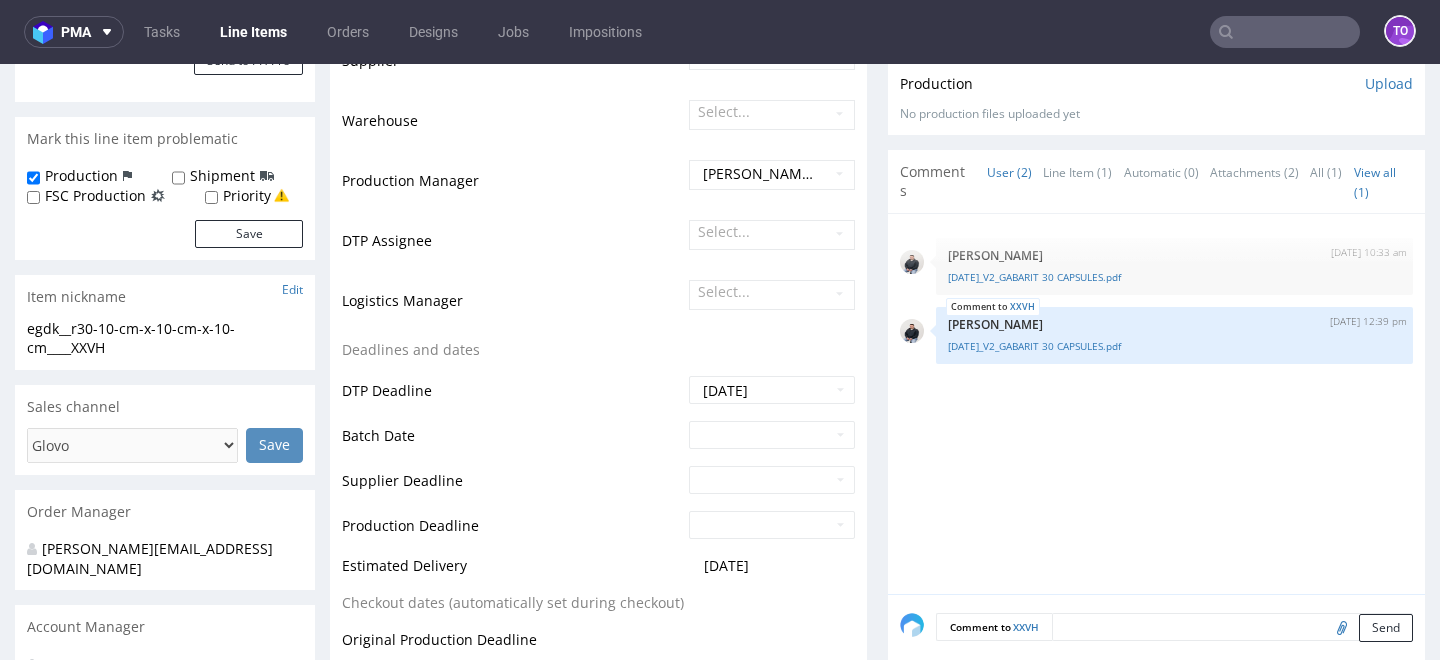 scroll, scrollTop: 485, scrollLeft: 0, axis: vertical 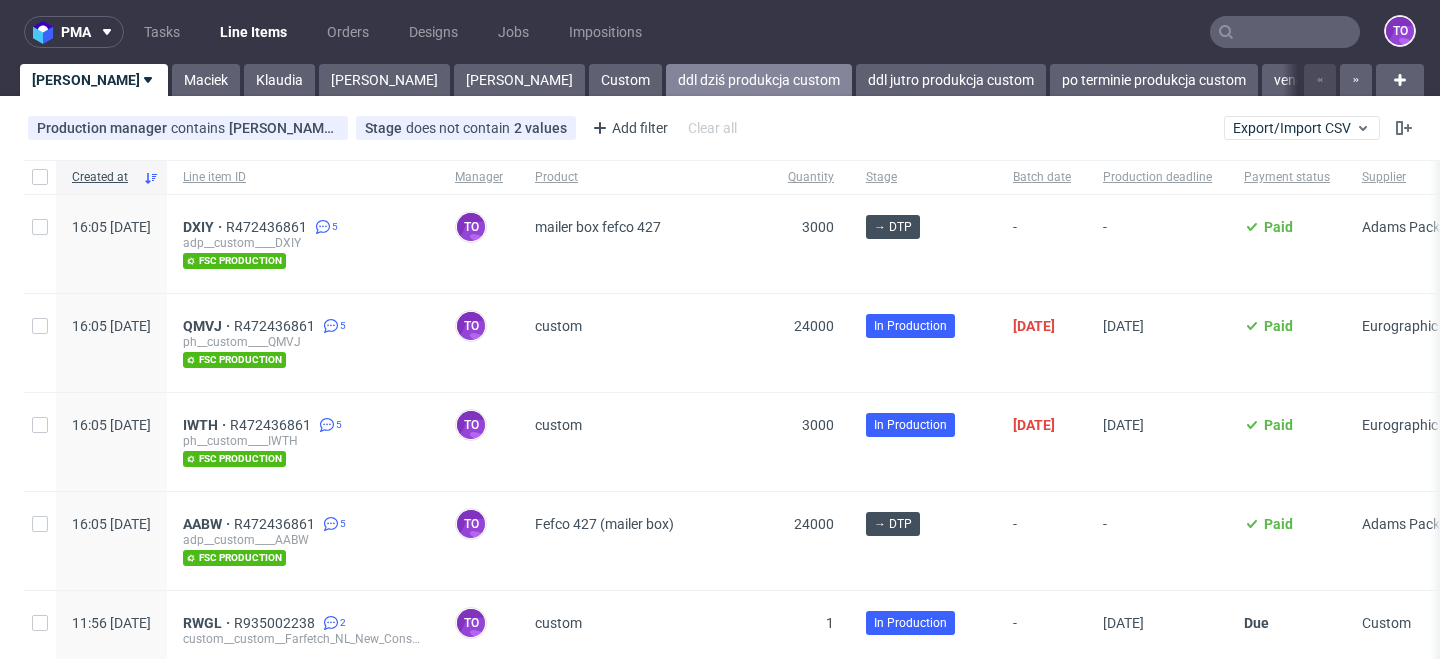 click on "ddl dziś produkcja custom" at bounding box center [759, 80] 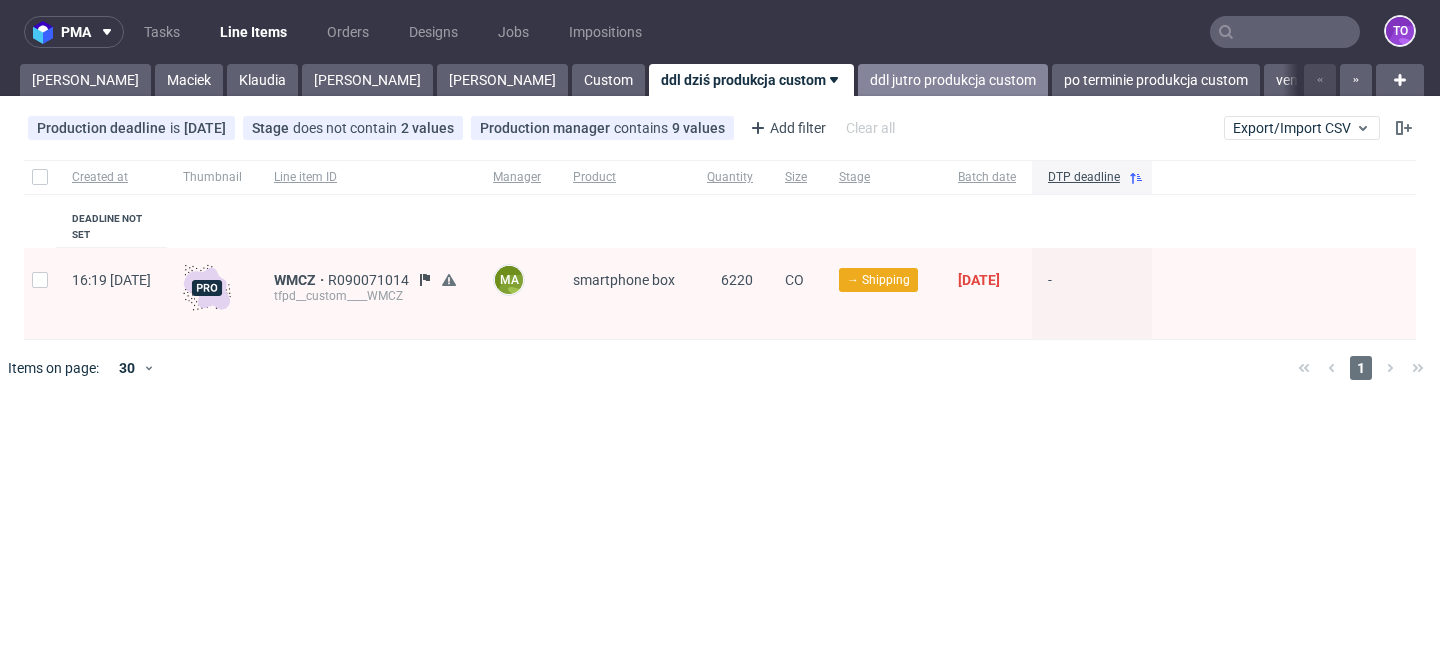 click on "ddl jutro produkcja custom" at bounding box center (953, 80) 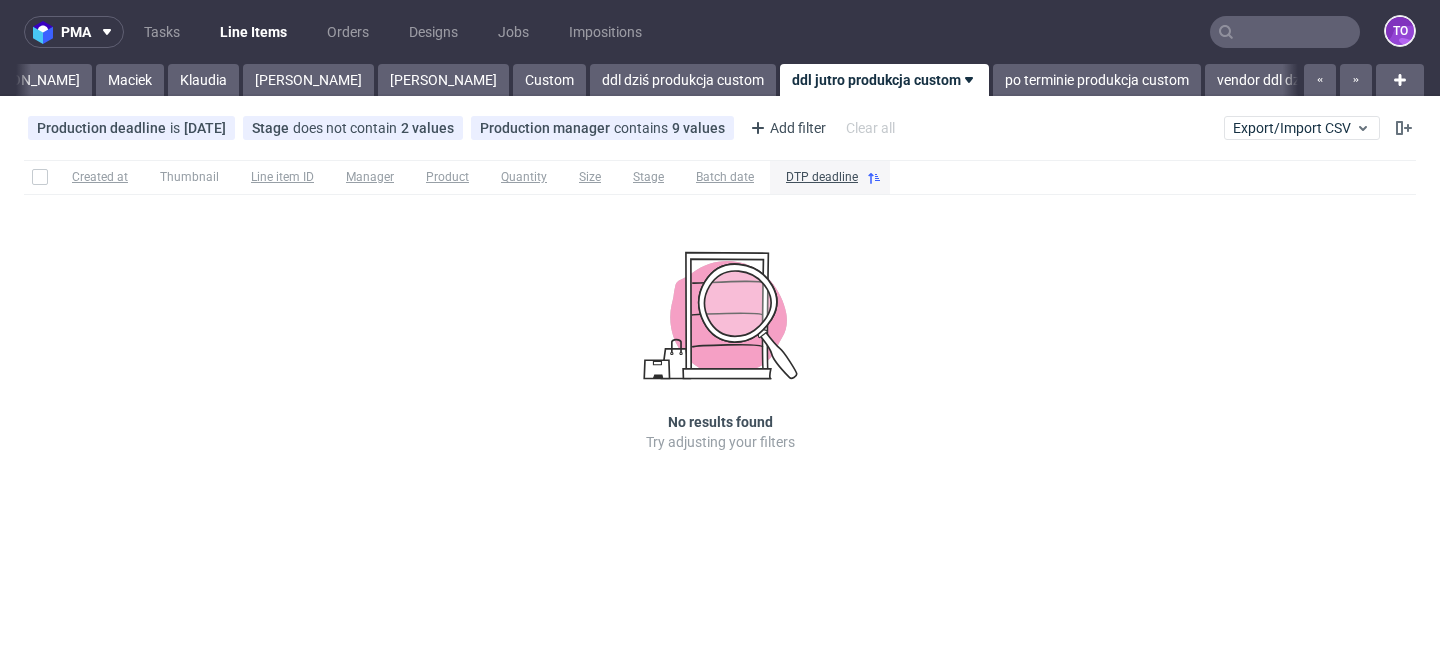 scroll, scrollTop: 0, scrollLeft: 120, axis: horizontal 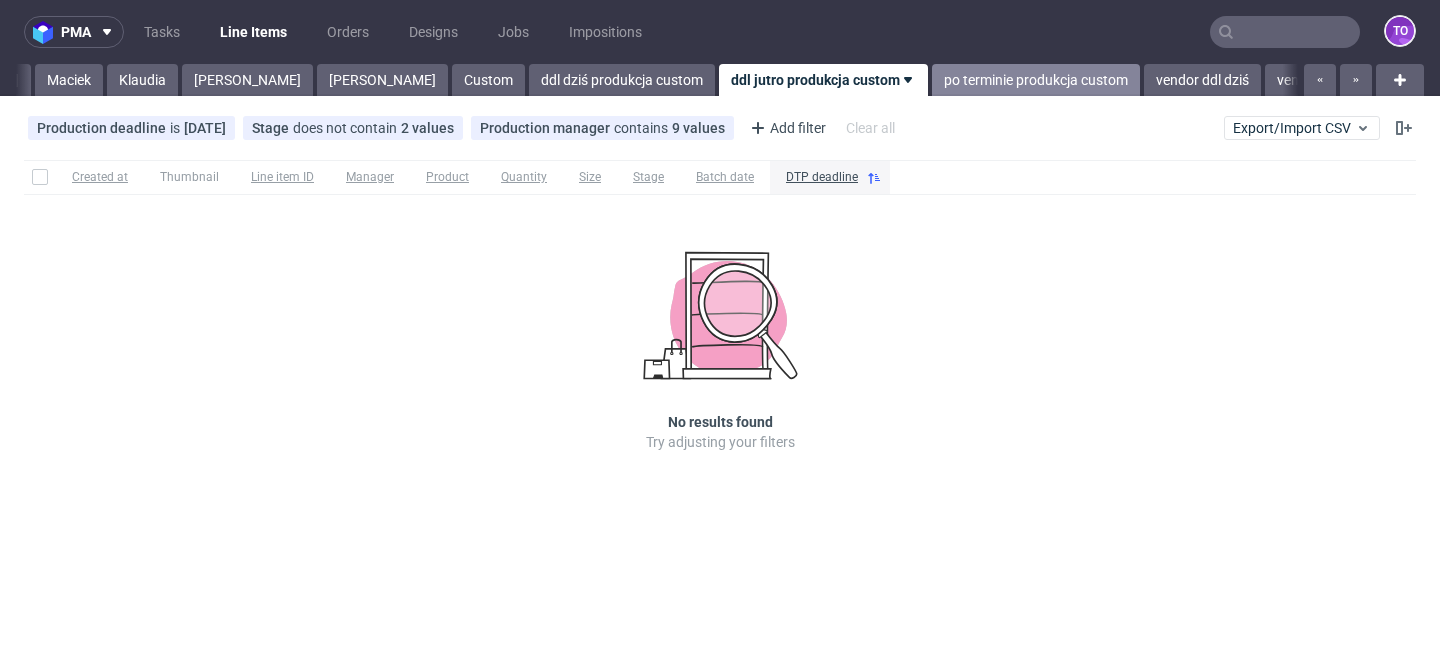 click on "po terminie produkcja custom" at bounding box center [1036, 80] 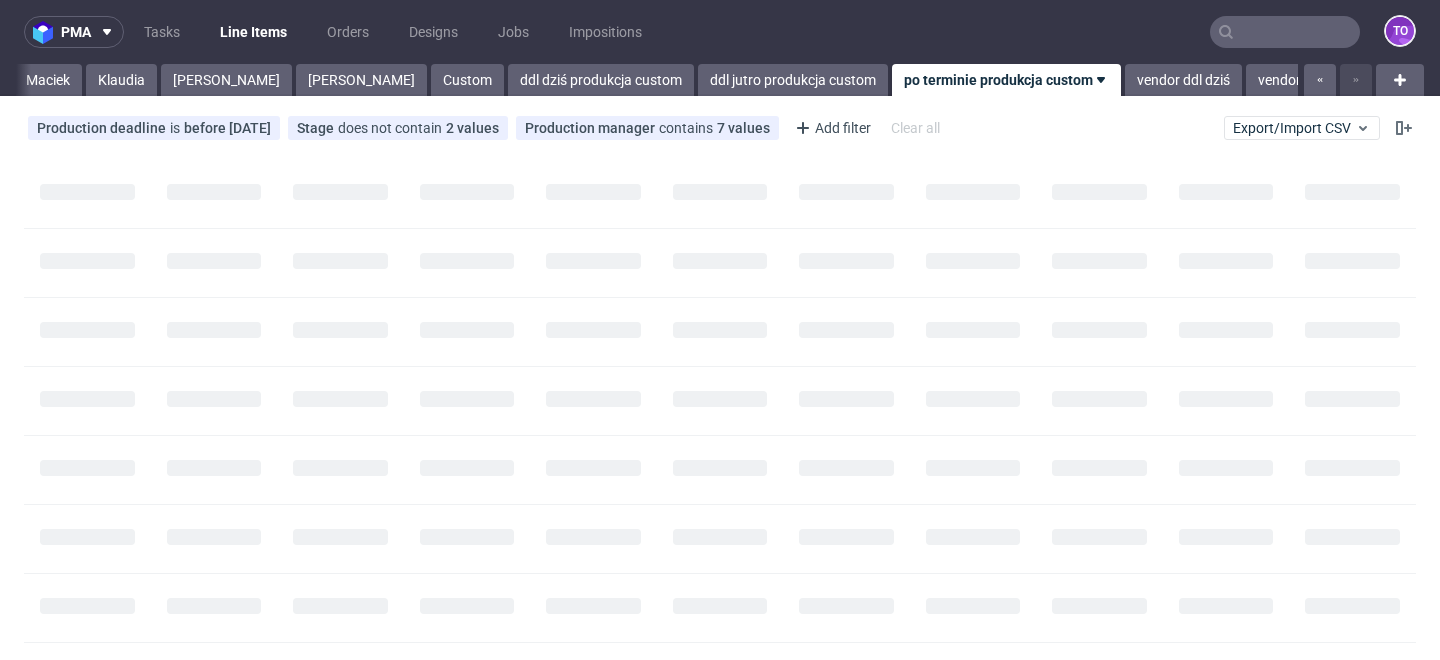 scroll, scrollTop: 0, scrollLeft: 125, axis: horizontal 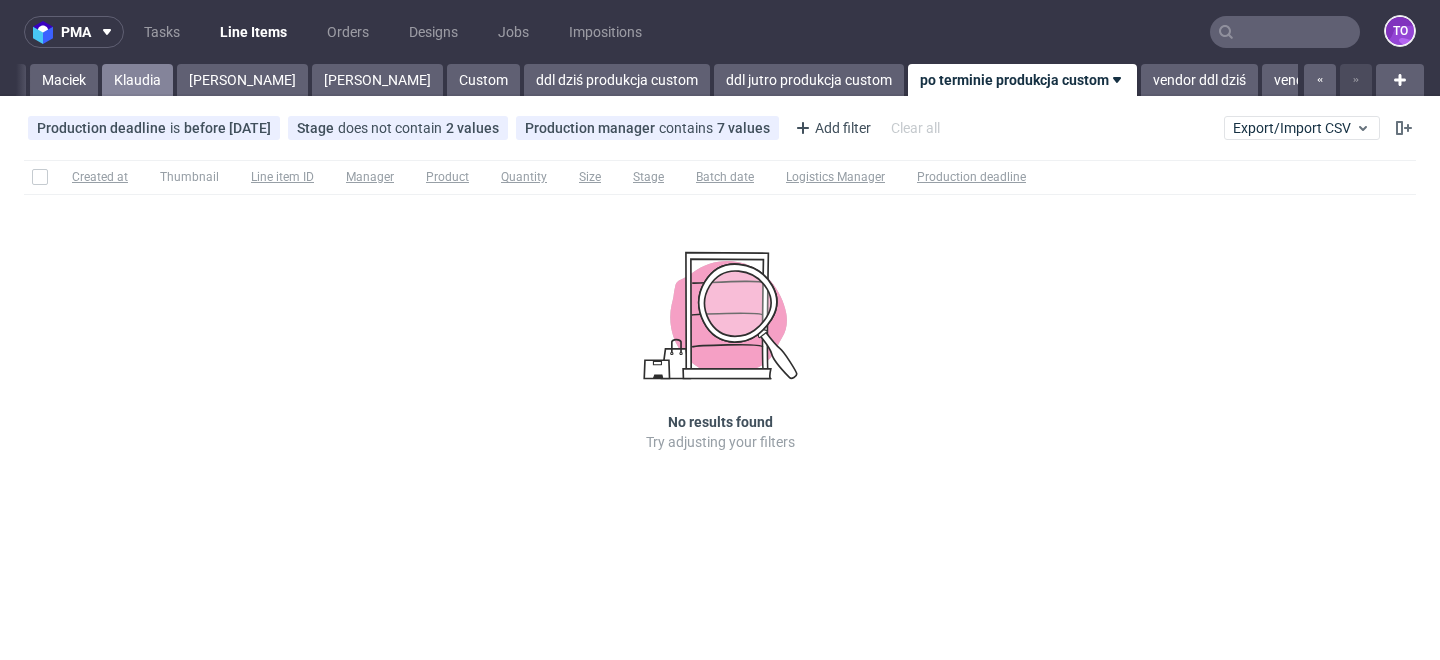 click on "Klaudia" at bounding box center (137, 80) 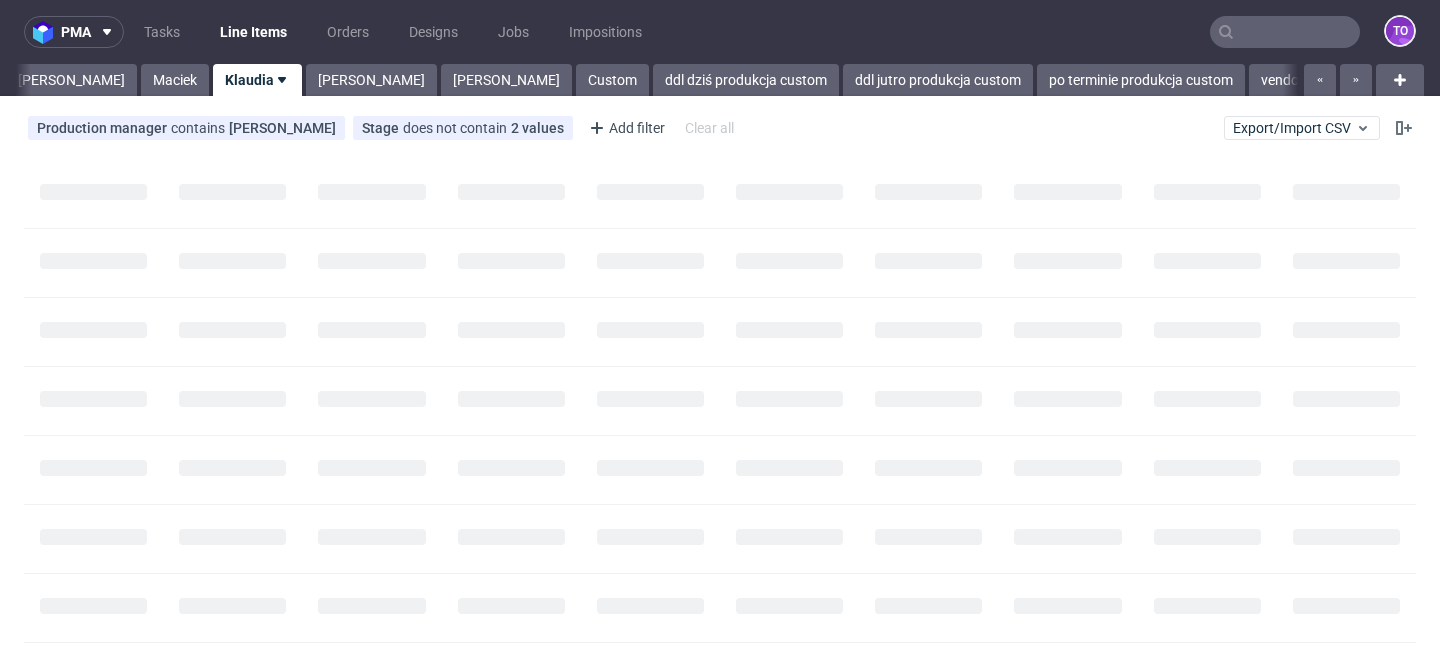 scroll, scrollTop: 0, scrollLeft: 0, axis: both 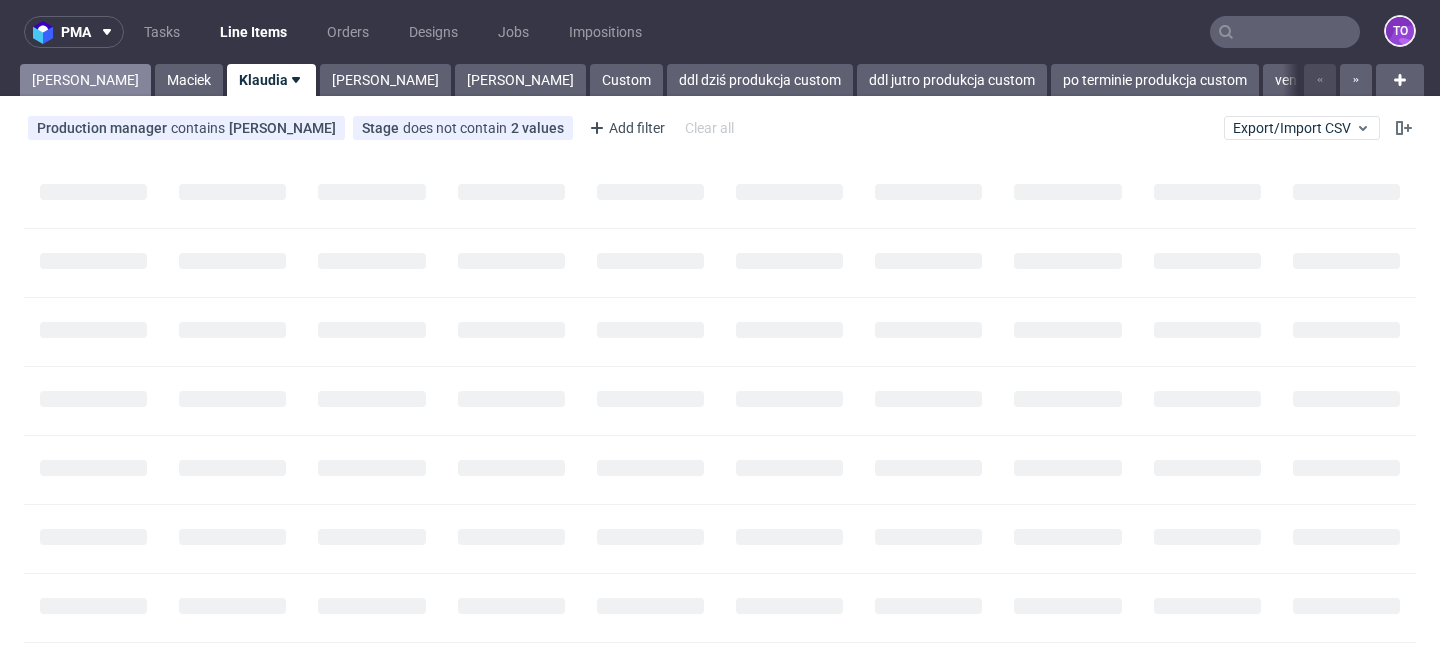 click on "Tomasz" at bounding box center [85, 80] 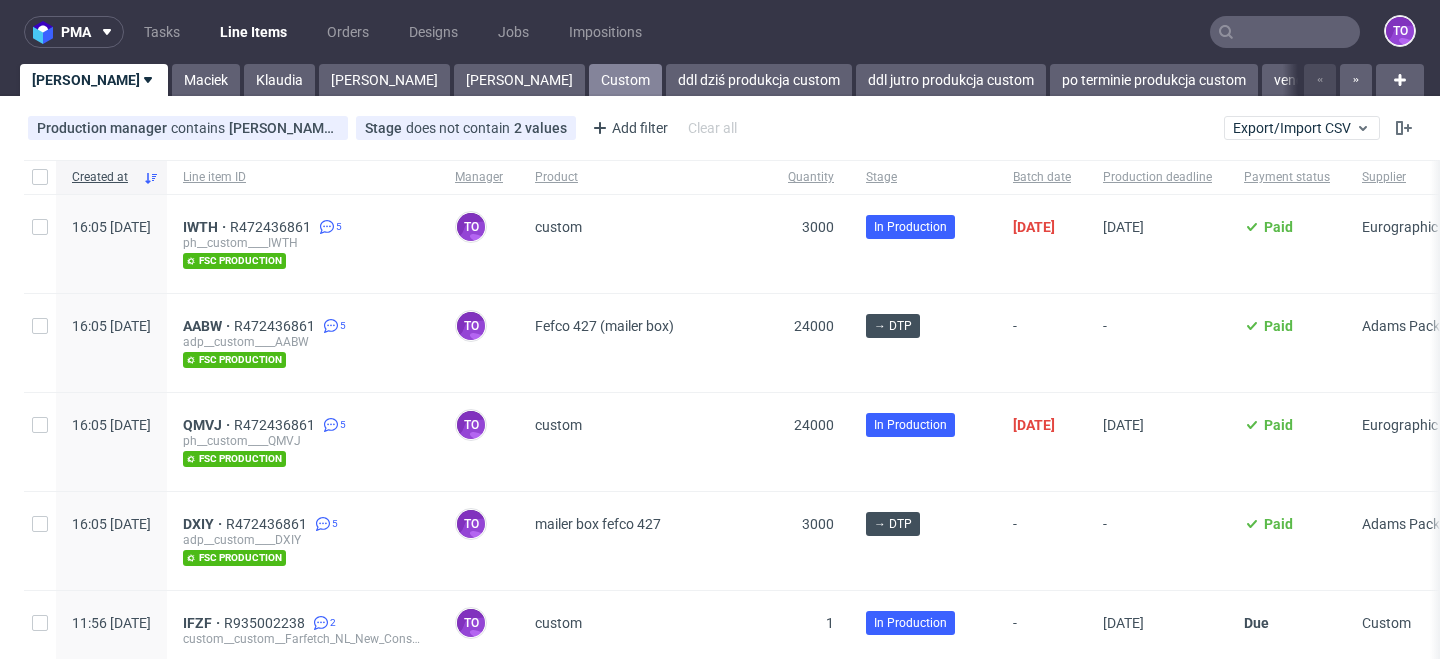 click on "Custom" at bounding box center (625, 80) 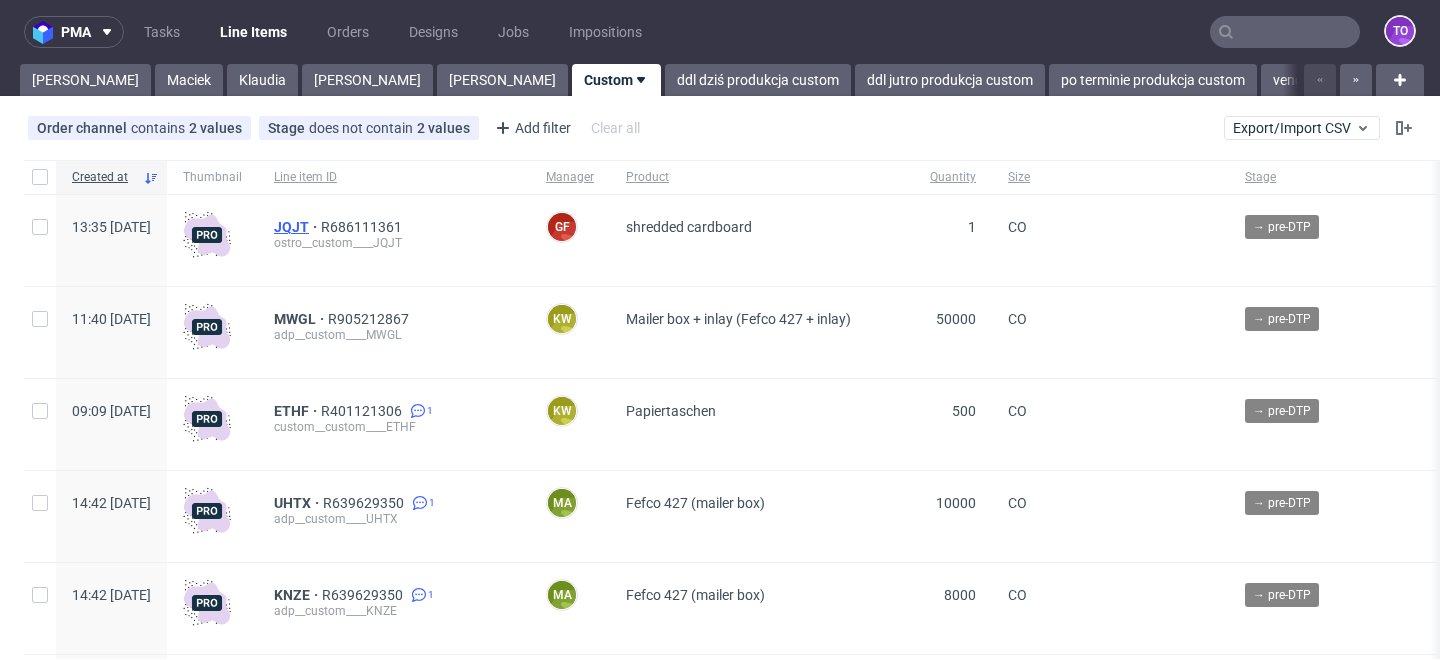 click on "JQJT" at bounding box center (297, 227) 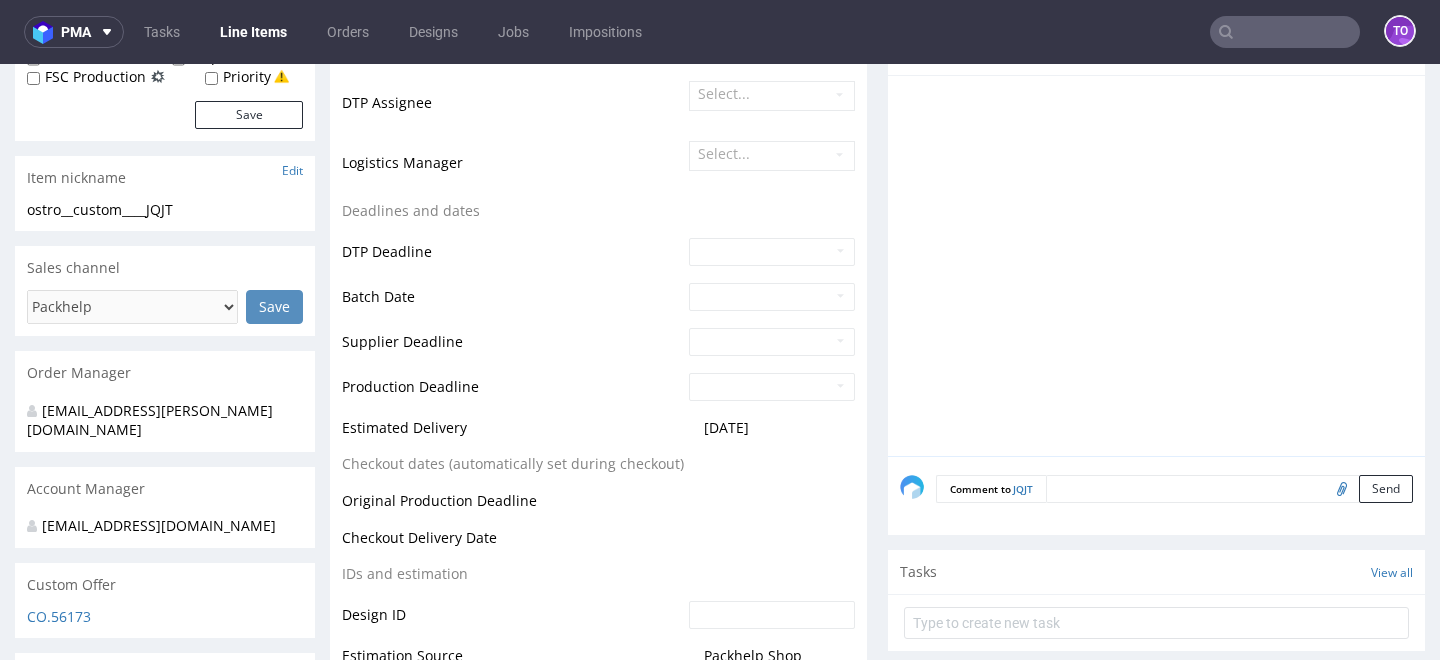 scroll, scrollTop: 601, scrollLeft: 0, axis: vertical 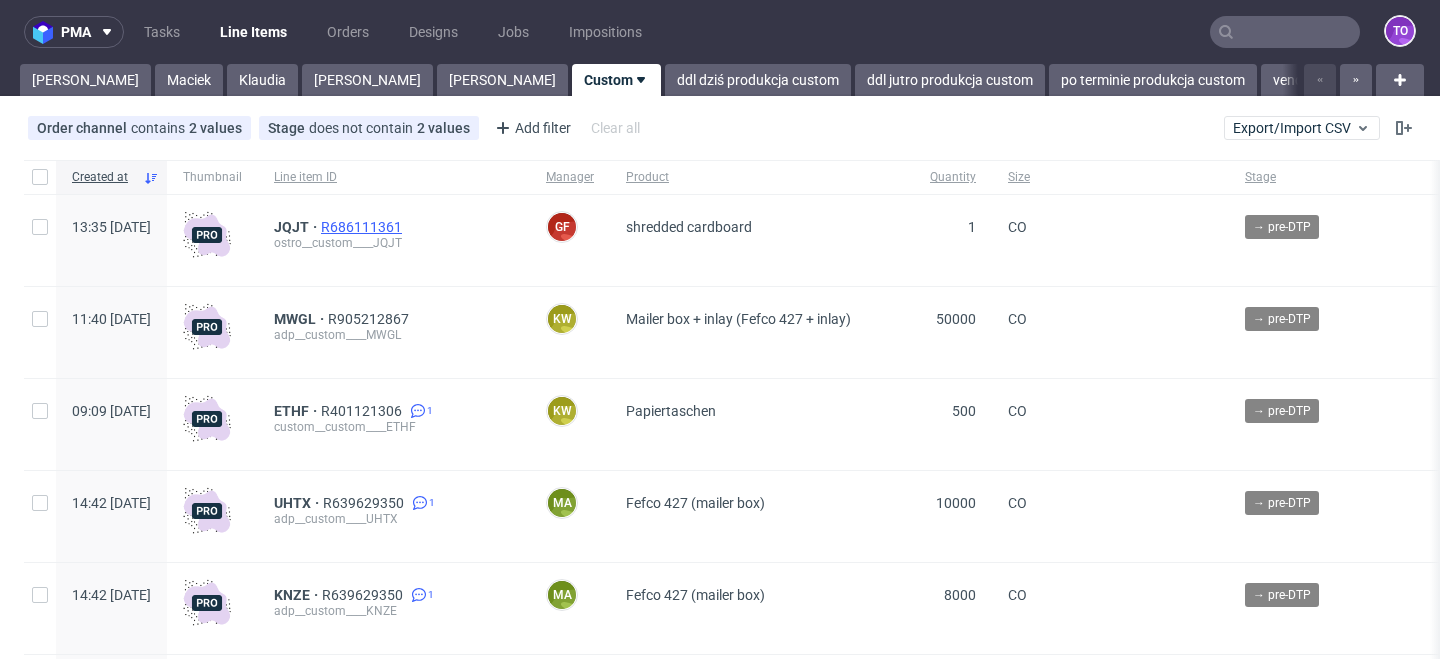 click on "R686111361" at bounding box center [363, 227] 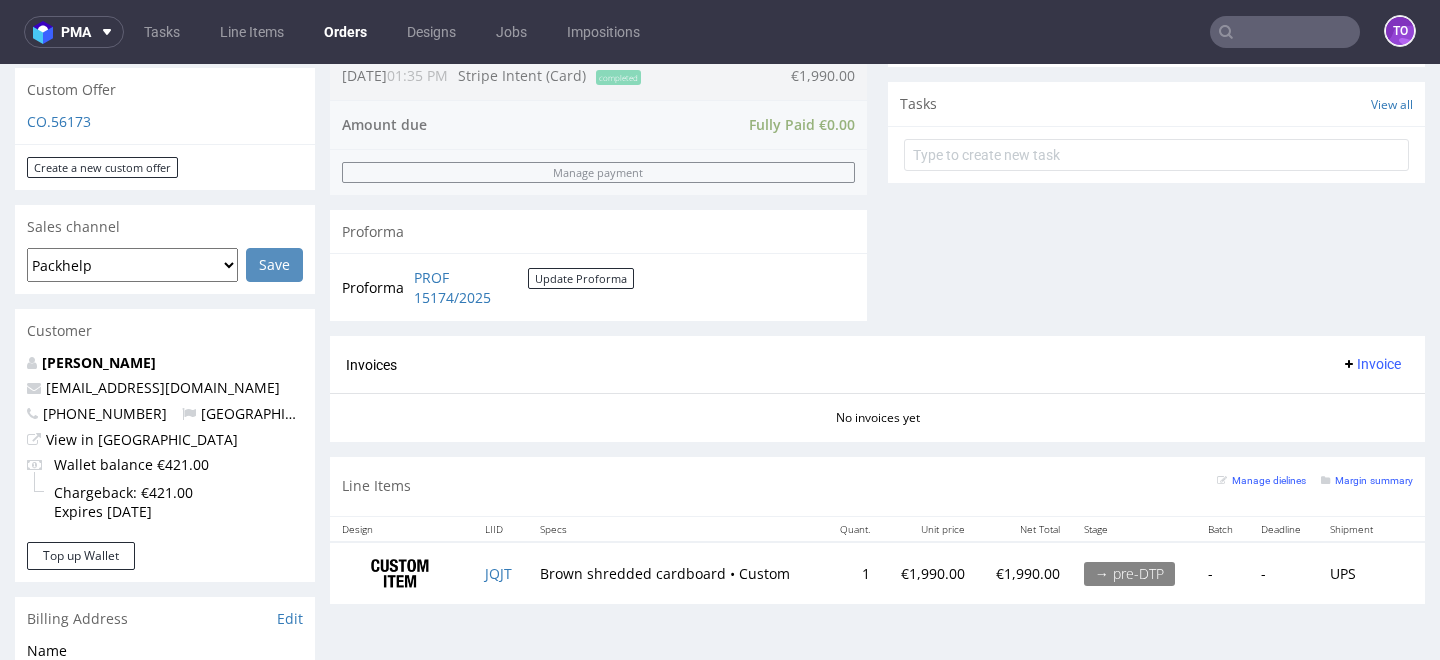scroll, scrollTop: 802, scrollLeft: 0, axis: vertical 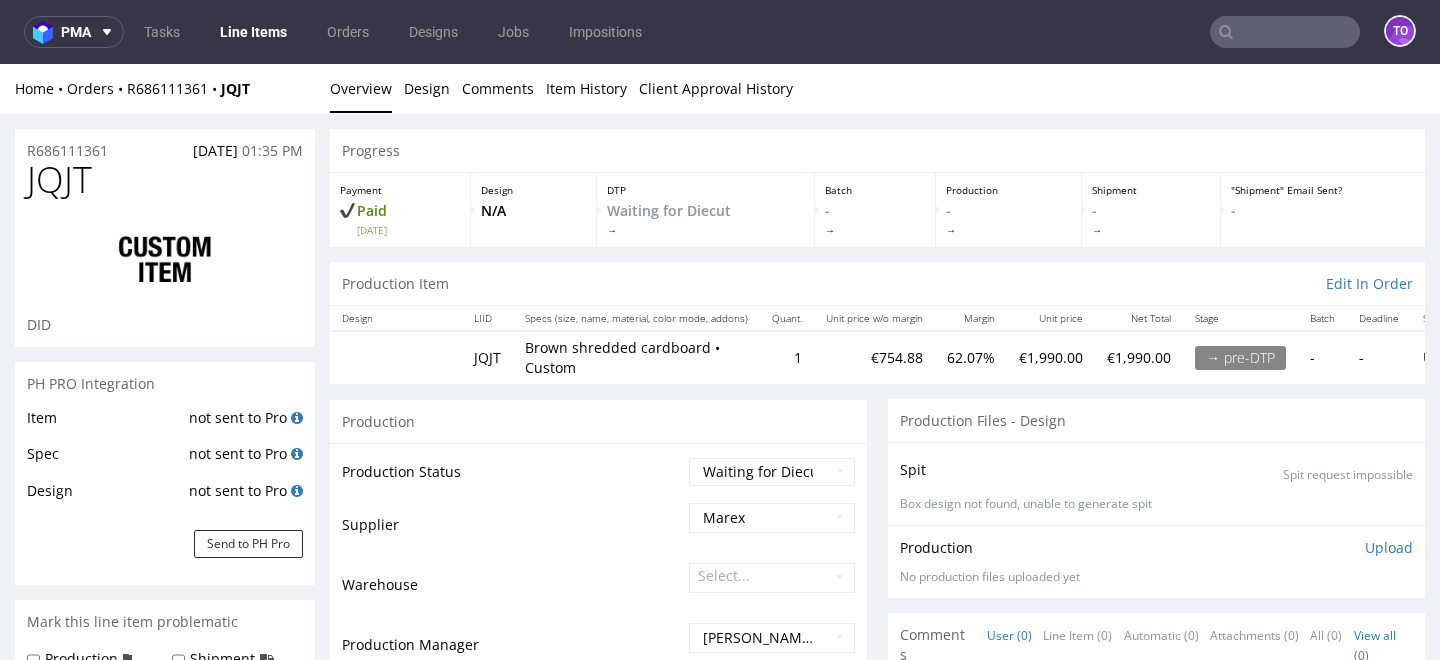 click on "Line Items" at bounding box center [253, 32] 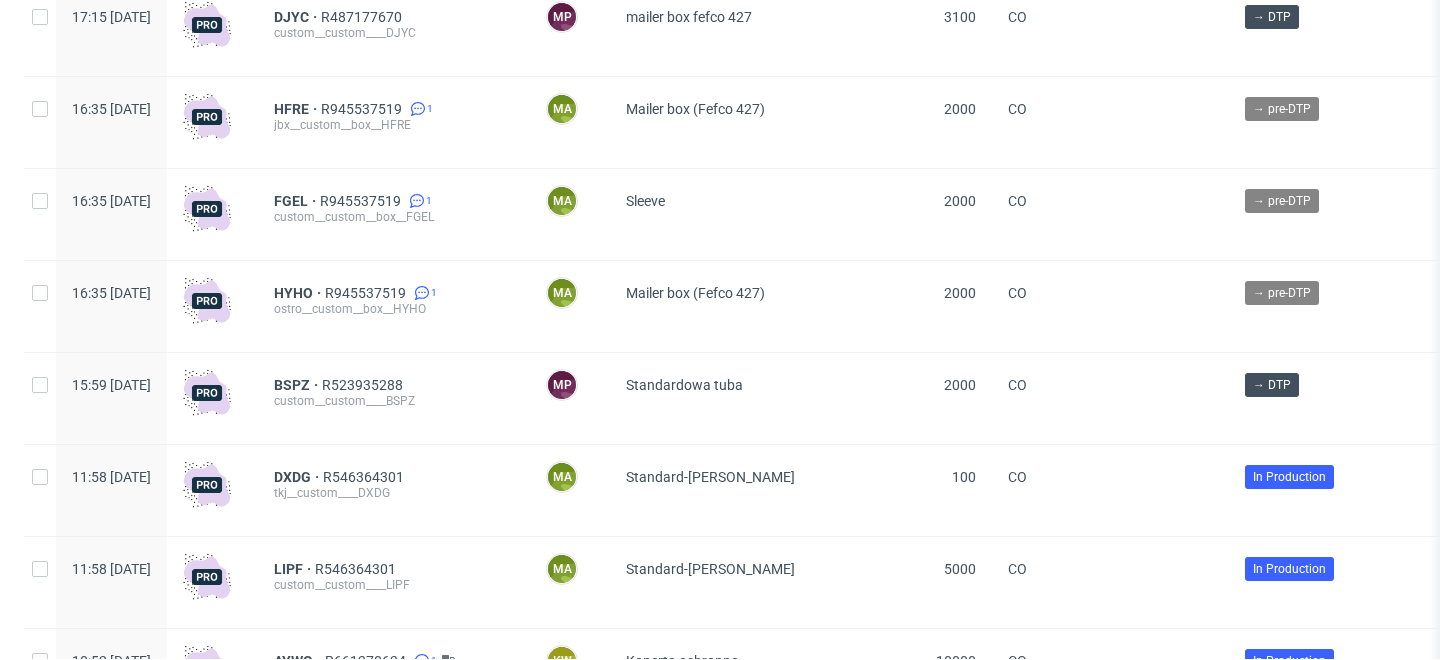 scroll, scrollTop: 1090, scrollLeft: 0, axis: vertical 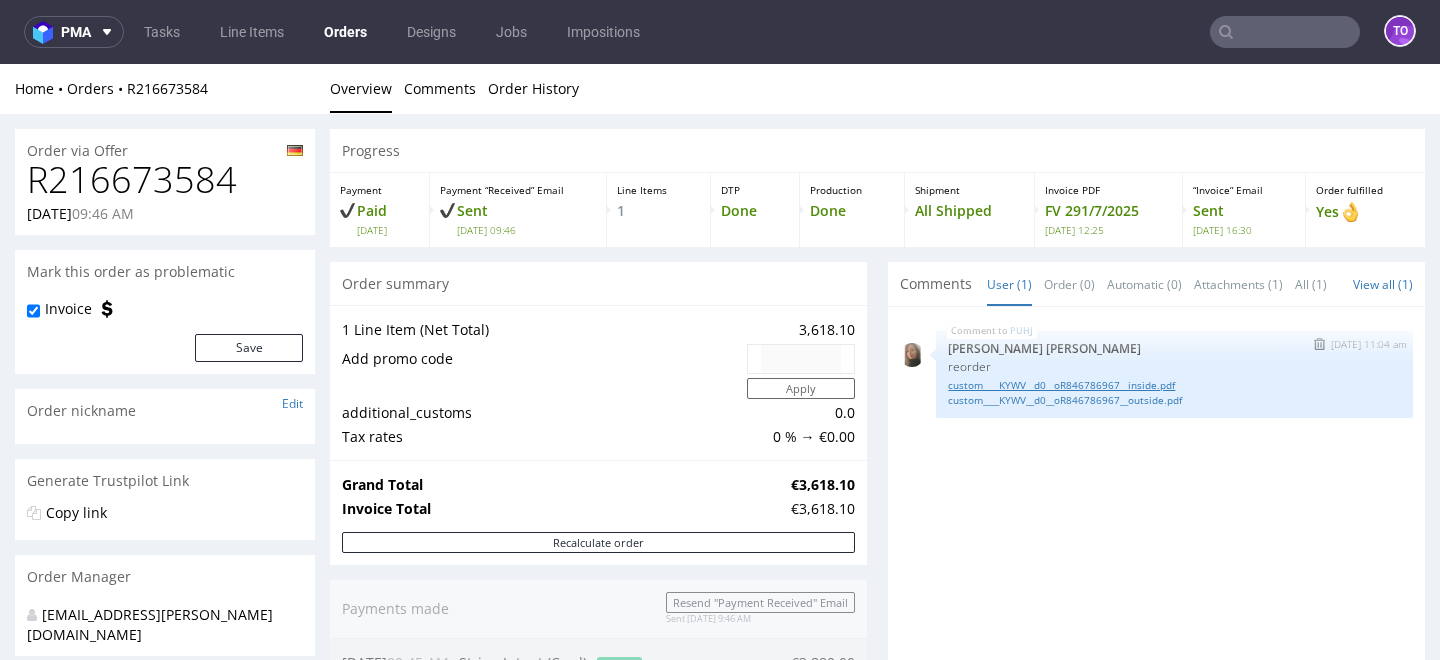 click on "custom____KYWV__d0__oR846786967__inside.pdf" at bounding box center (1174, 385) 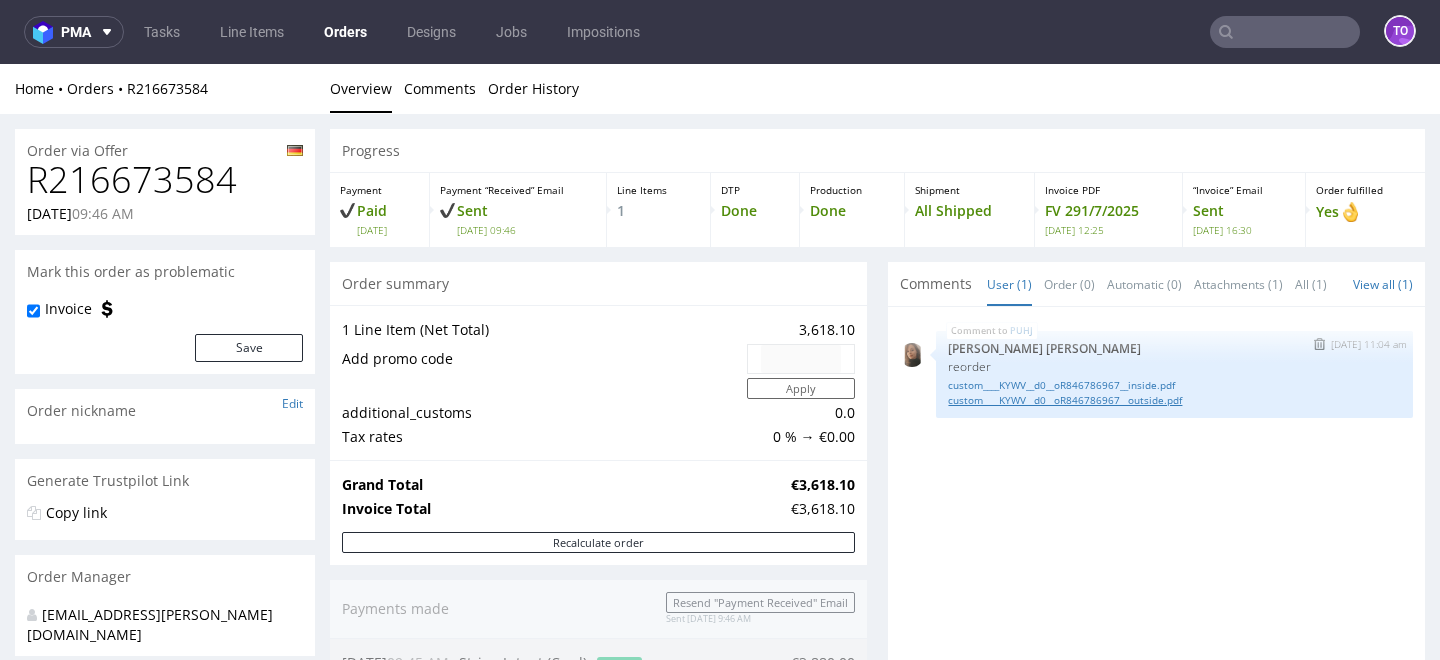click on "custom____KYWV__d0__oR846786967__outside.pdf" at bounding box center (1174, 400) 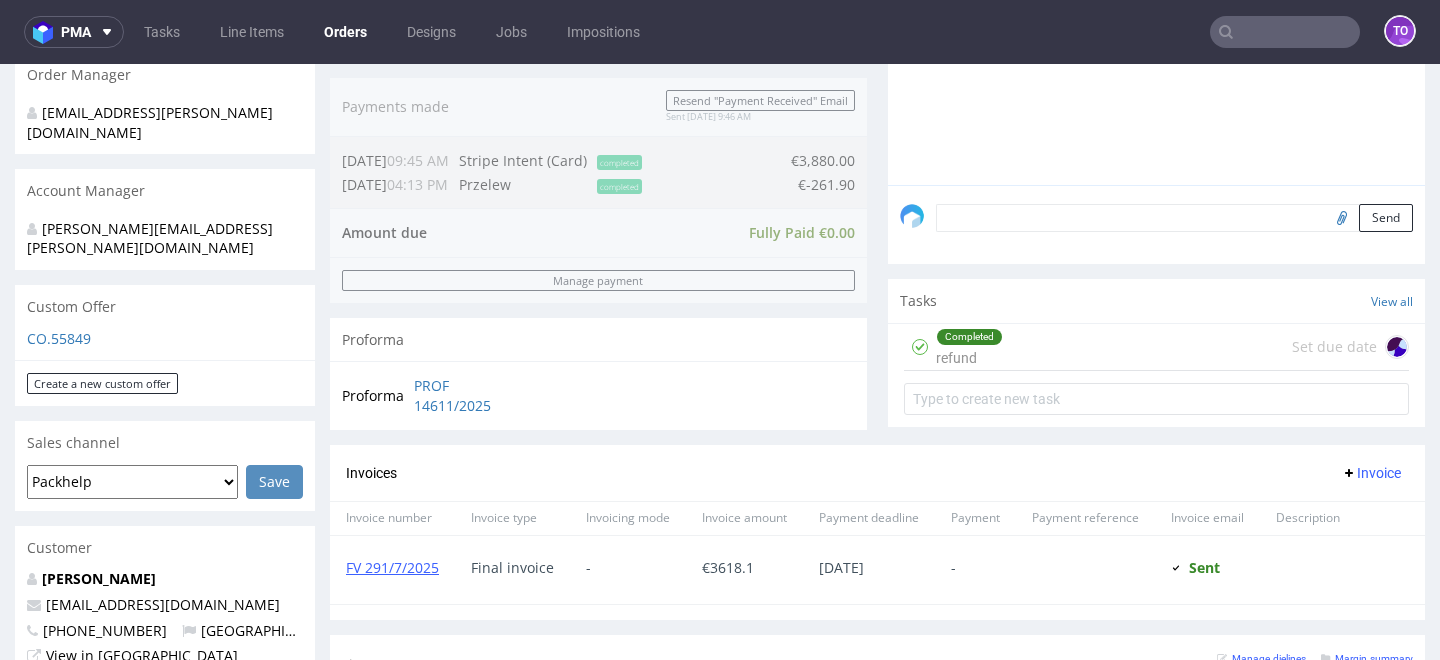scroll, scrollTop: 1170, scrollLeft: 0, axis: vertical 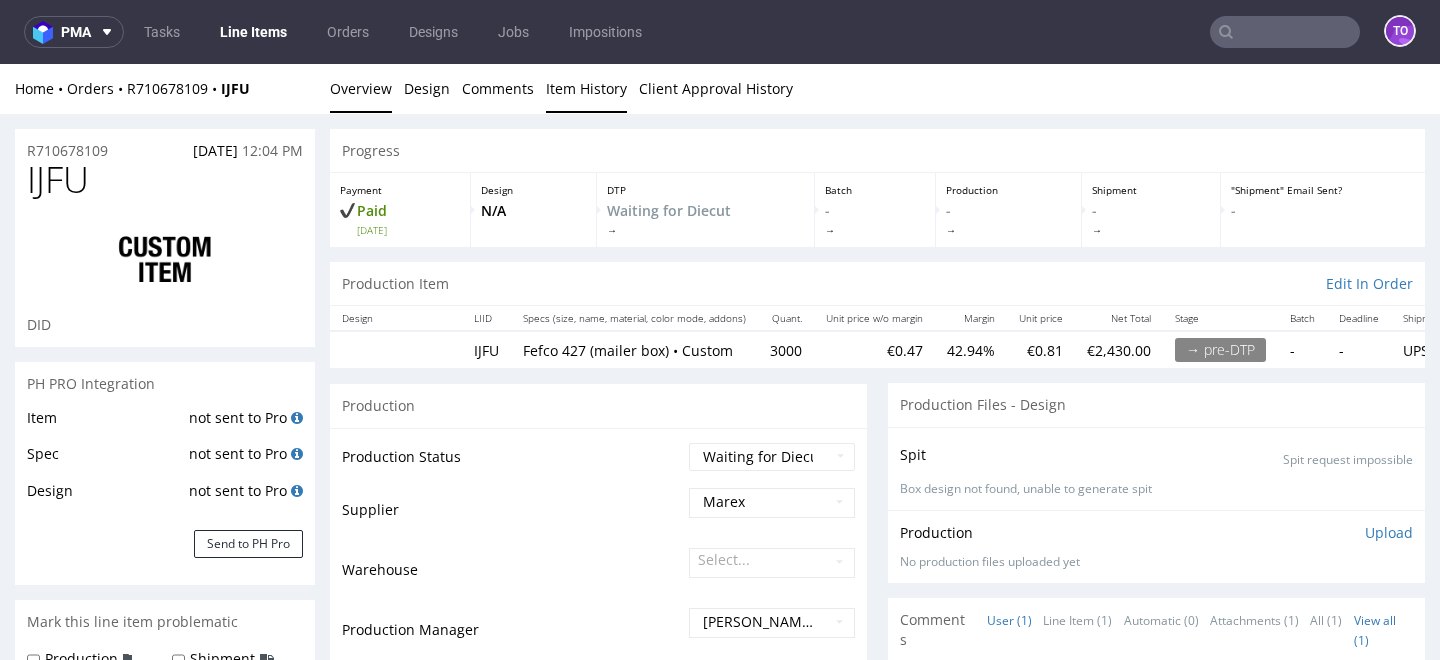 click on "Item History" at bounding box center (586, 88) 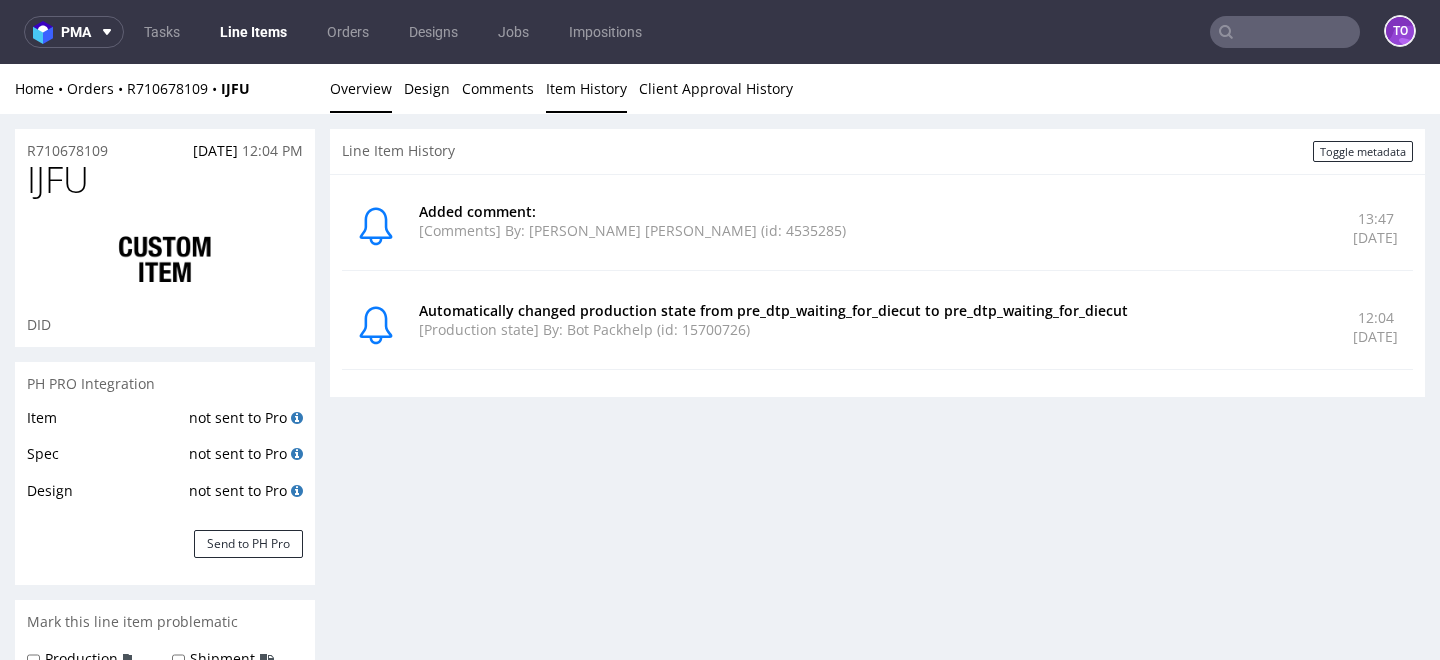 click on "Overview" at bounding box center (361, 88) 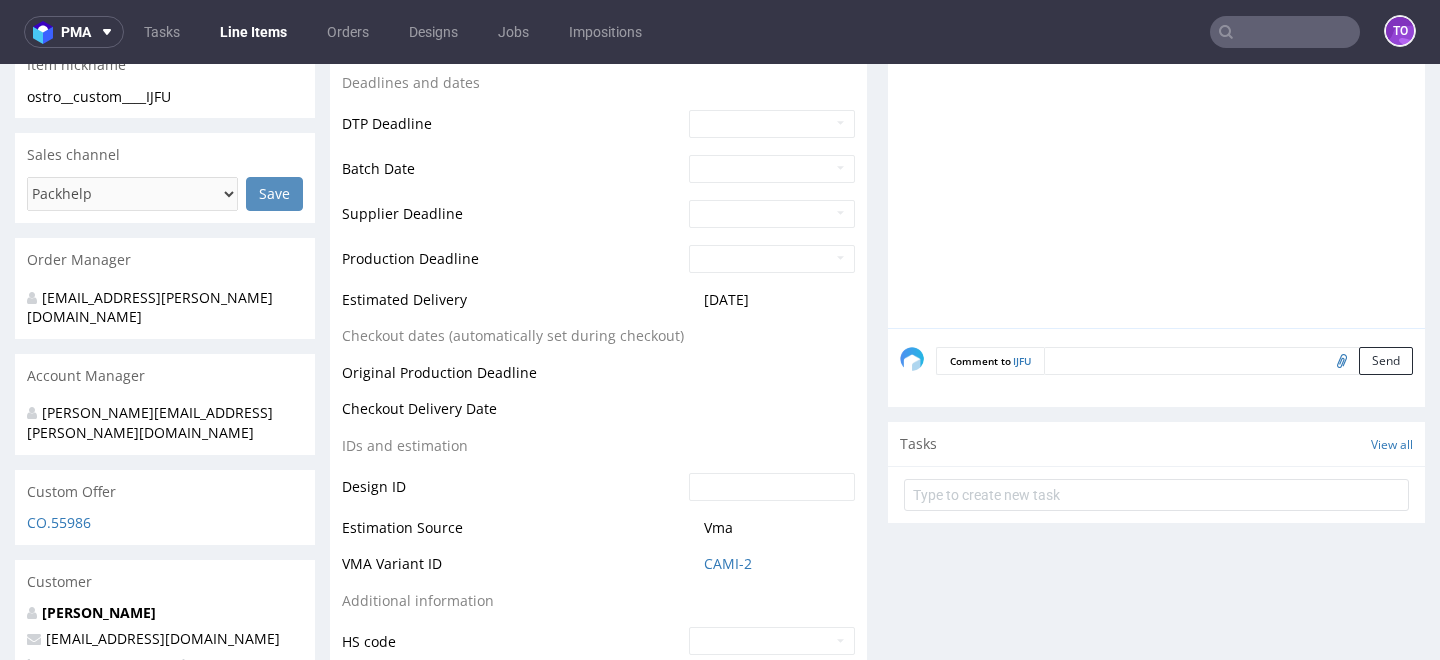 scroll, scrollTop: 0, scrollLeft: 0, axis: both 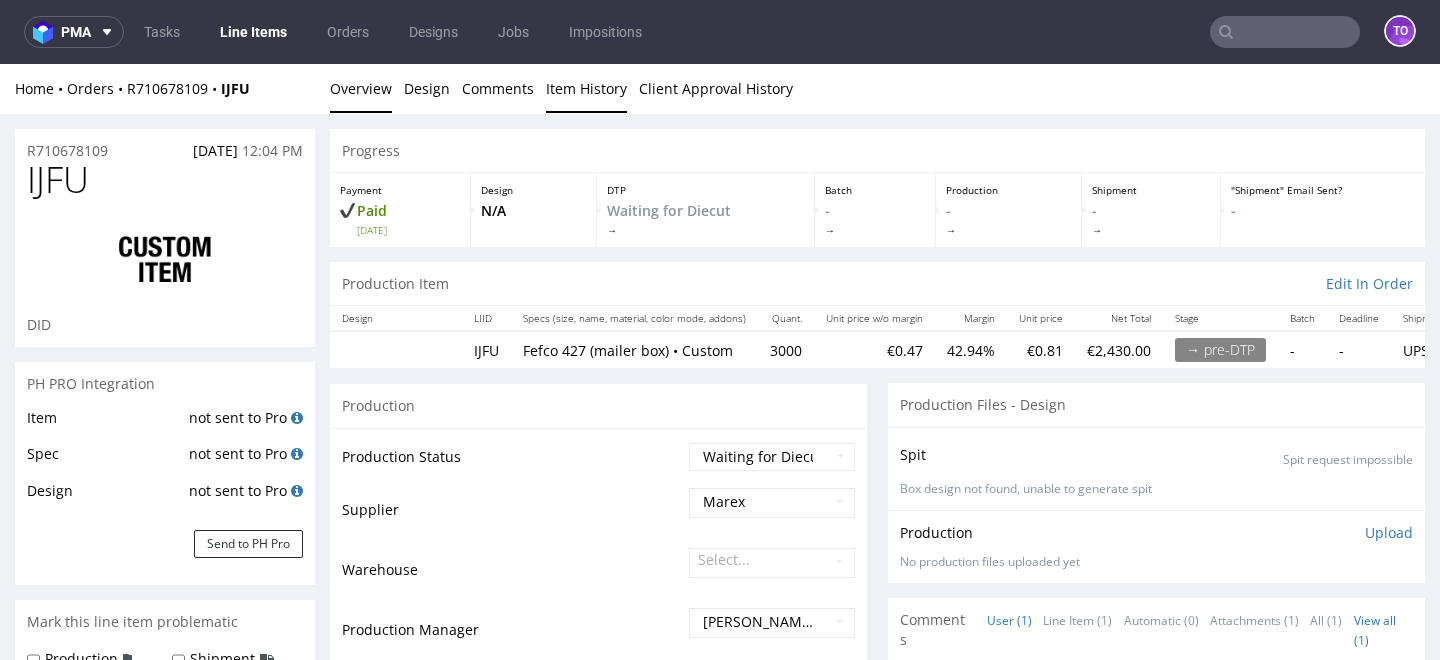 click on "Item History" at bounding box center (586, 88) 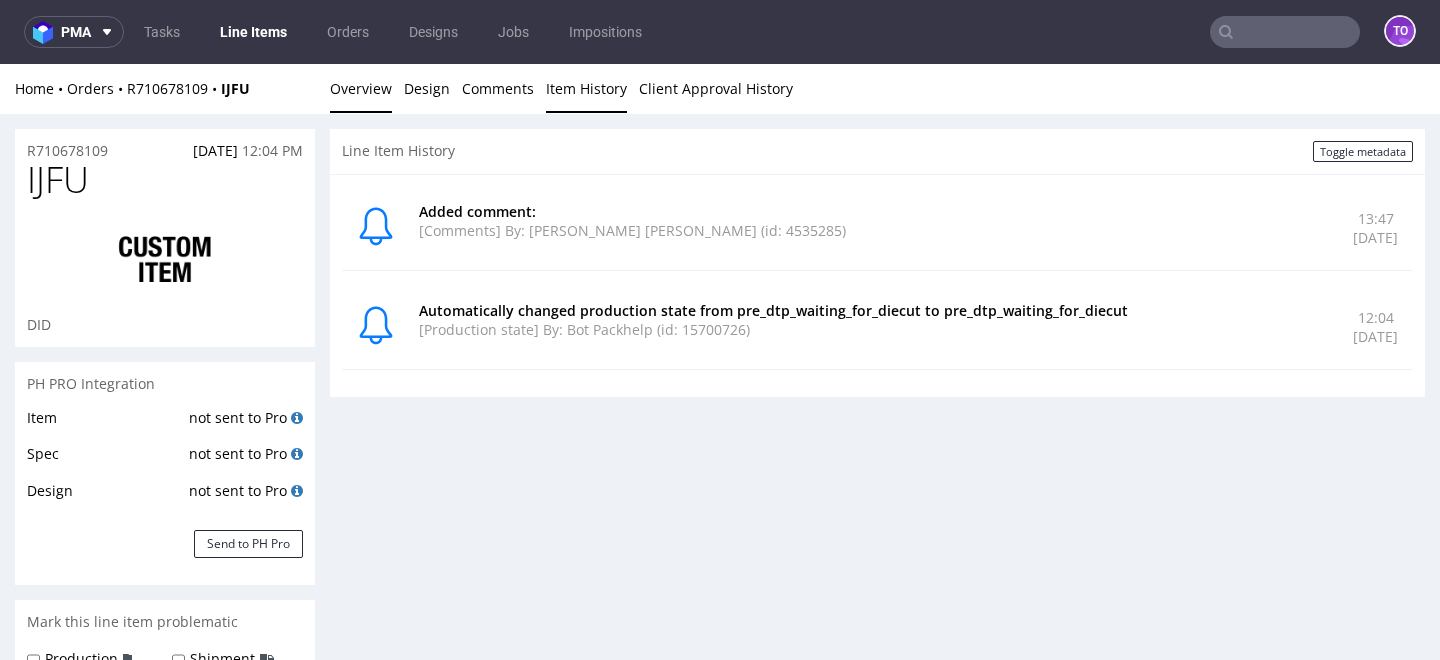 click on "Overview" at bounding box center [361, 88] 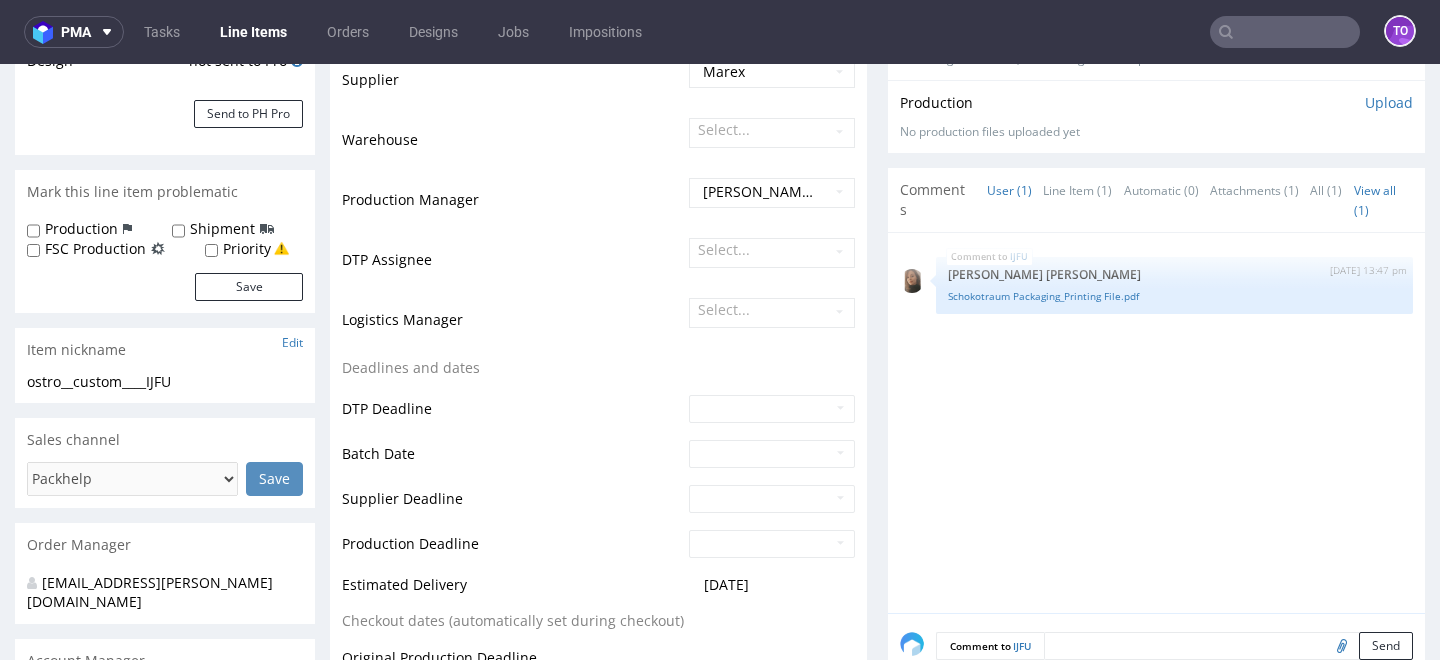 scroll, scrollTop: 474, scrollLeft: 0, axis: vertical 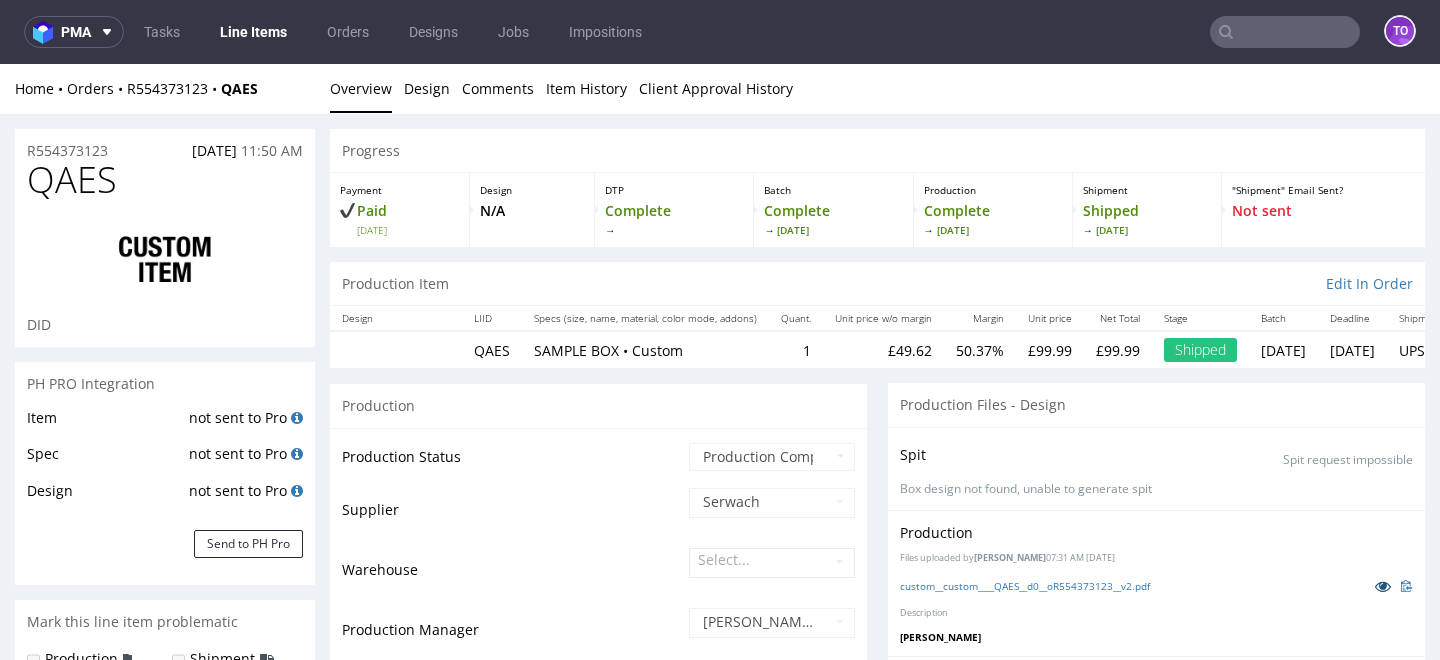 click at bounding box center (1383, 586) 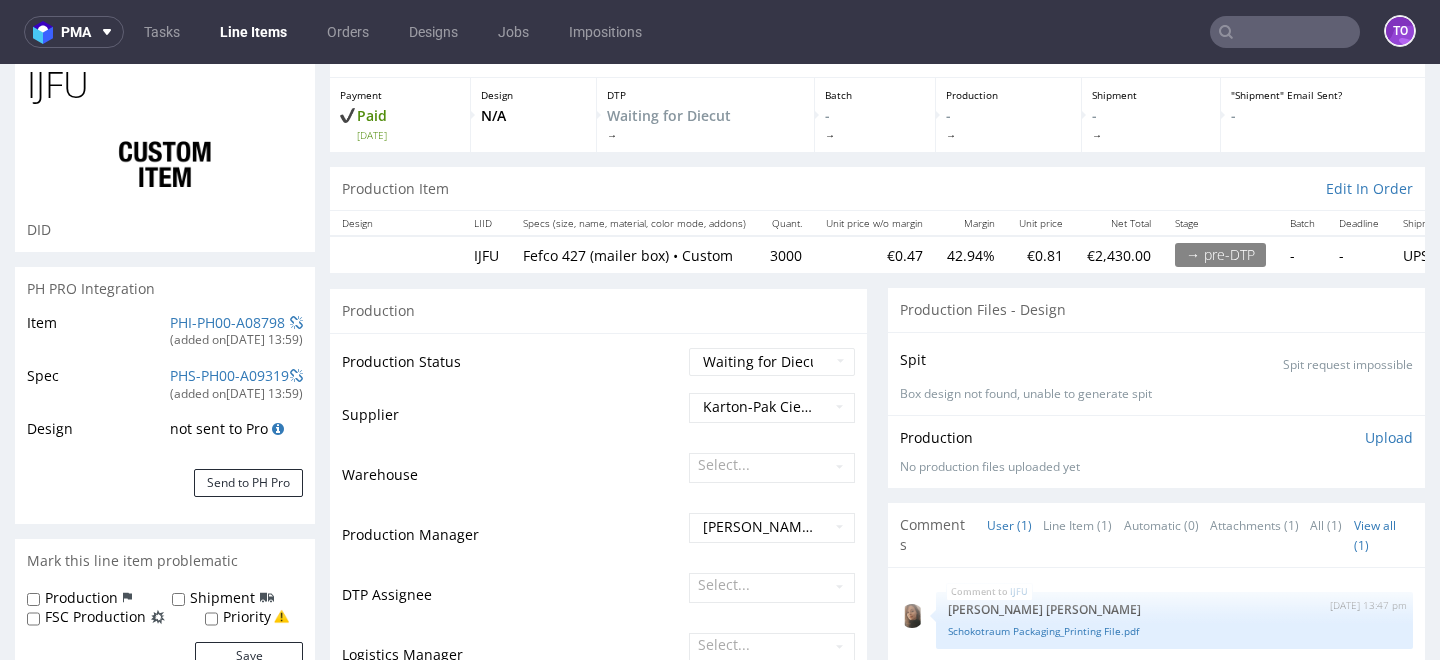 scroll, scrollTop: 96, scrollLeft: 0, axis: vertical 